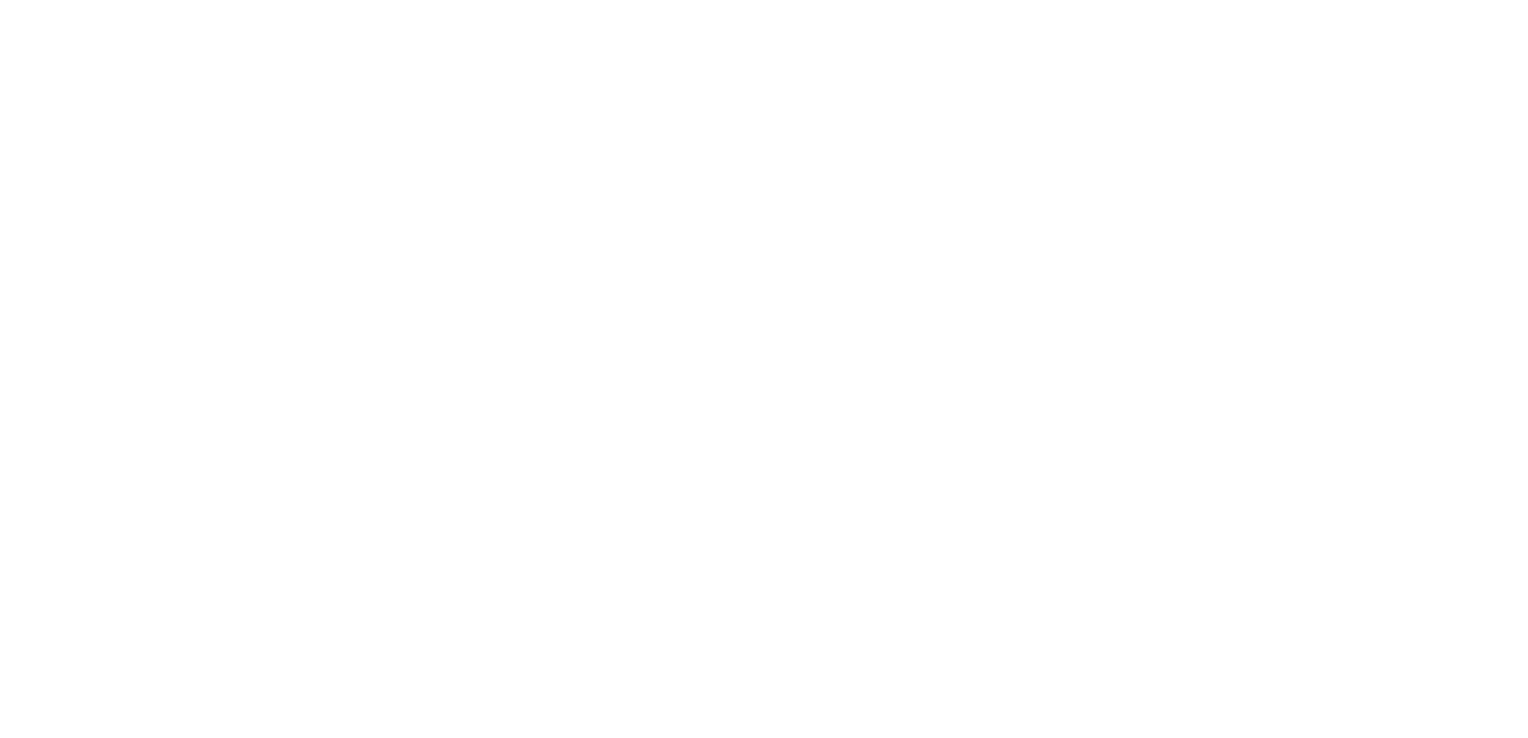 scroll, scrollTop: 0, scrollLeft: 0, axis: both 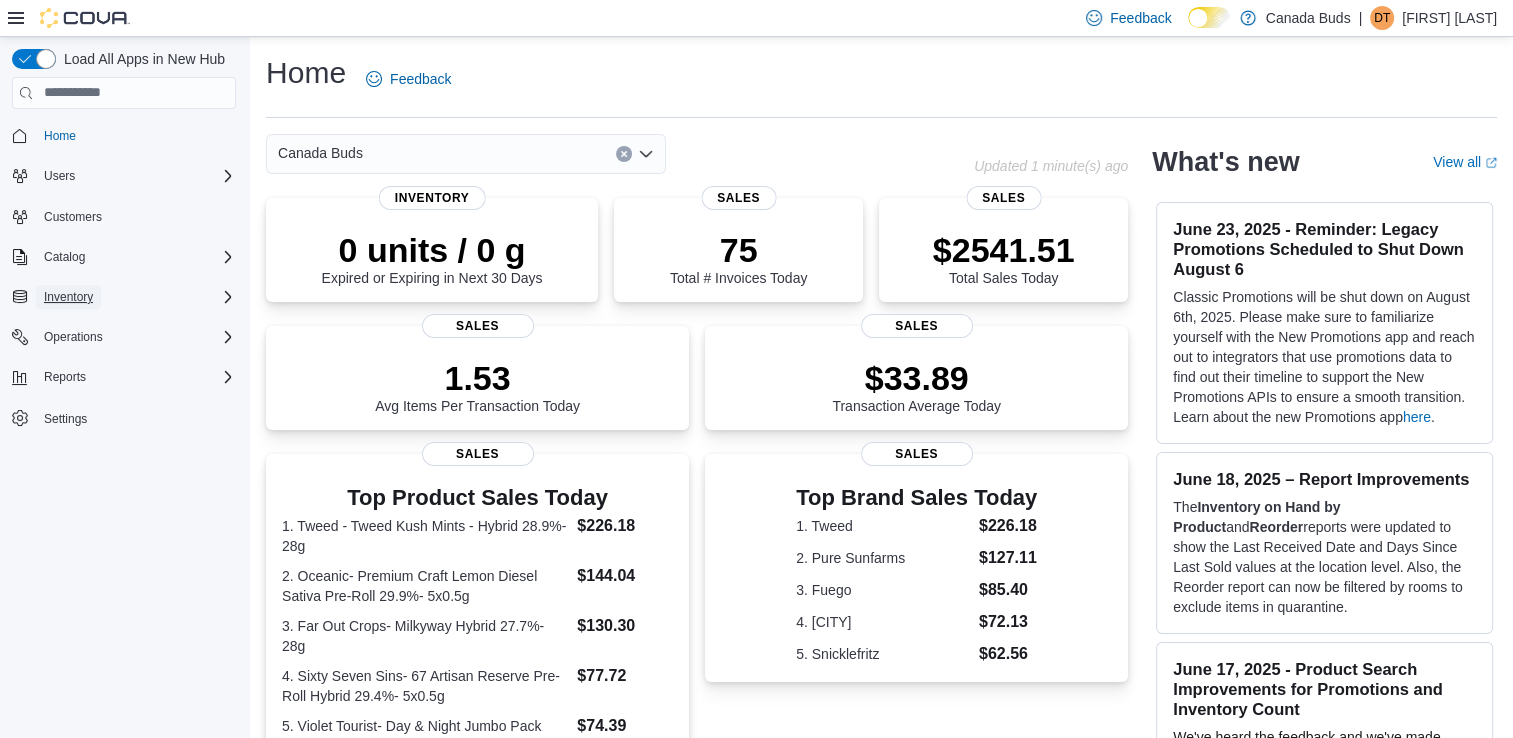 click on "Inventory" at bounding box center (68, 297) 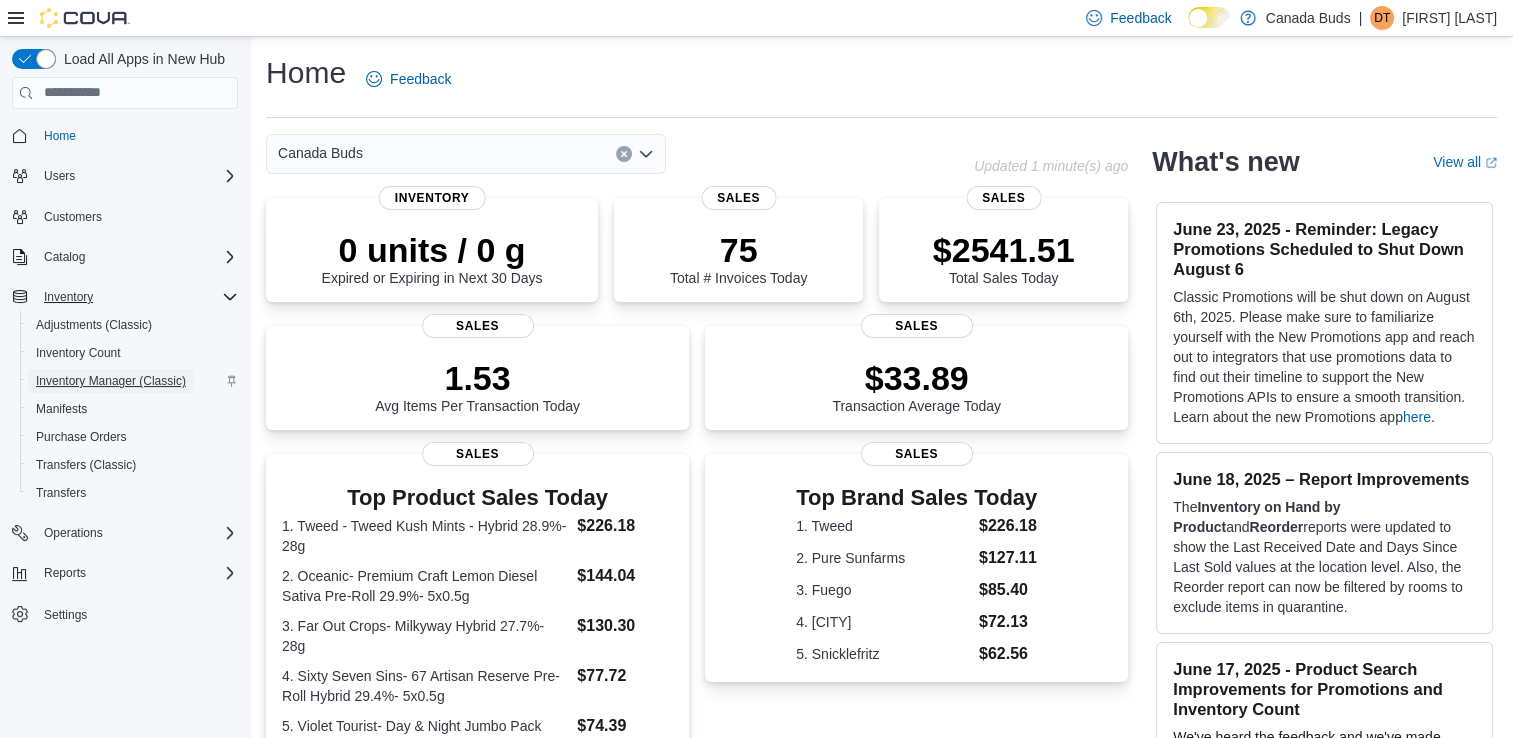 click on "Inventory Manager (Classic)" at bounding box center (111, 381) 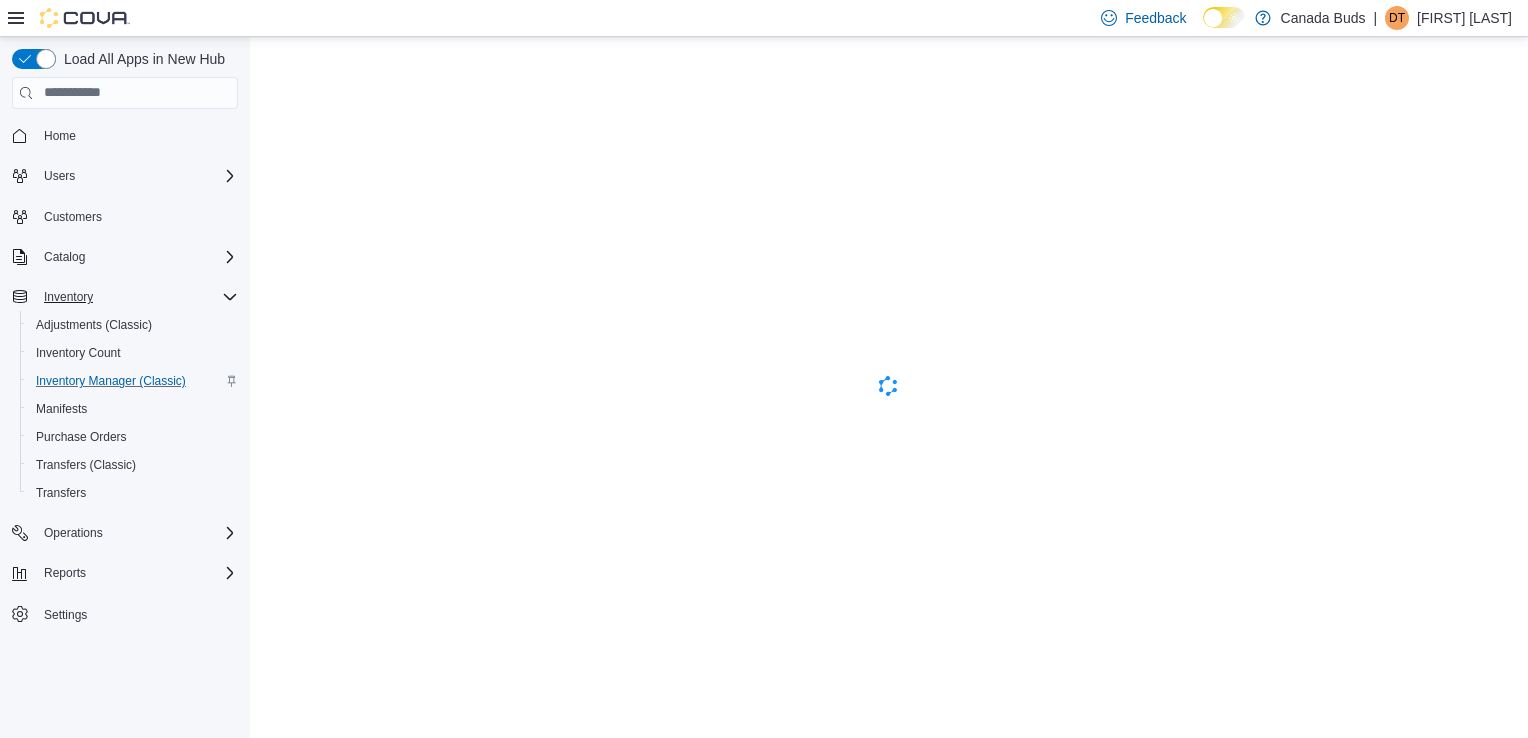 scroll, scrollTop: 0, scrollLeft: 0, axis: both 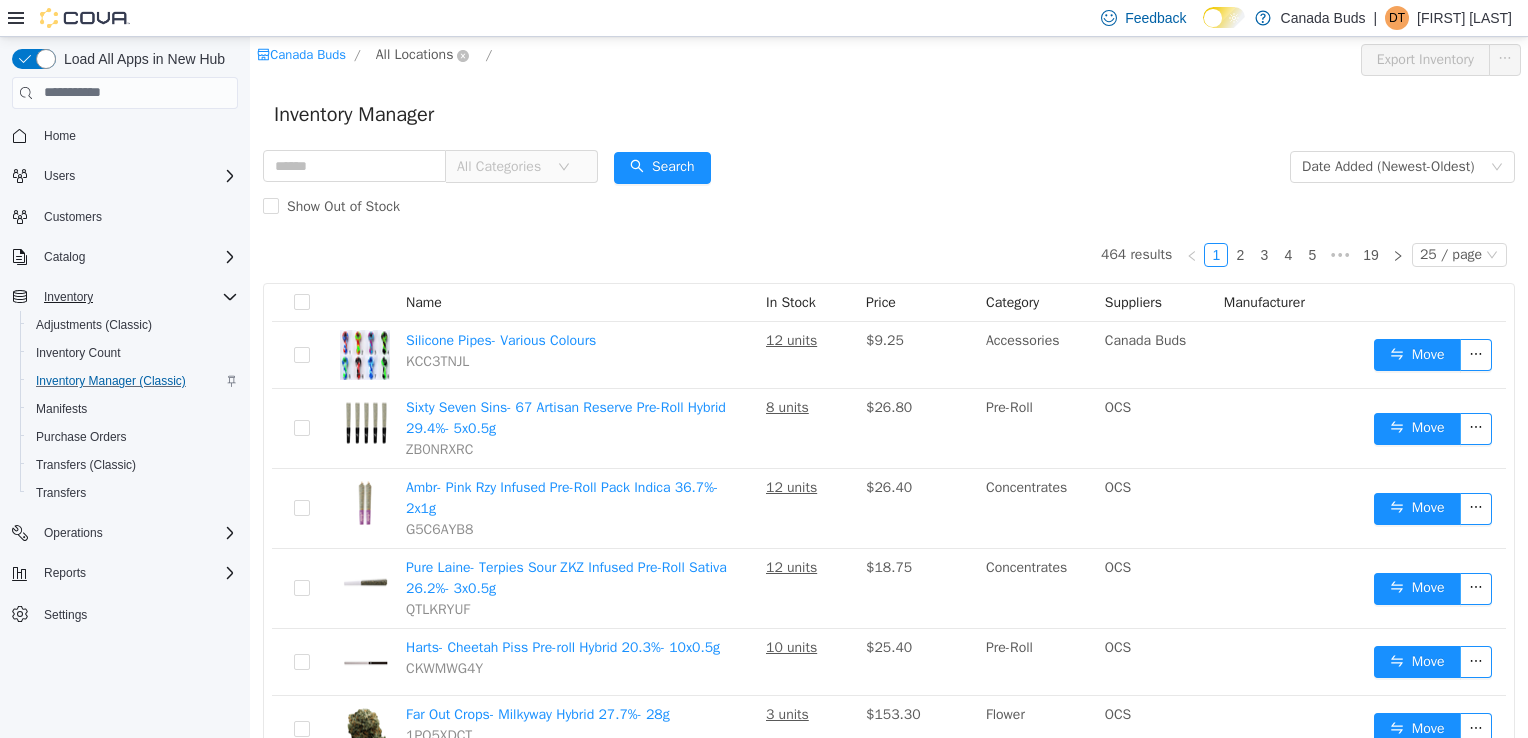 click on "All Locations" at bounding box center (415, 54) 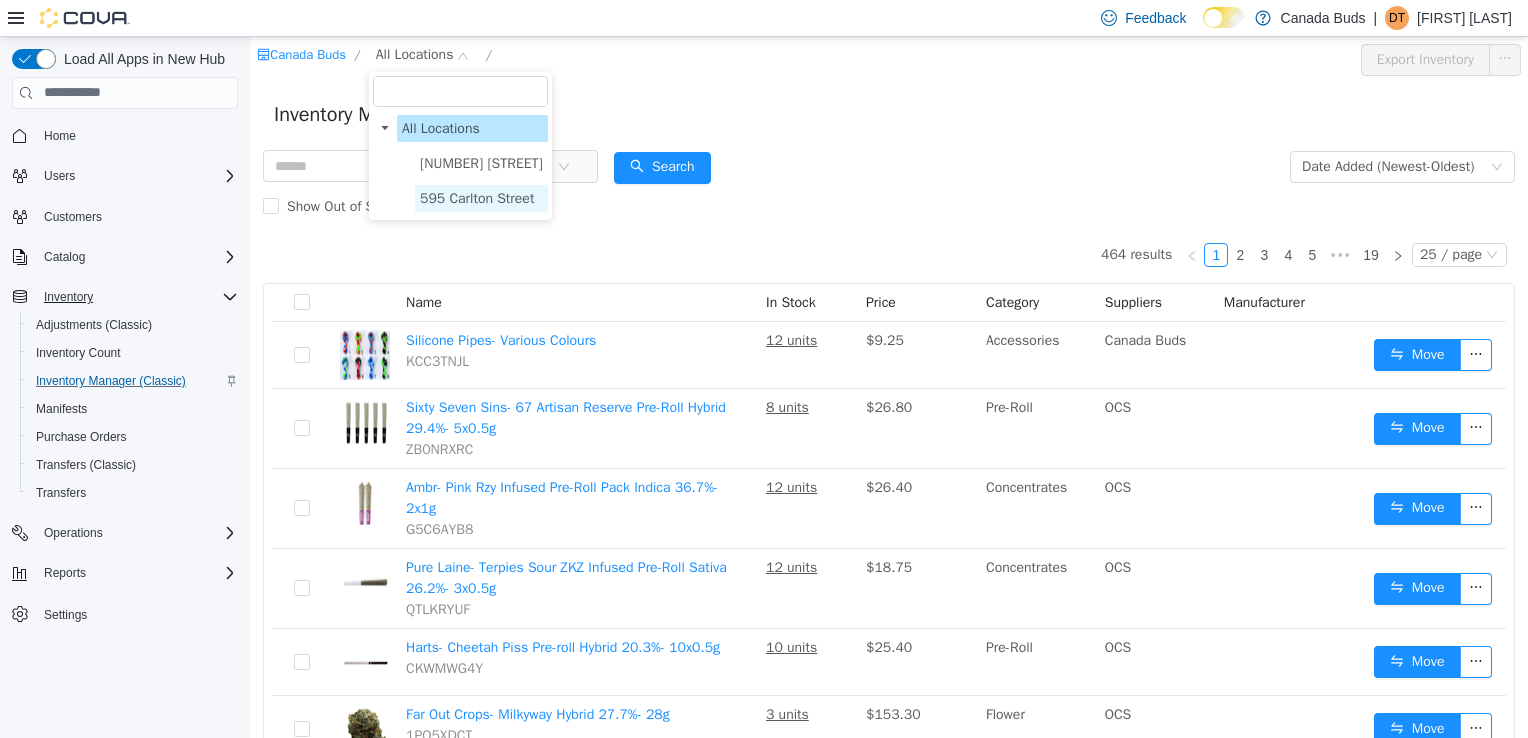 click on "595 Carlton Street" at bounding box center [477, 197] 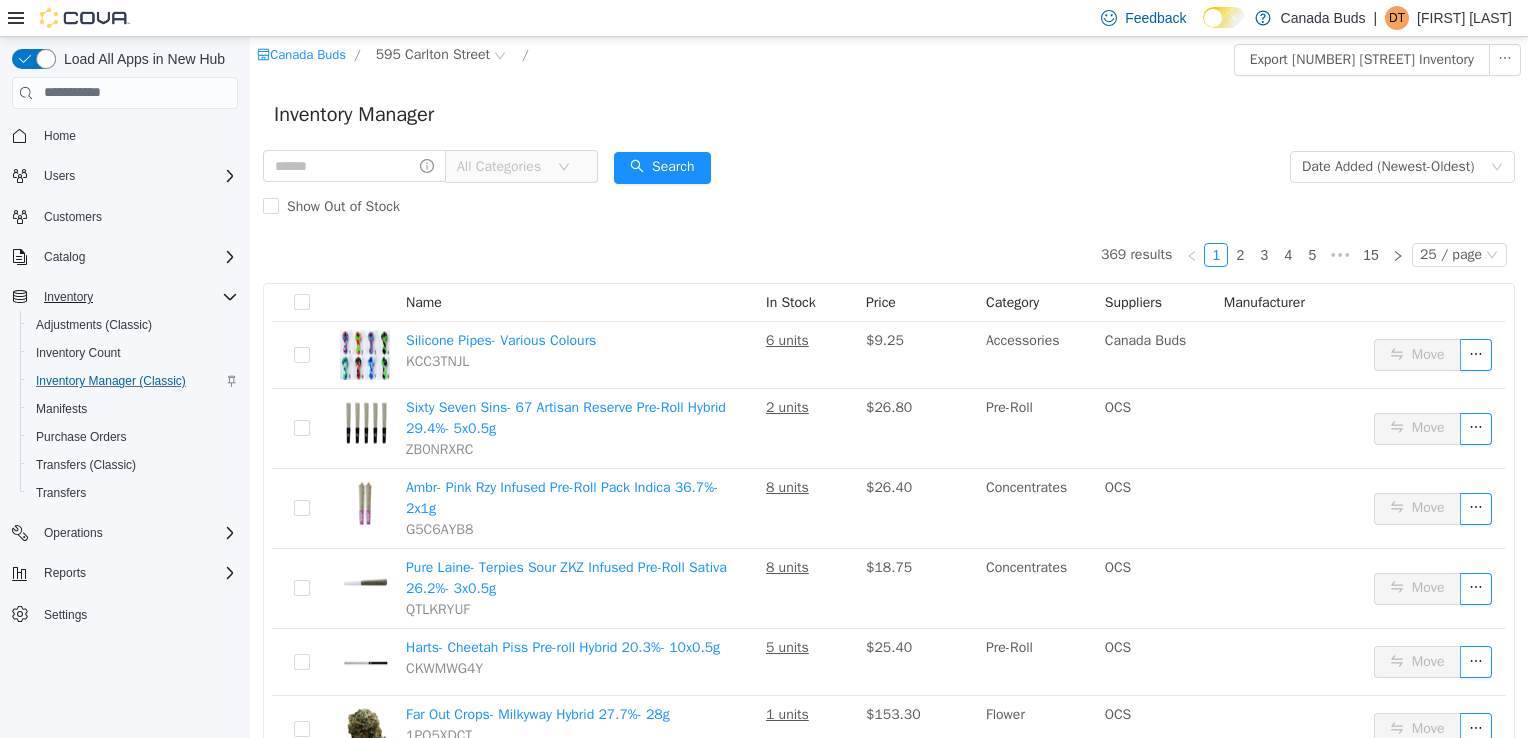 drag, startPoint x: 548, startPoint y: 170, endPoint x: 504, endPoint y: 172, distance: 44.04543 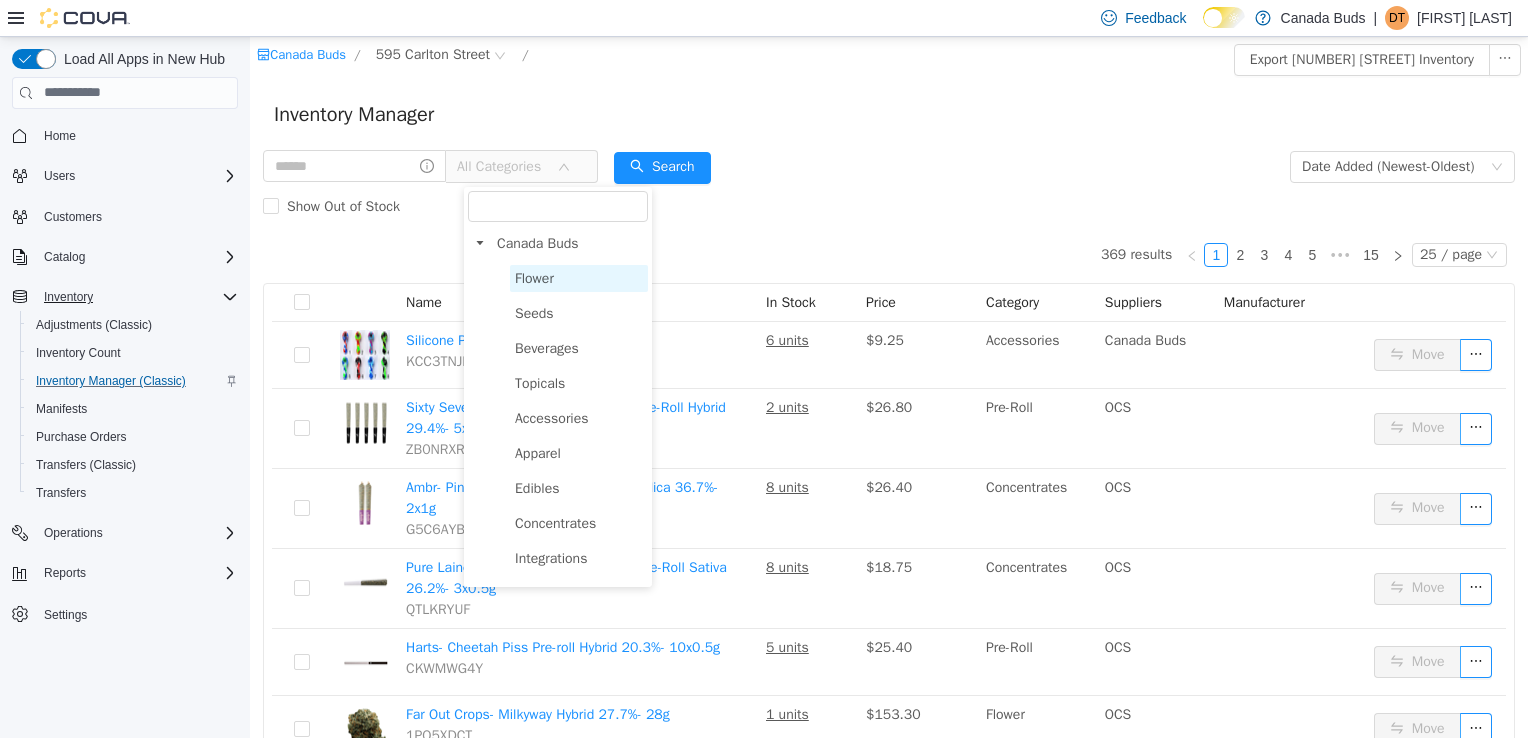 click on "Flower" at bounding box center [579, 277] 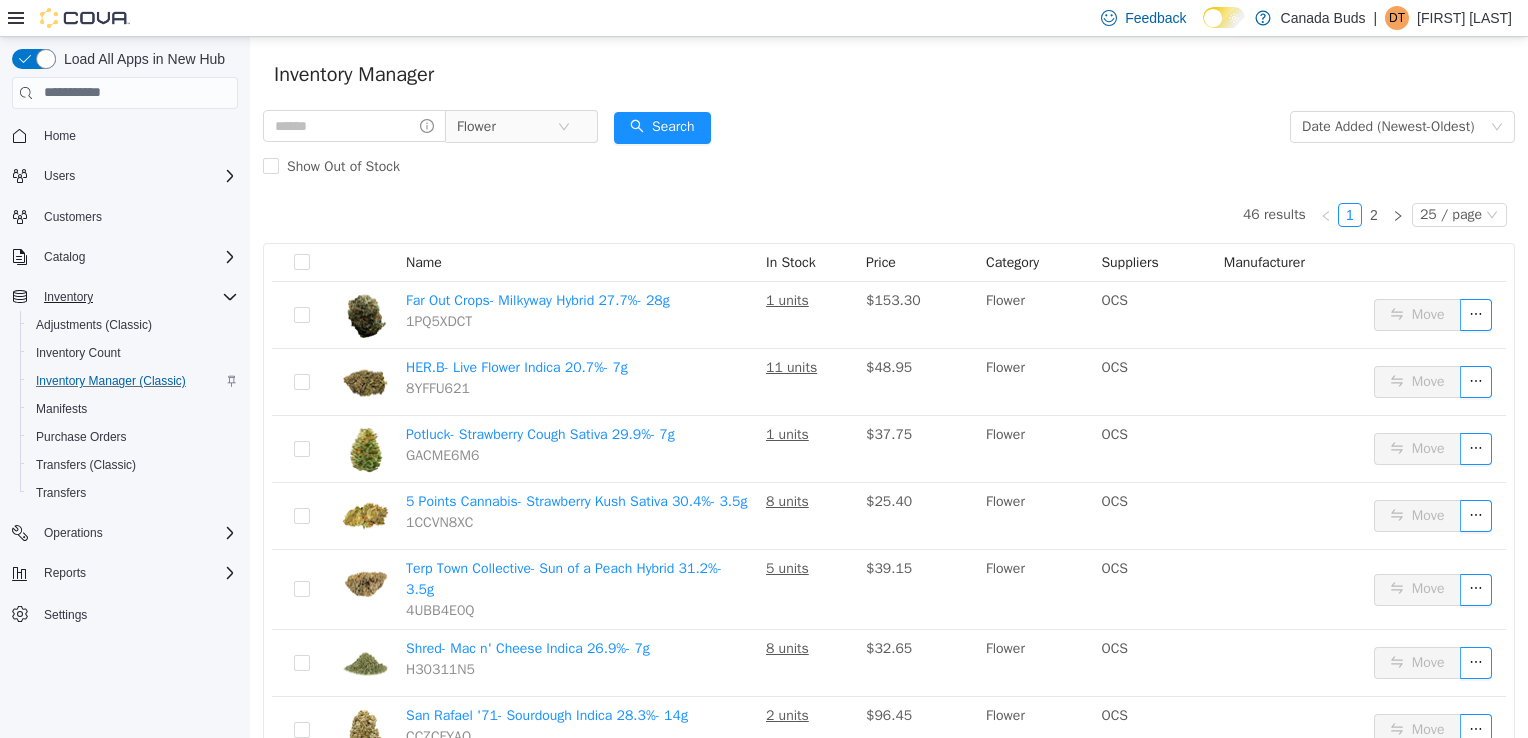 scroll, scrollTop: 24, scrollLeft: 0, axis: vertical 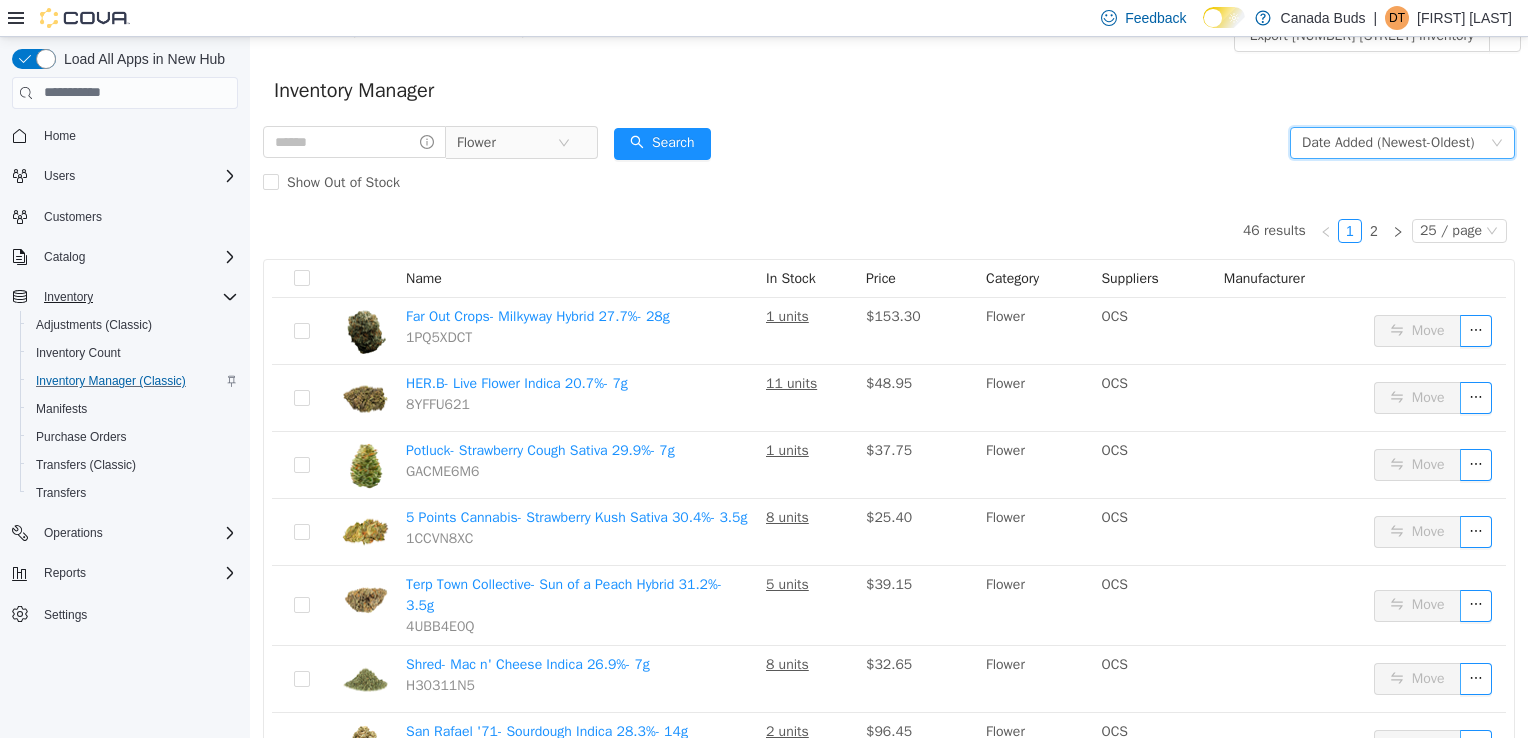 drag, startPoint x: 1446, startPoint y: 141, endPoint x: 1396, endPoint y: 126, distance: 52.201534 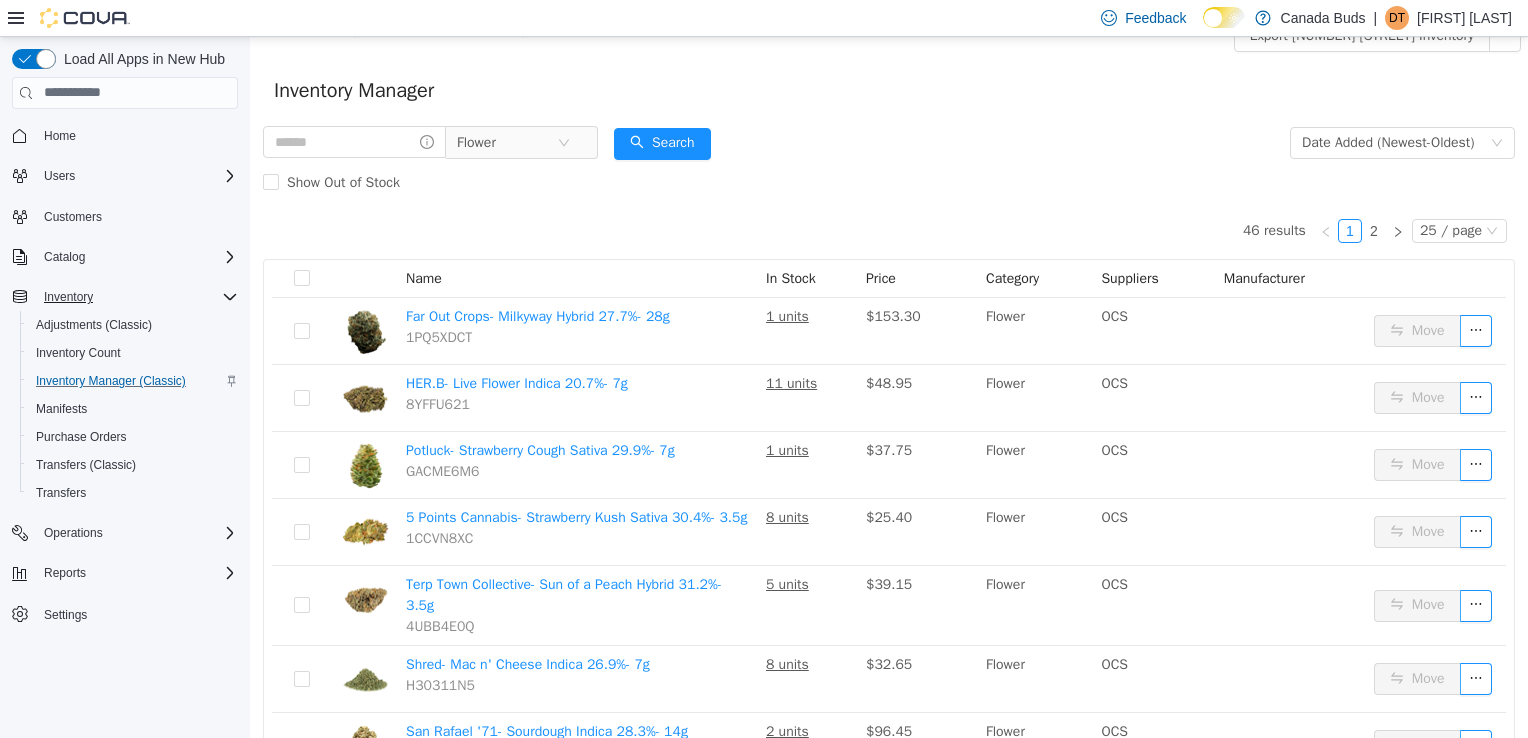 drag, startPoint x: 1396, startPoint y: 126, endPoint x: 1108, endPoint y: 95, distance: 289.6636 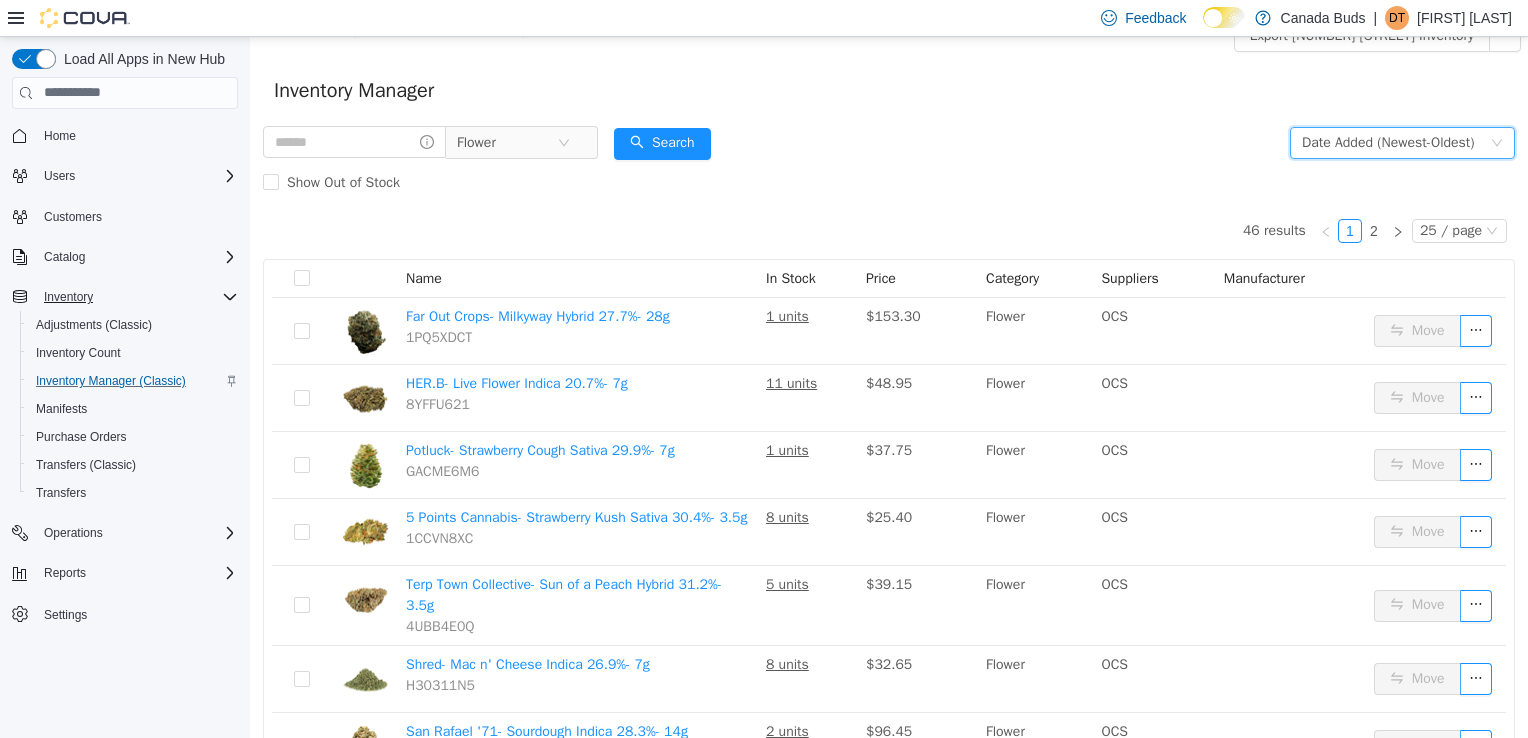 click on "Date Added (Newest-Oldest)" at bounding box center (1388, 142) 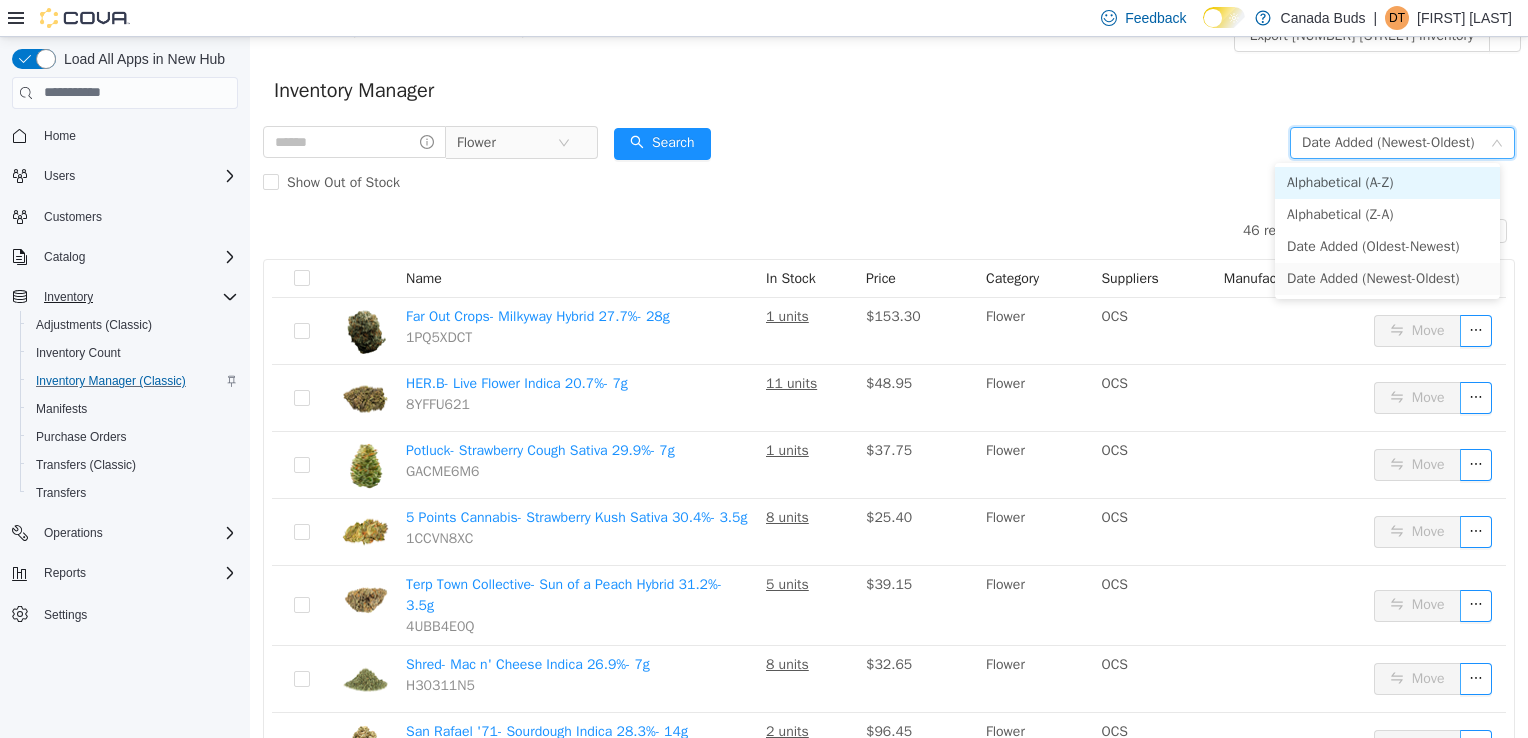 click on "Alphabetical (A-Z)" at bounding box center [1387, 182] 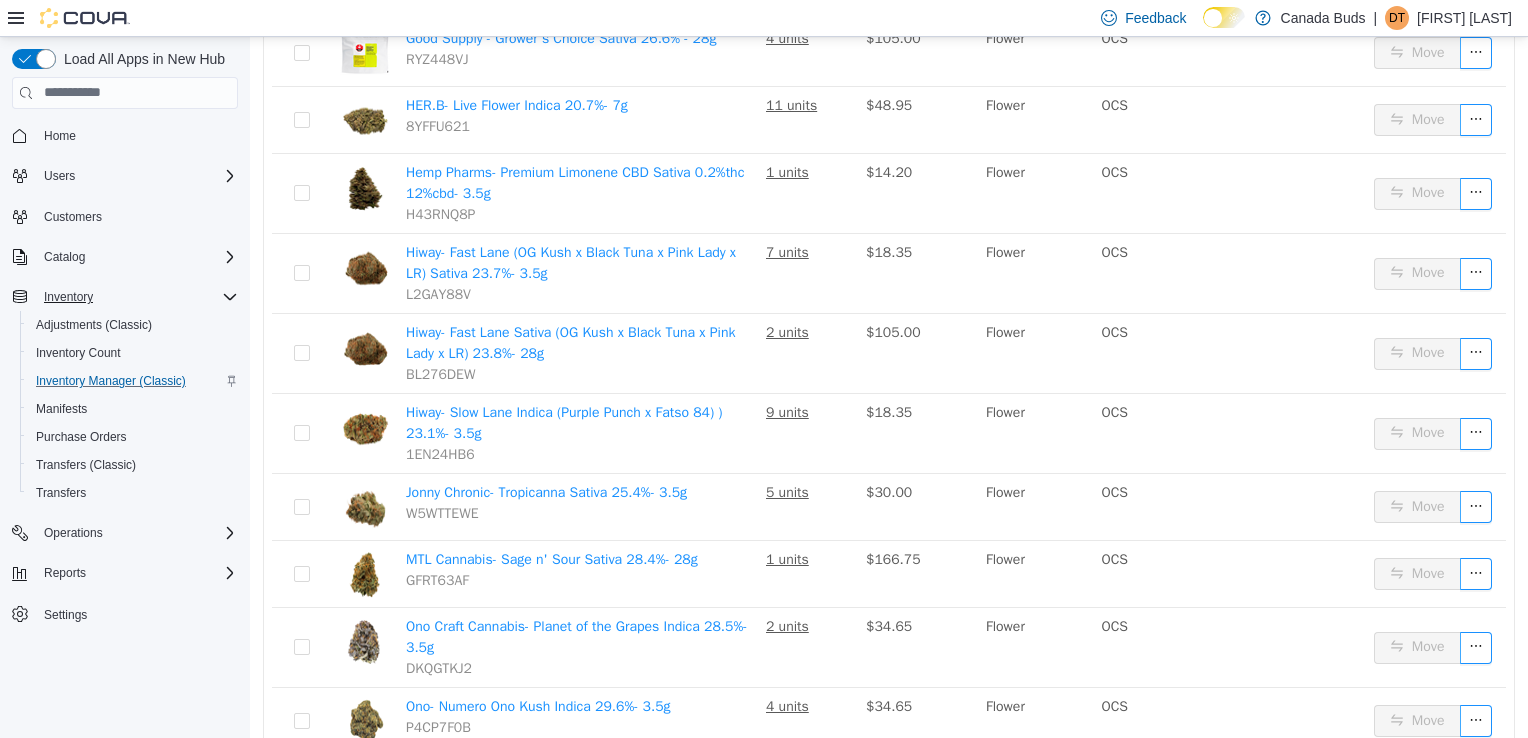 scroll, scrollTop: 1440, scrollLeft: 0, axis: vertical 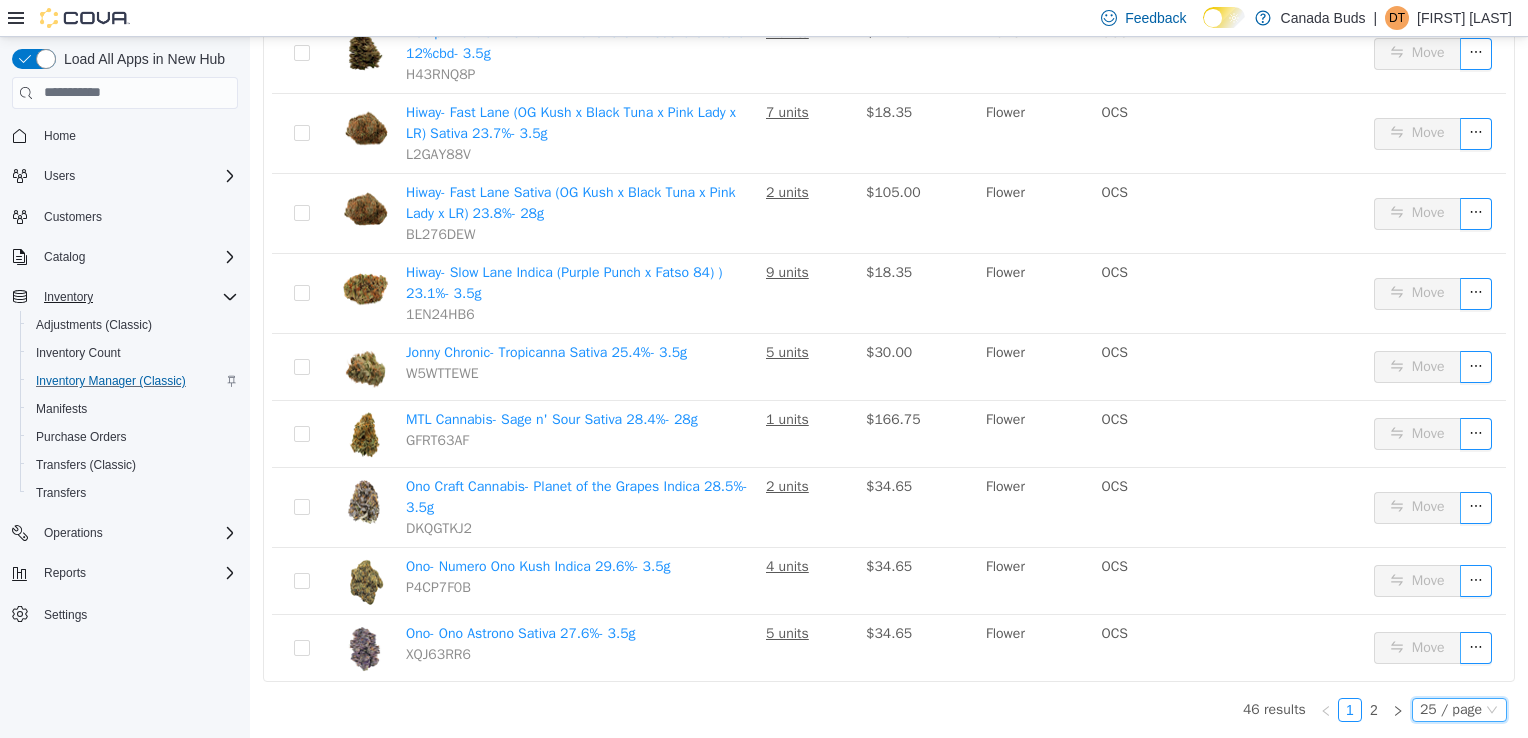 click on "25 / page" at bounding box center [1451, 709] 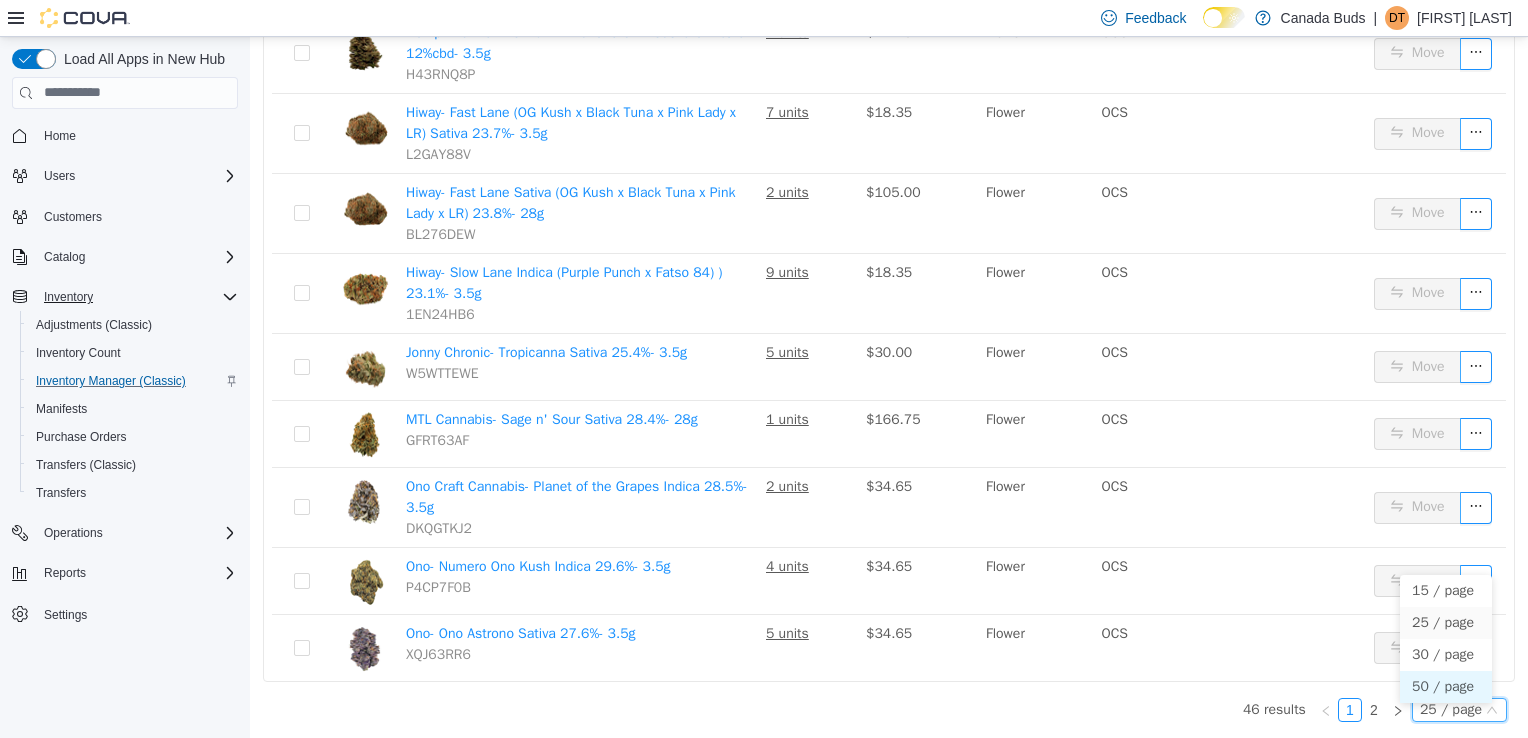 click on "50 / page" at bounding box center (1446, 686) 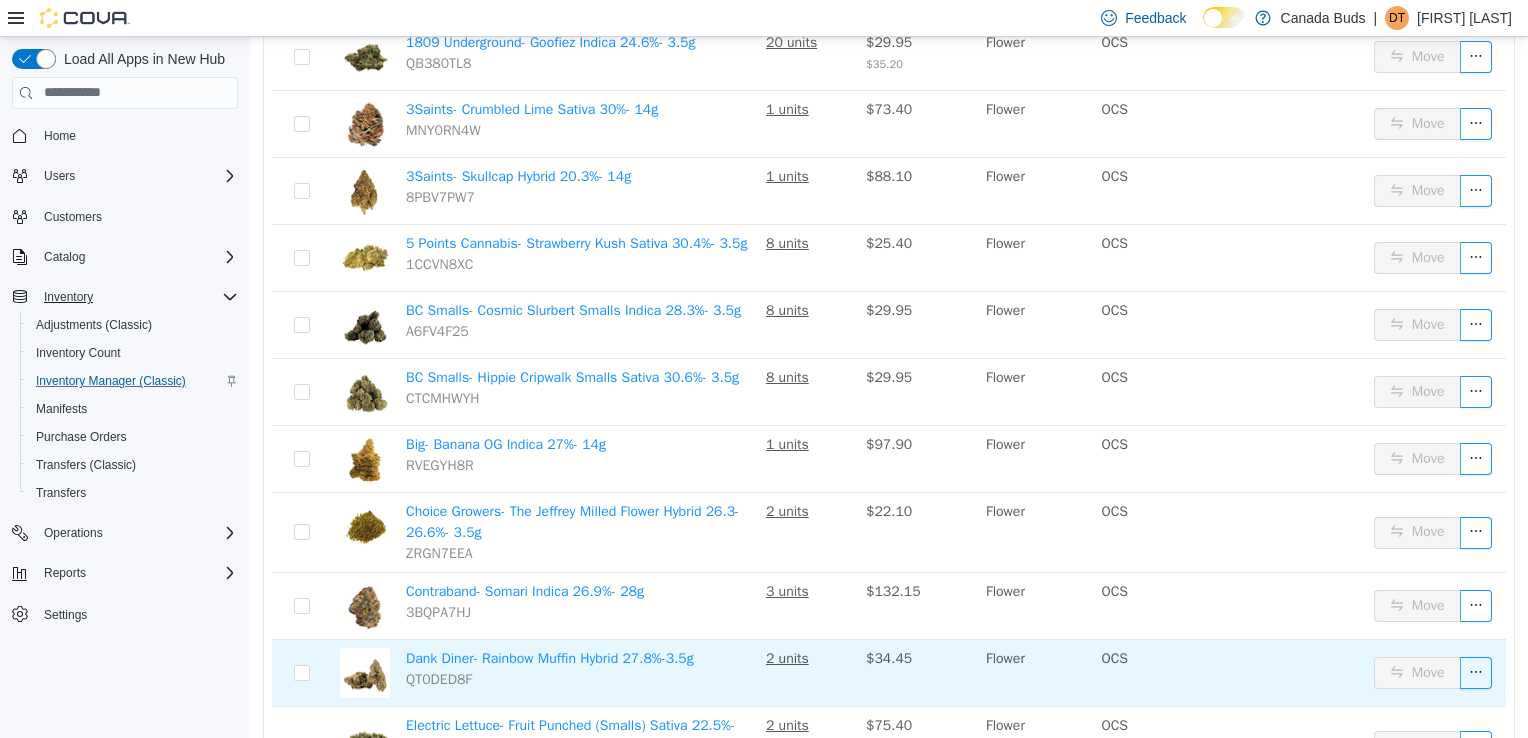 scroll, scrollTop: 0, scrollLeft: 0, axis: both 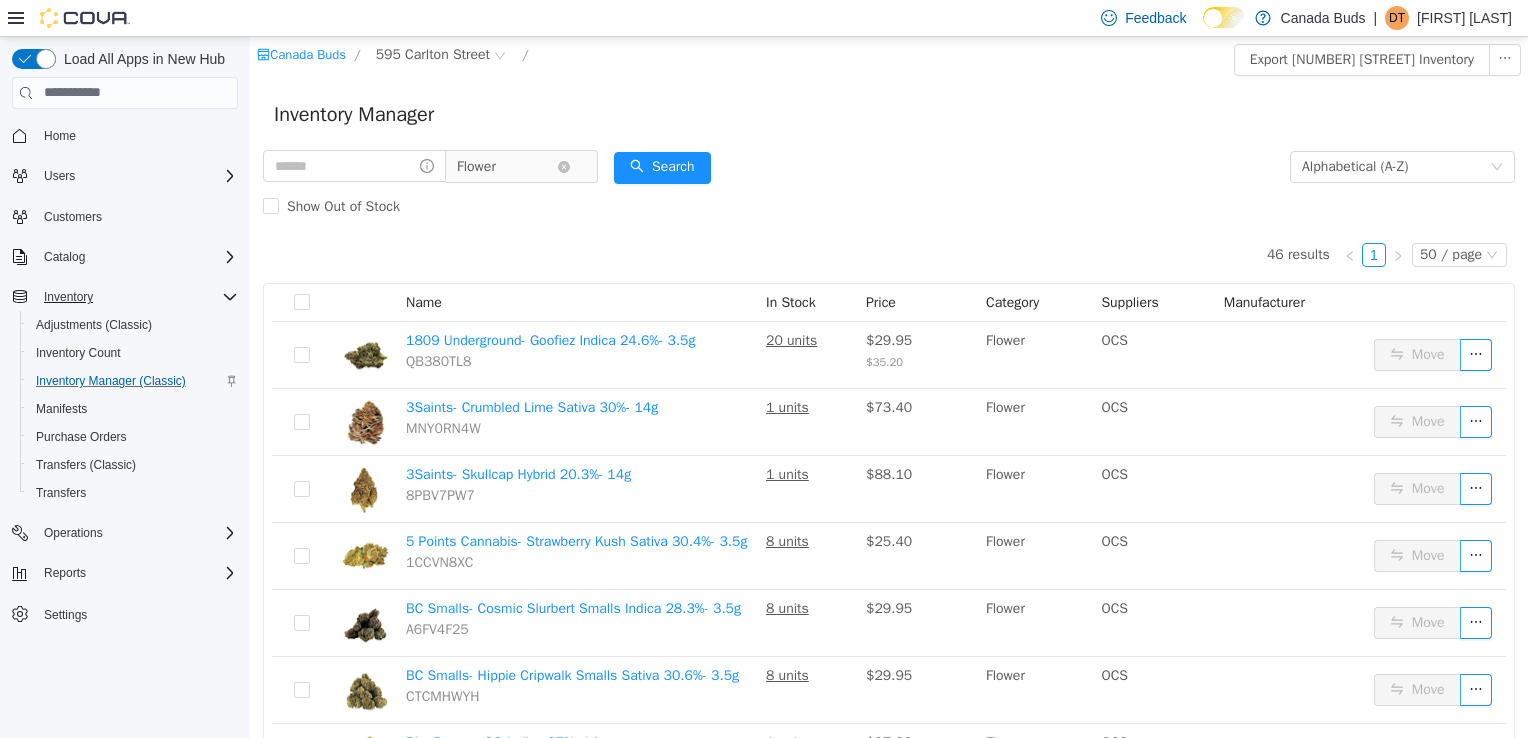 click on "Flower" at bounding box center (507, 166) 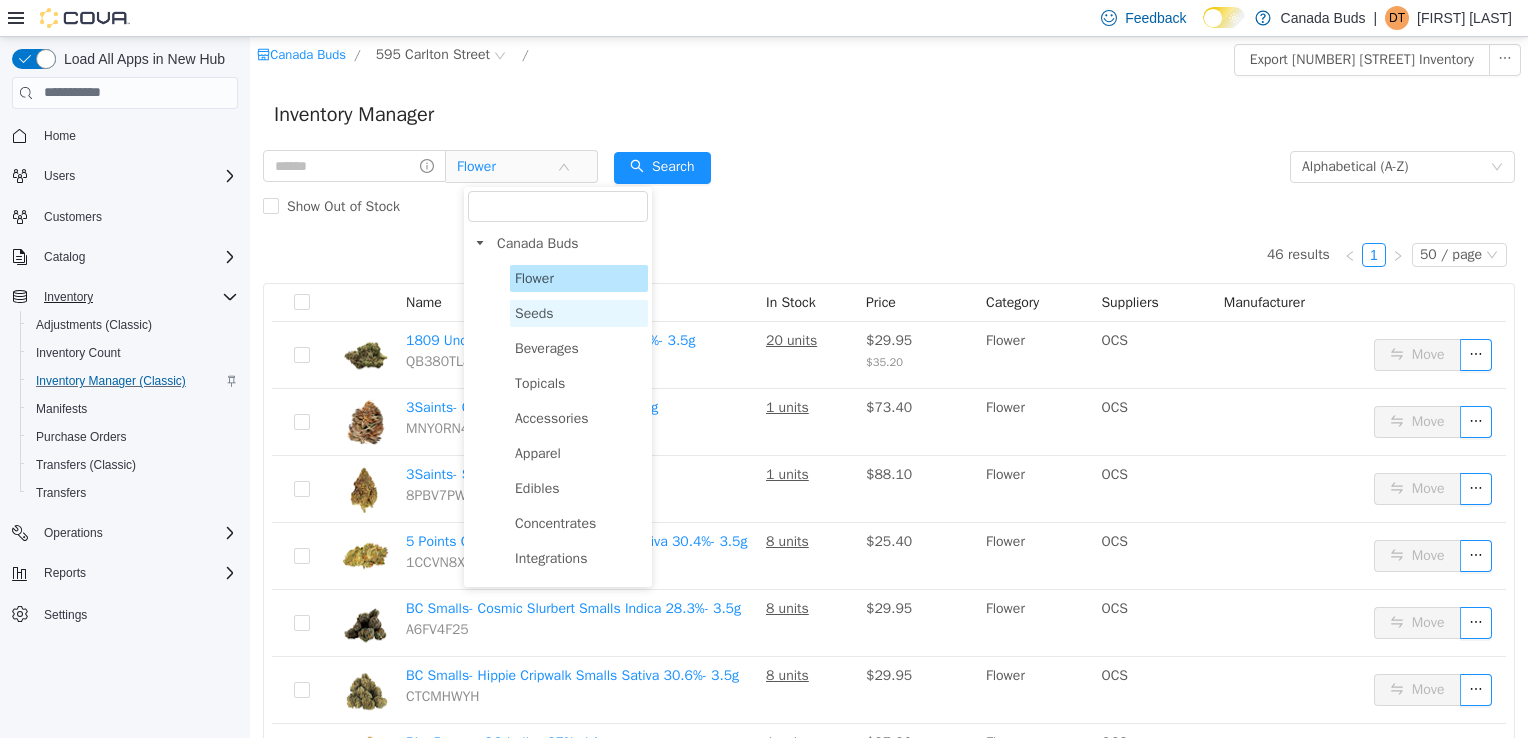 click on "Seeds" at bounding box center (579, 312) 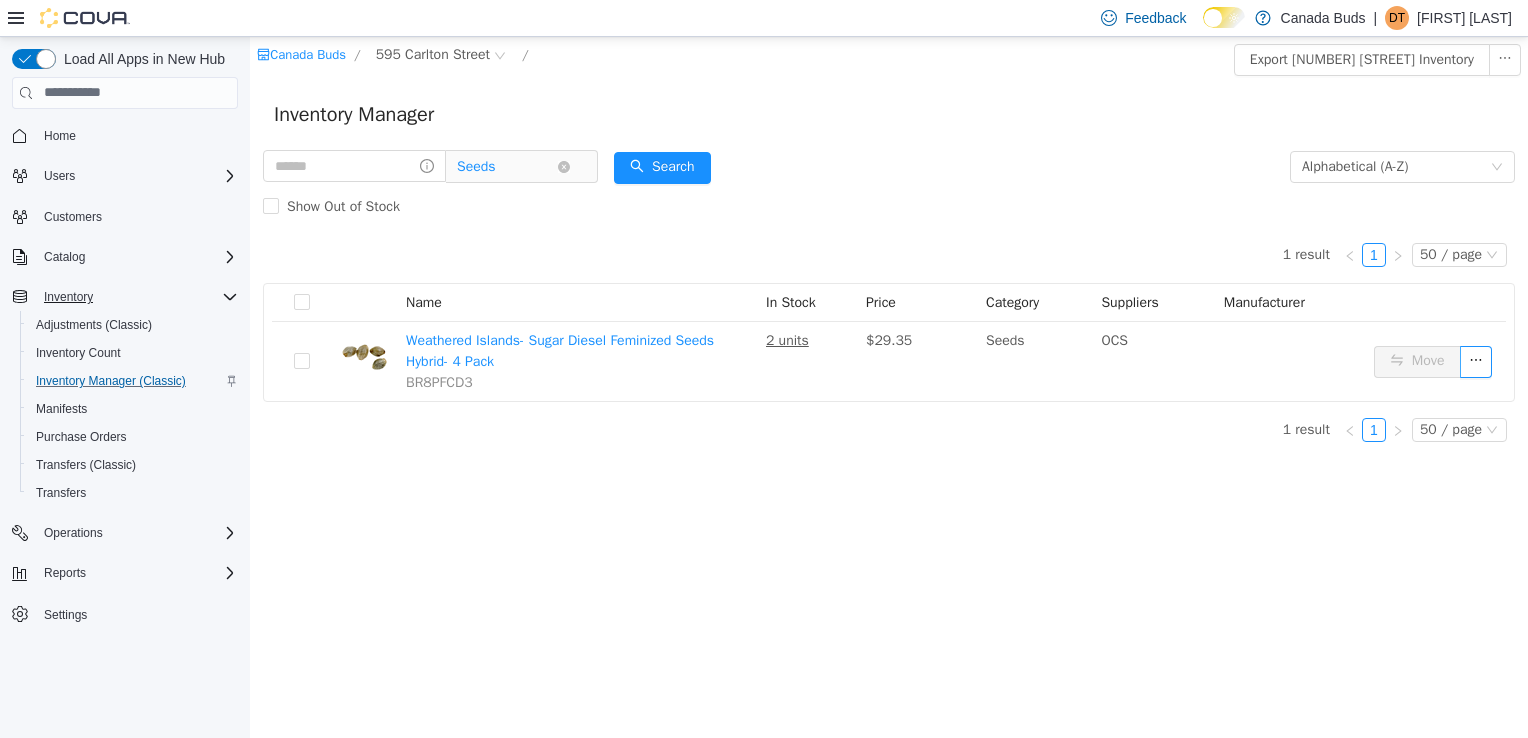 click on "Seeds" at bounding box center [507, 166] 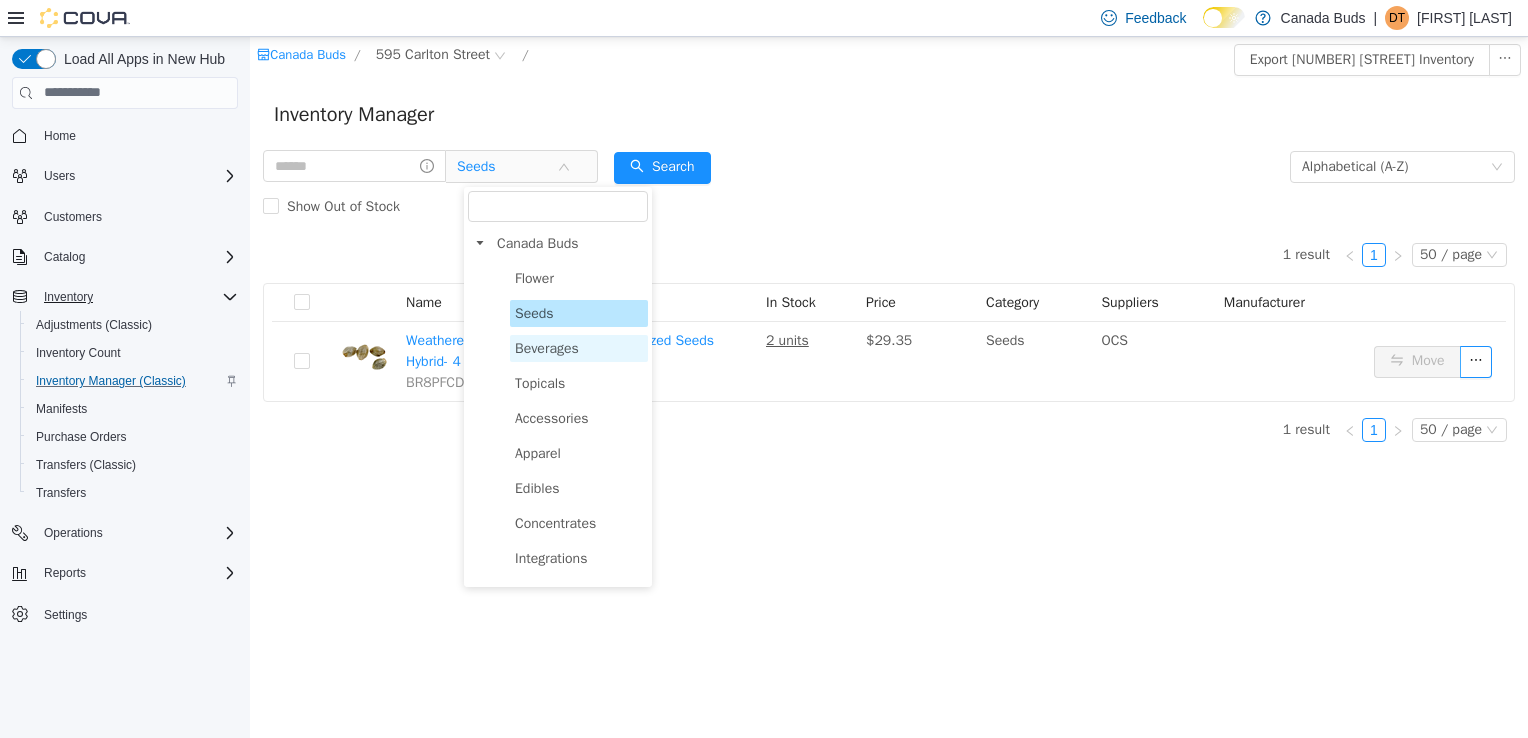 click on "Beverages" at bounding box center (547, 347) 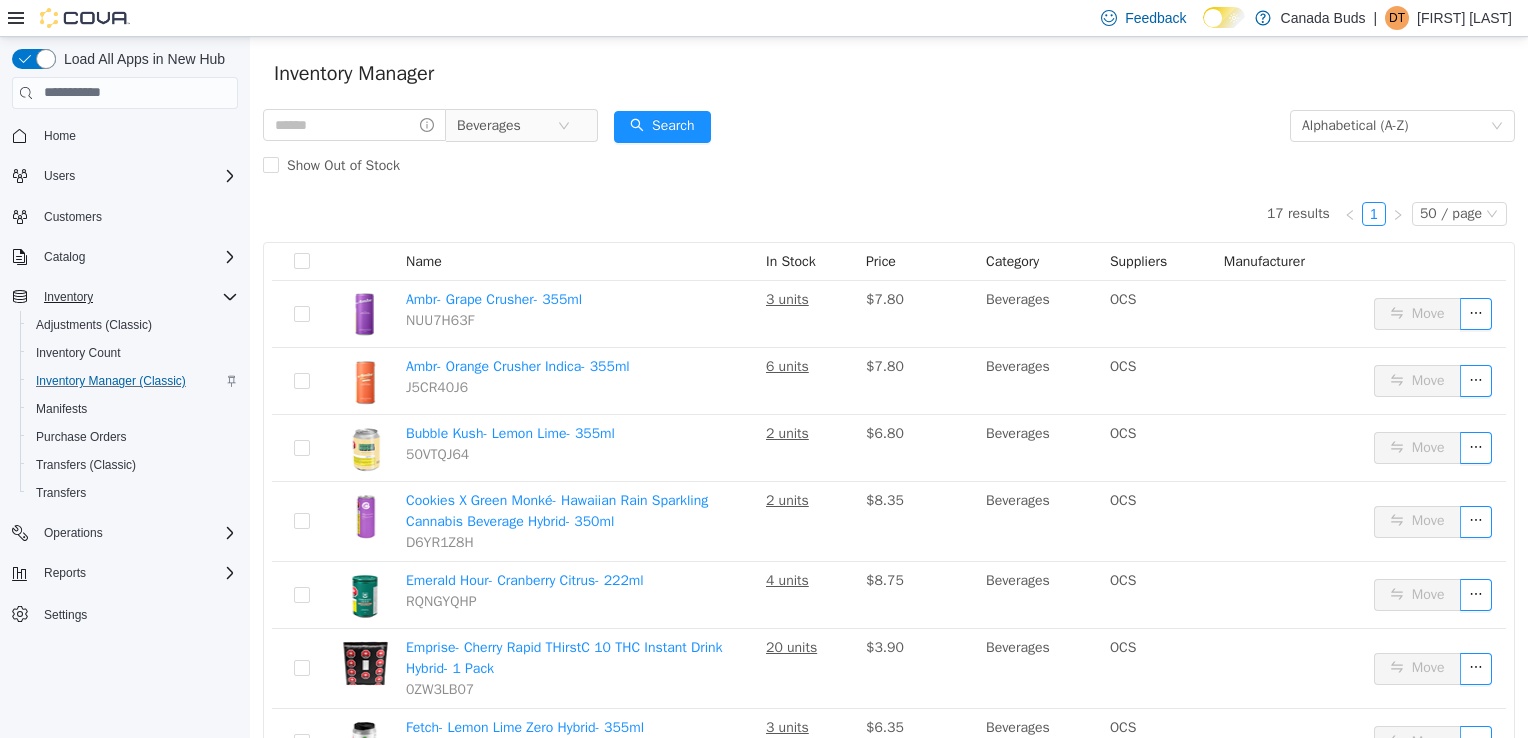 scroll, scrollTop: 0, scrollLeft: 0, axis: both 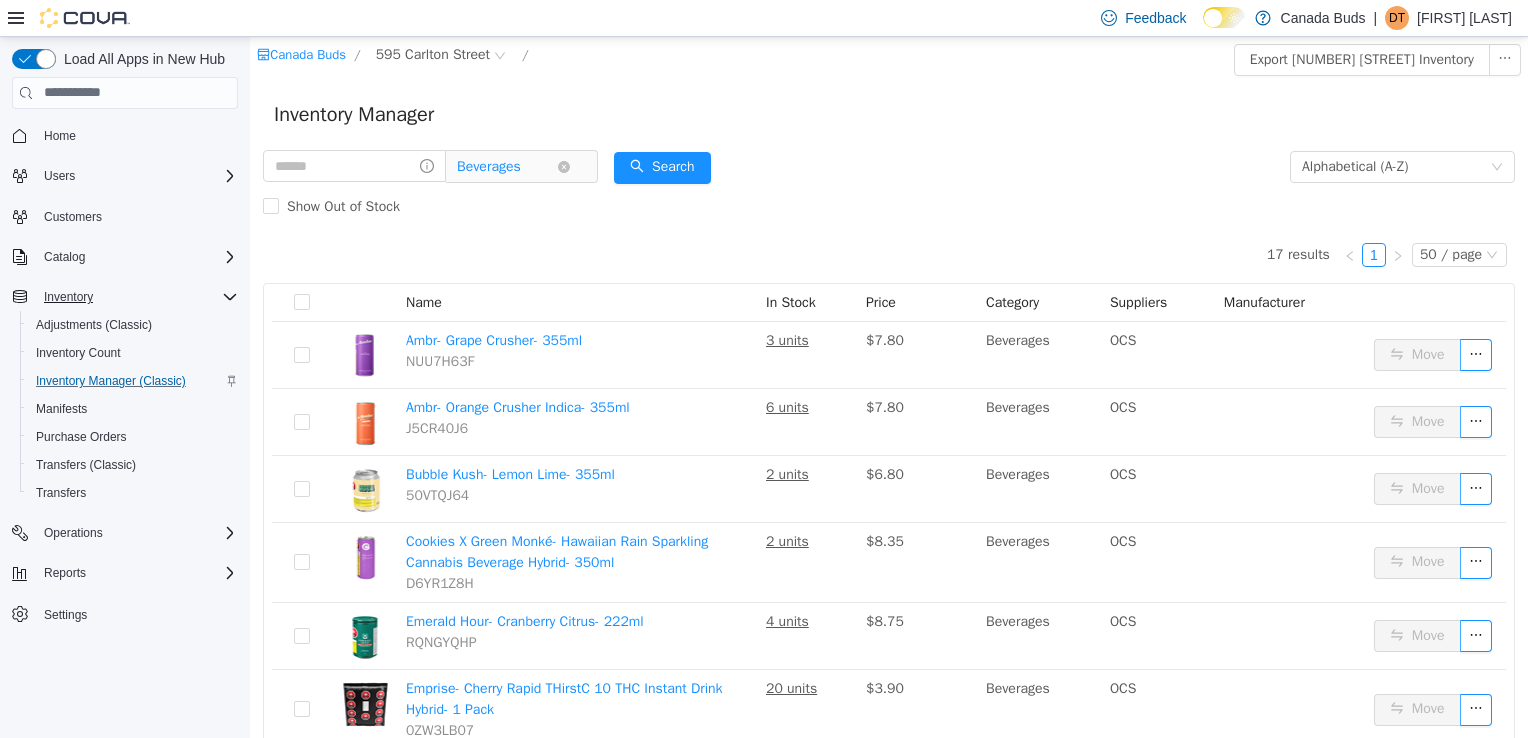 click on "Beverages" at bounding box center [489, 166] 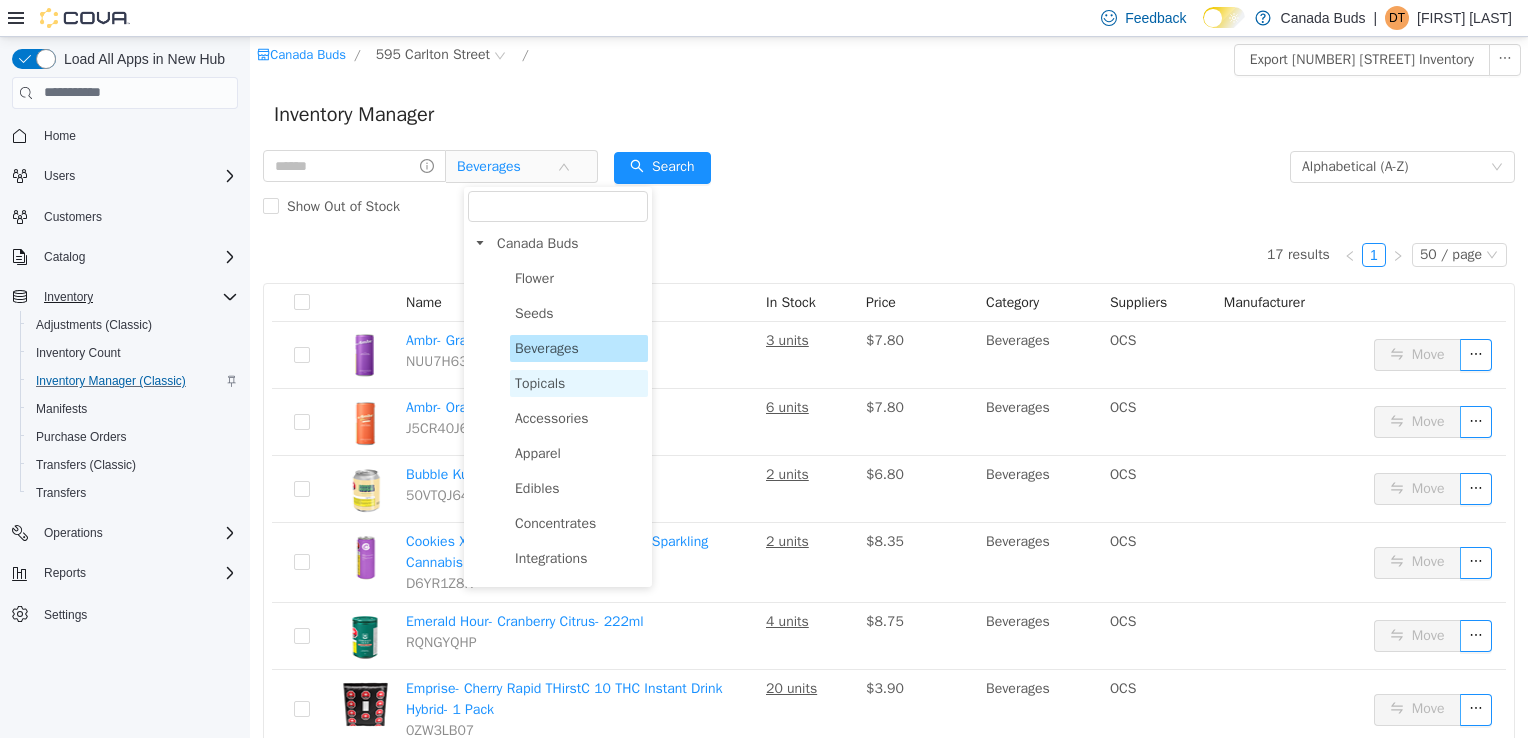 click on "Topicals" at bounding box center [540, 382] 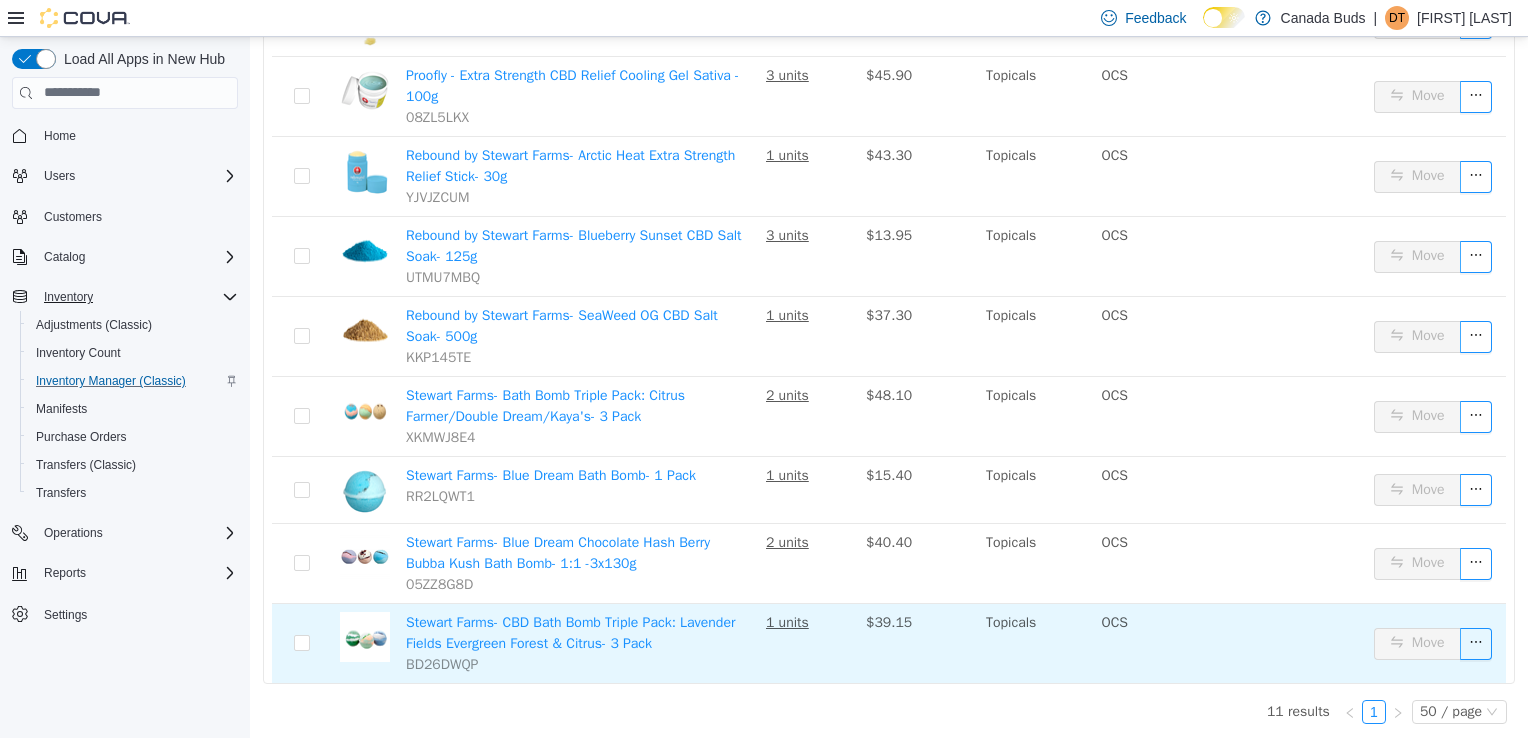 scroll, scrollTop: 0, scrollLeft: 0, axis: both 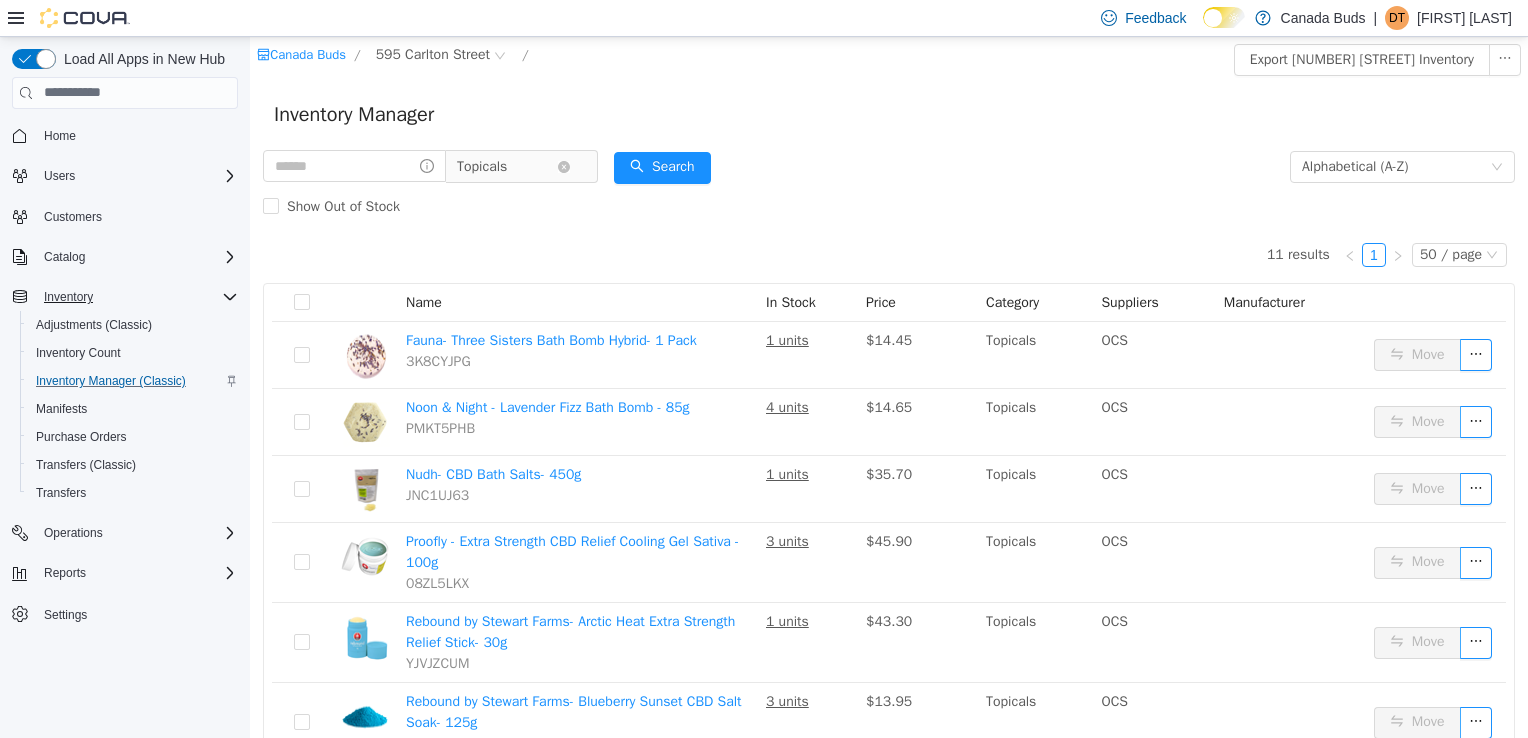 click on "Topicals" at bounding box center (482, 166) 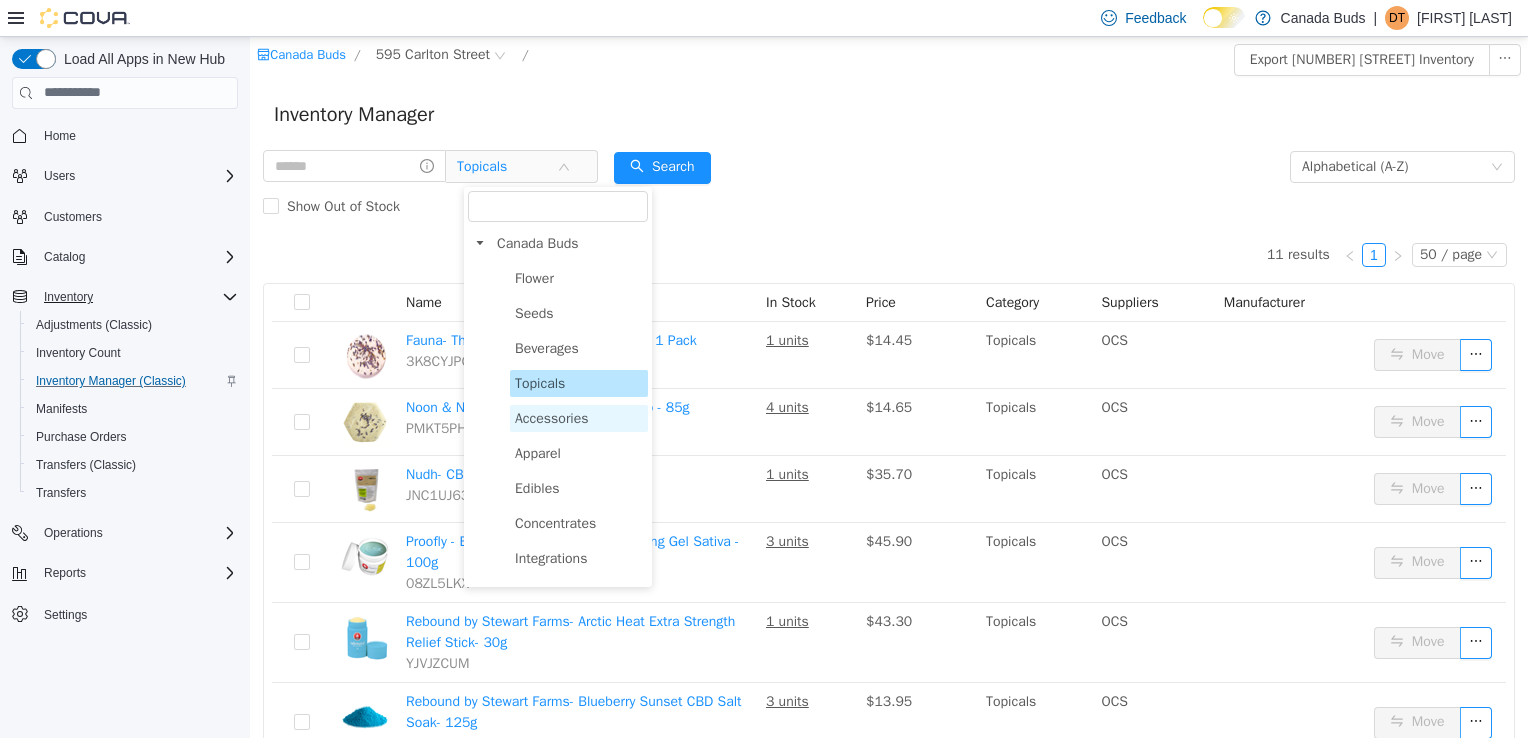 click on "Accessories" at bounding box center [579, 417] 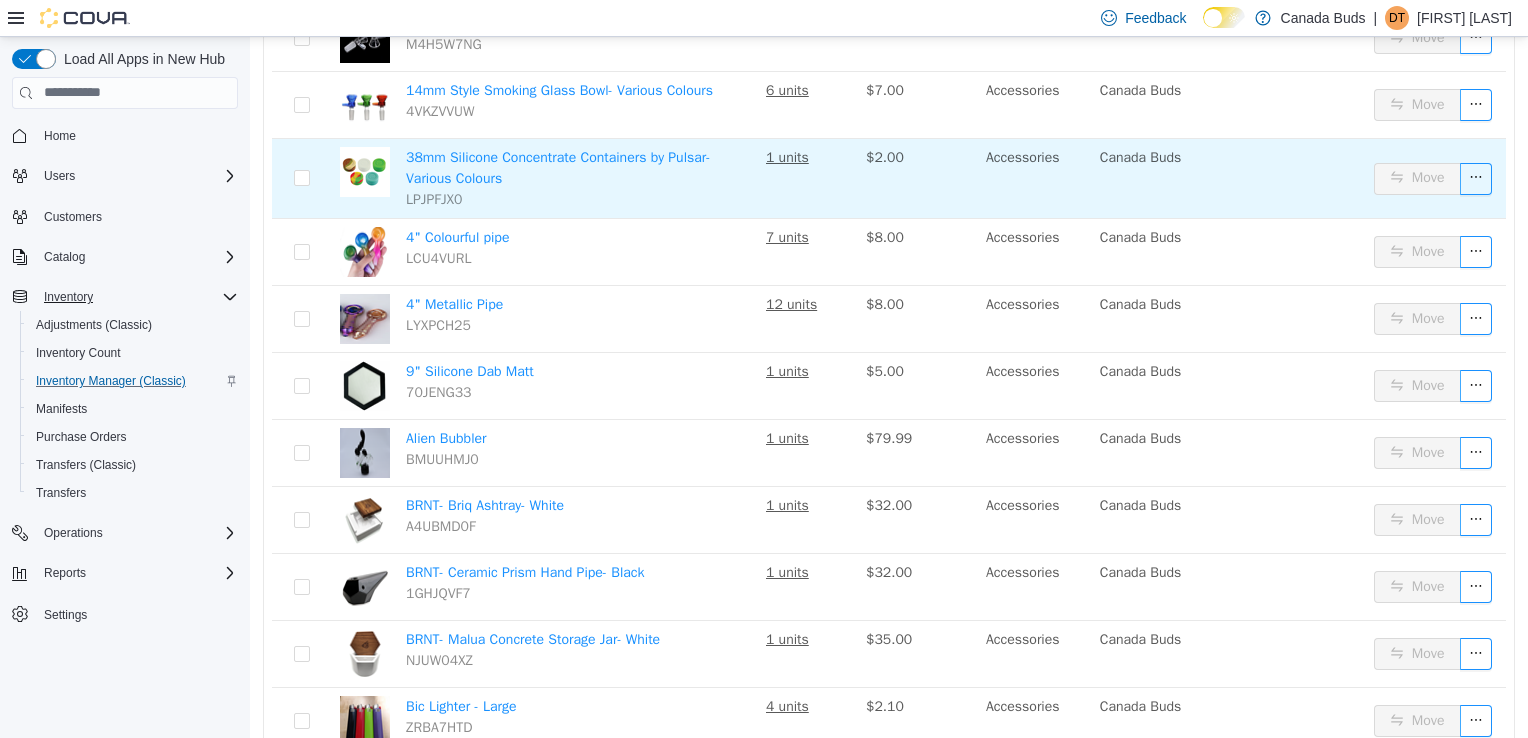 scroll, scrollTop: 0, scrollLeft: 0, axis: both 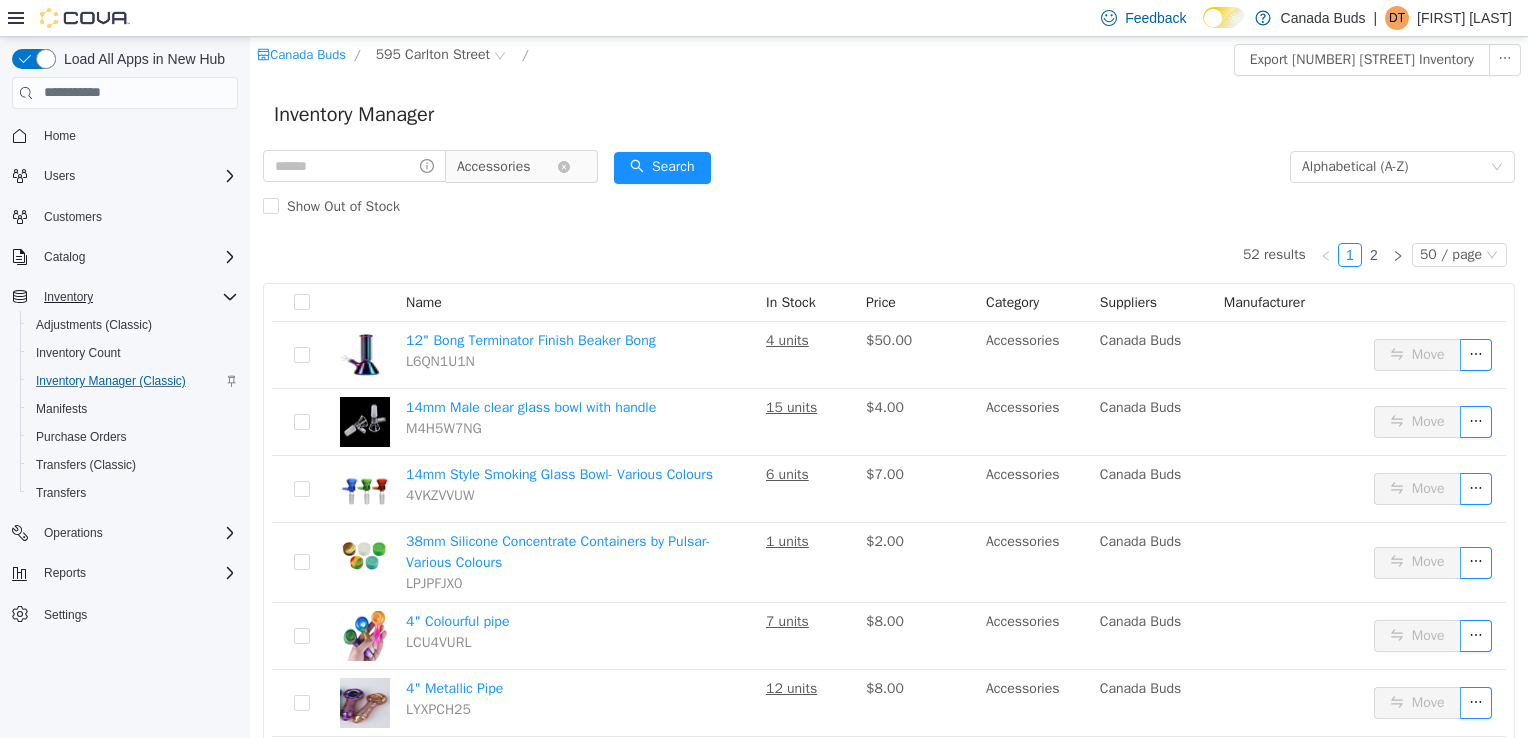 click on "Accessories" at bounding box center [494, 166] 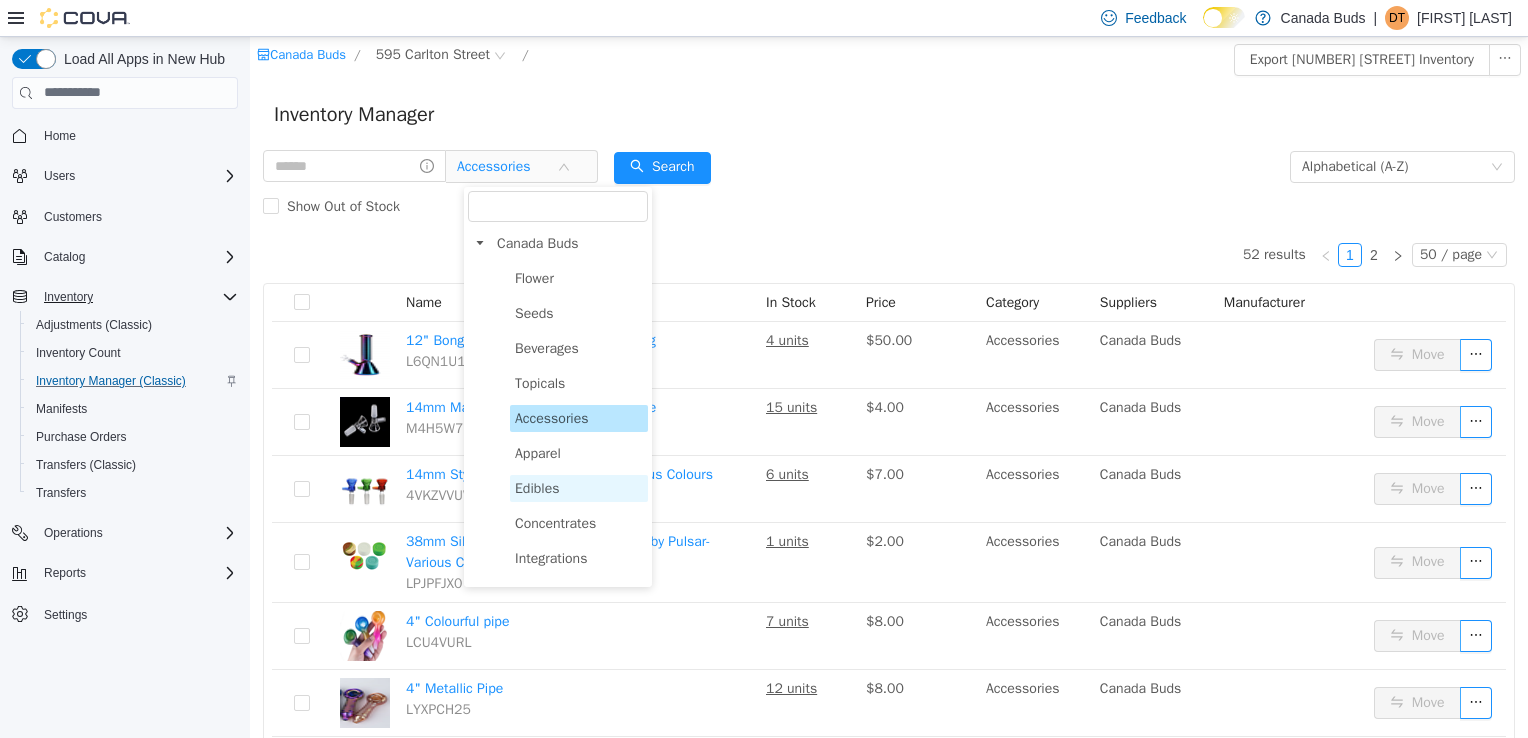 click on "Edibles" at bounding box center [579, 487] 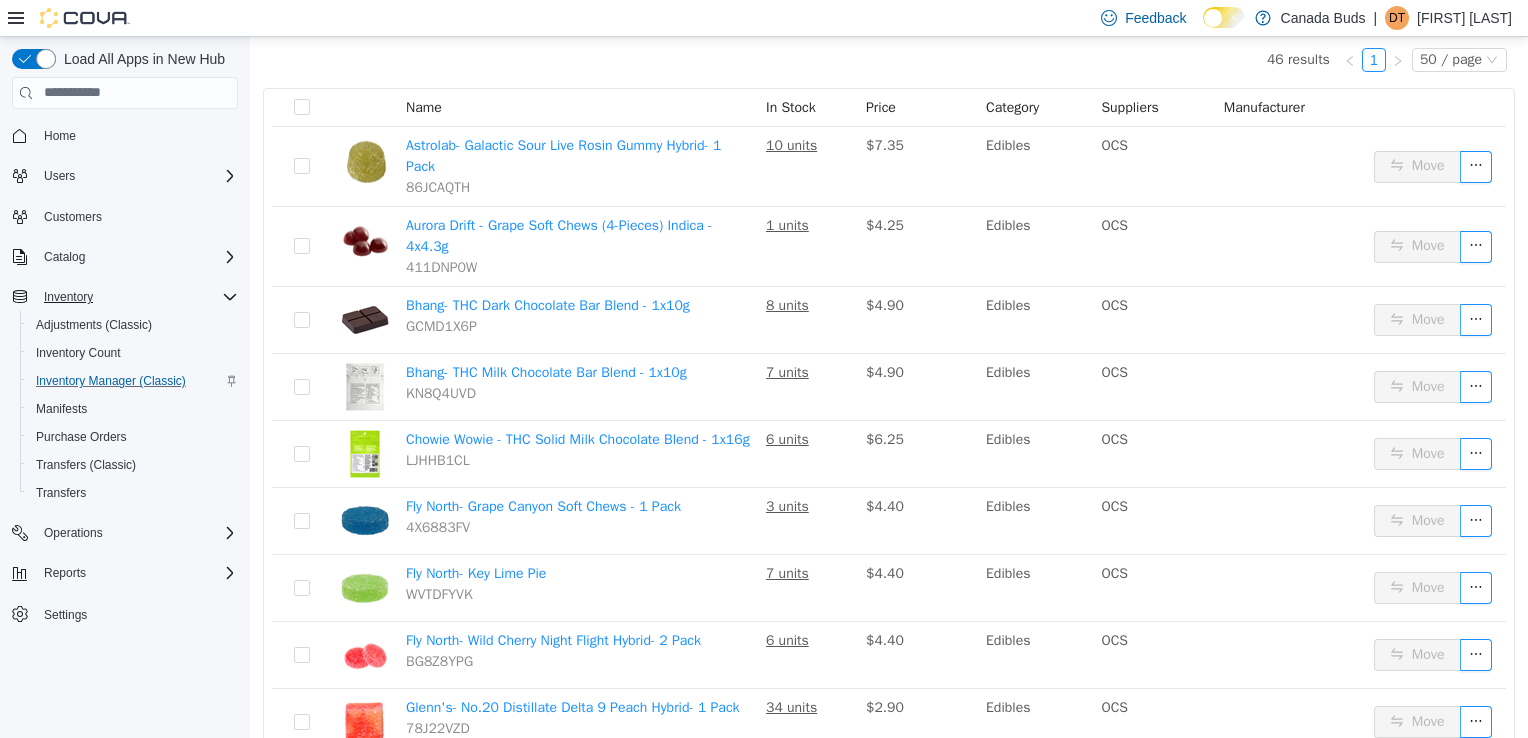 scroll, scrollTop: 0, scrollLeft: 0, axis: both 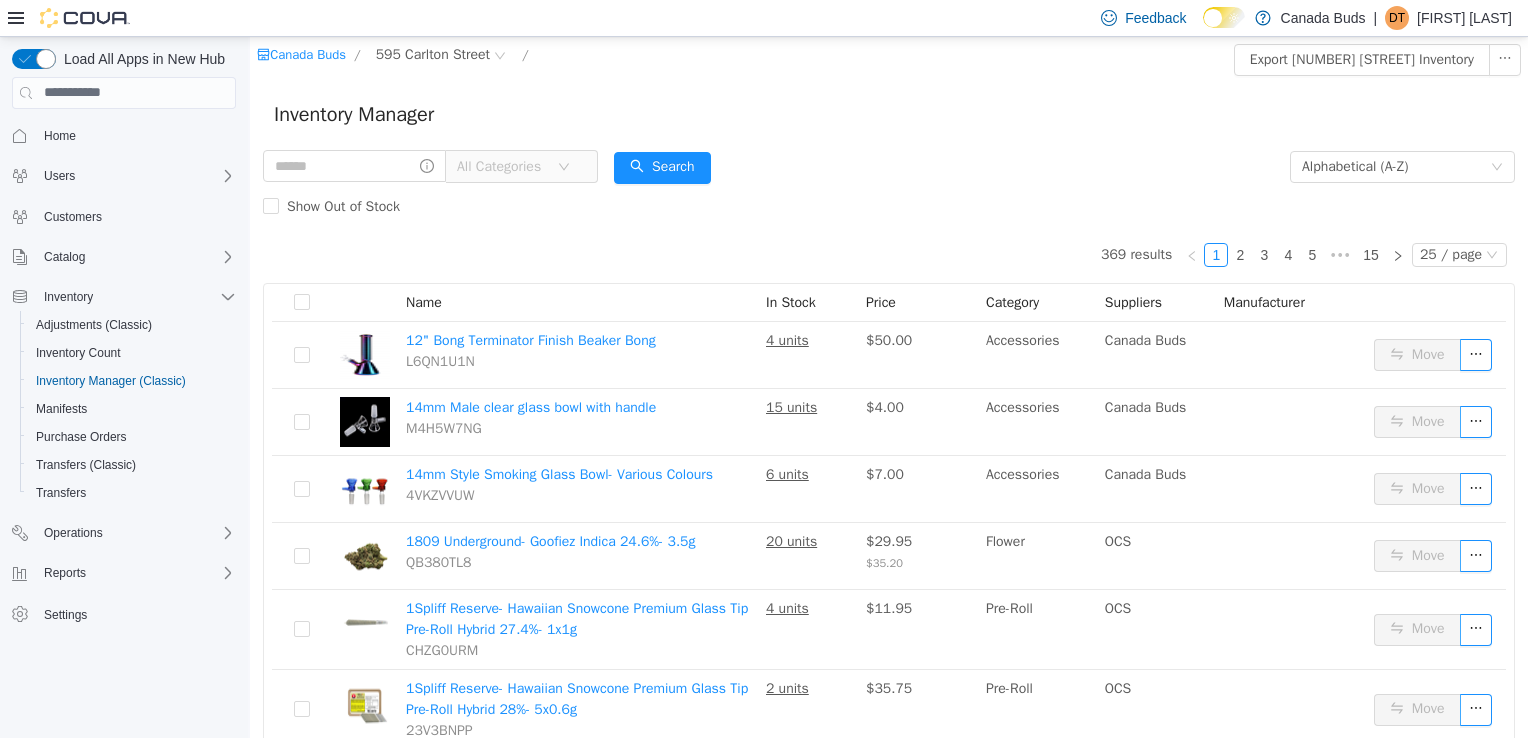 click on "All Categories" at bounding box center [502, 166] 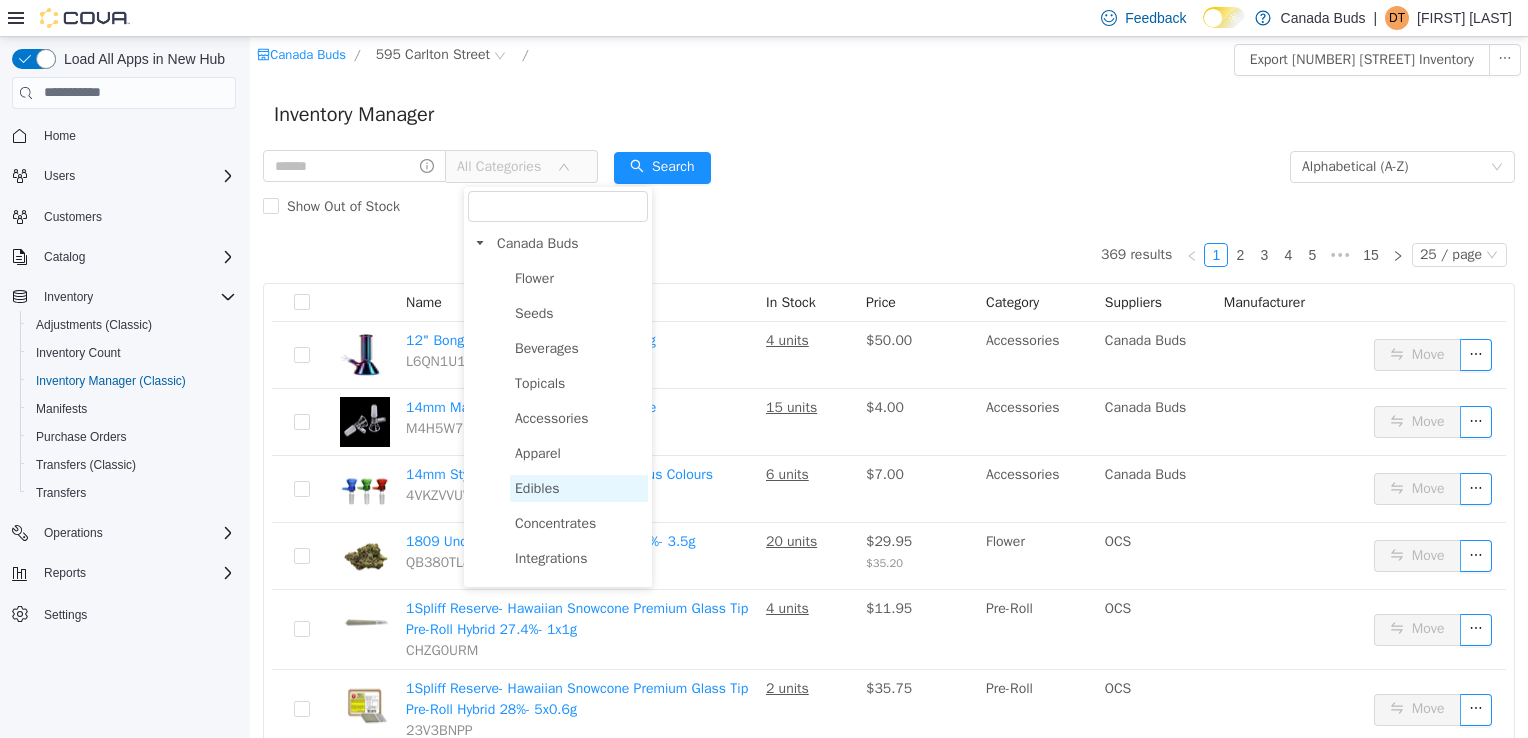 click on "Edibles" at bounding box center [579, 487] 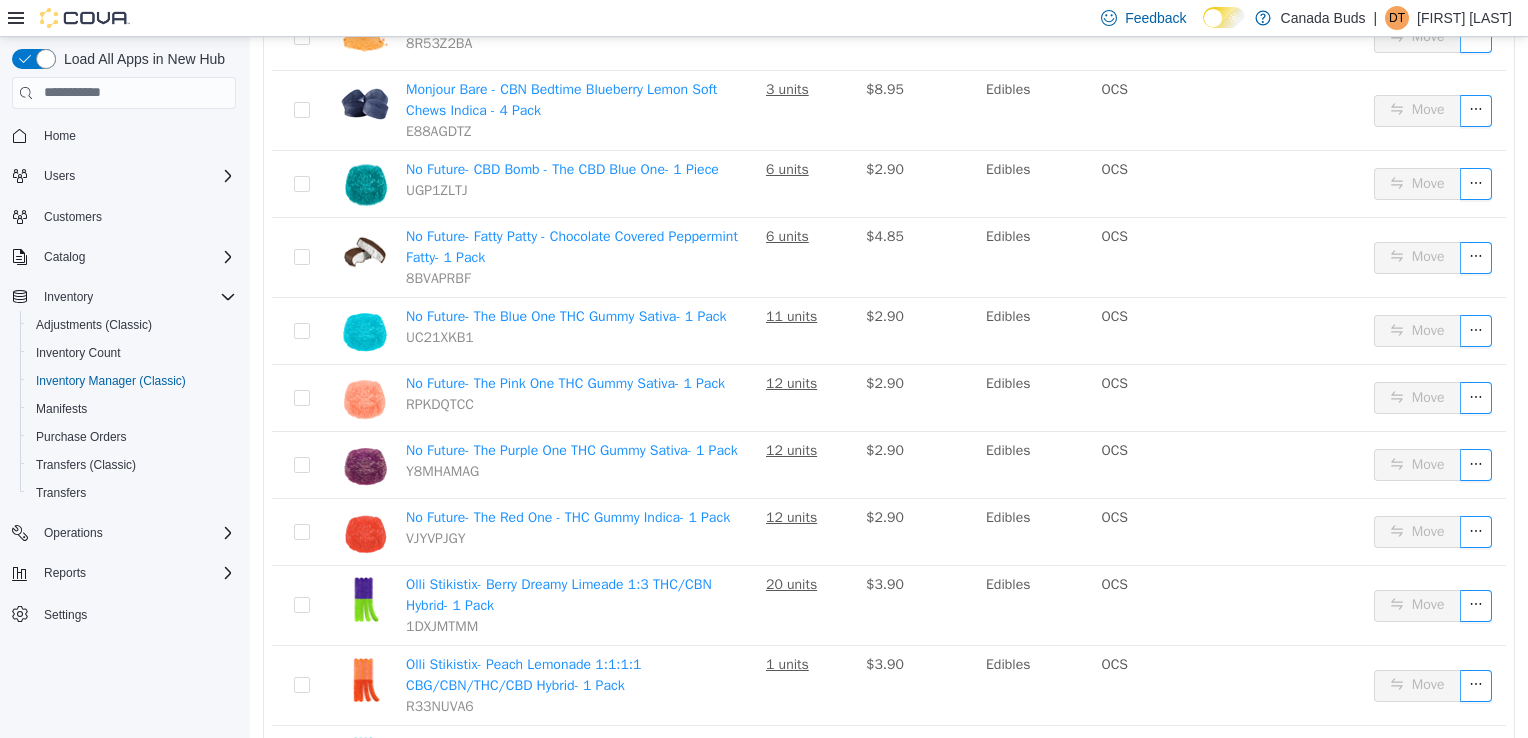 scroll, scrollTop: 1453, scrollLeft: 0, axis: vertical 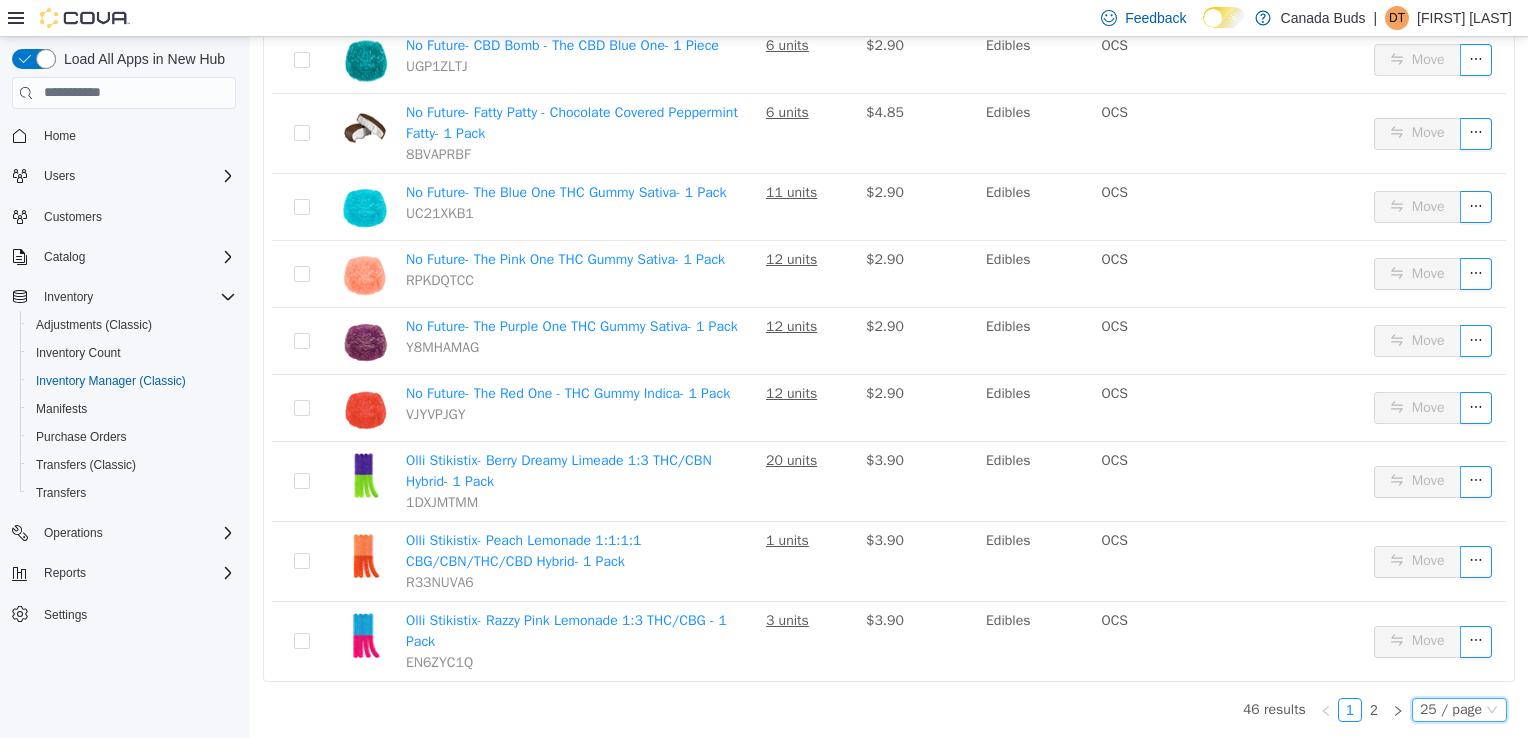 click on "25 / page" at bounding box center (1451, 709) 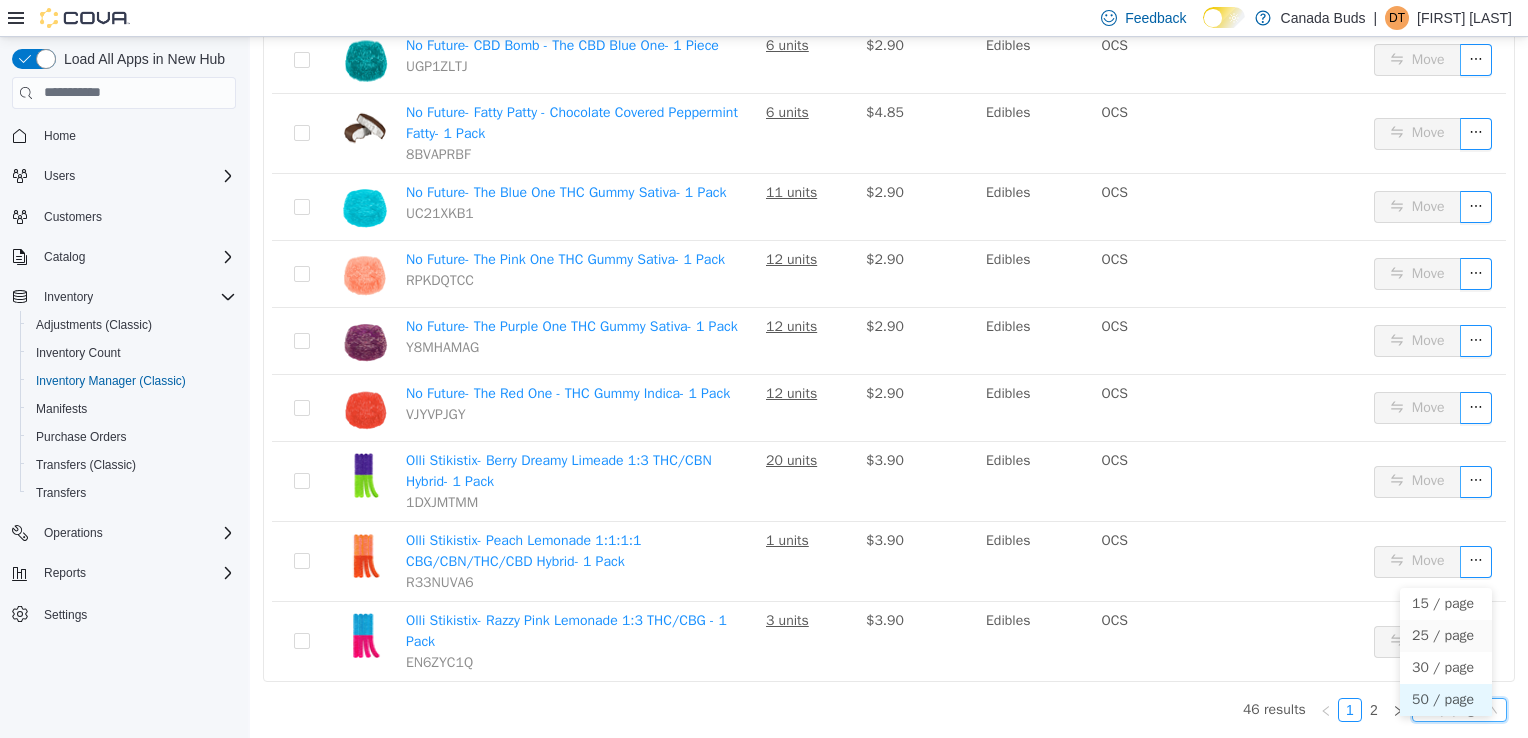 click on "50 / page" at bounding box center (1446, 699) 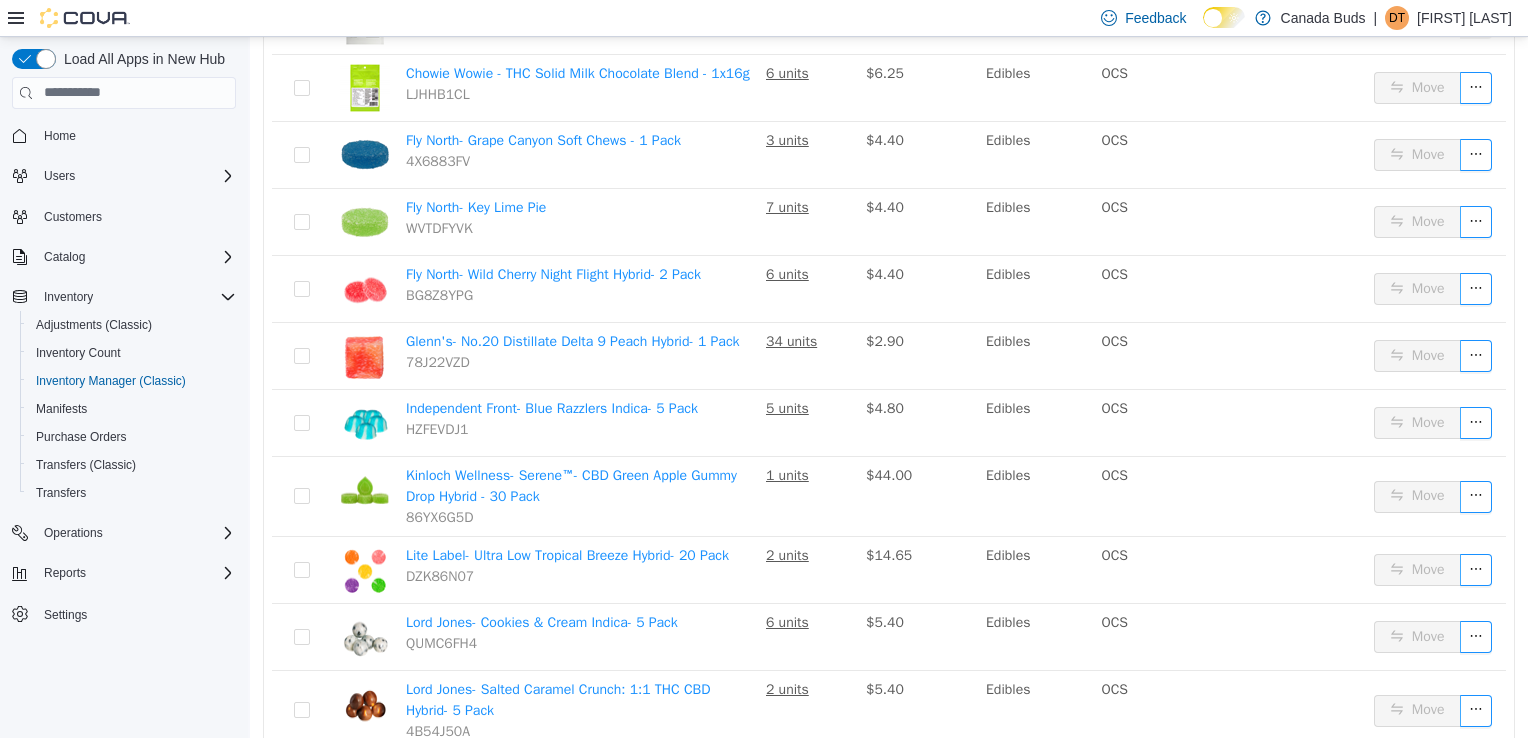 scroll, scrollTop: 0, scrollLeft: 0, axis: both 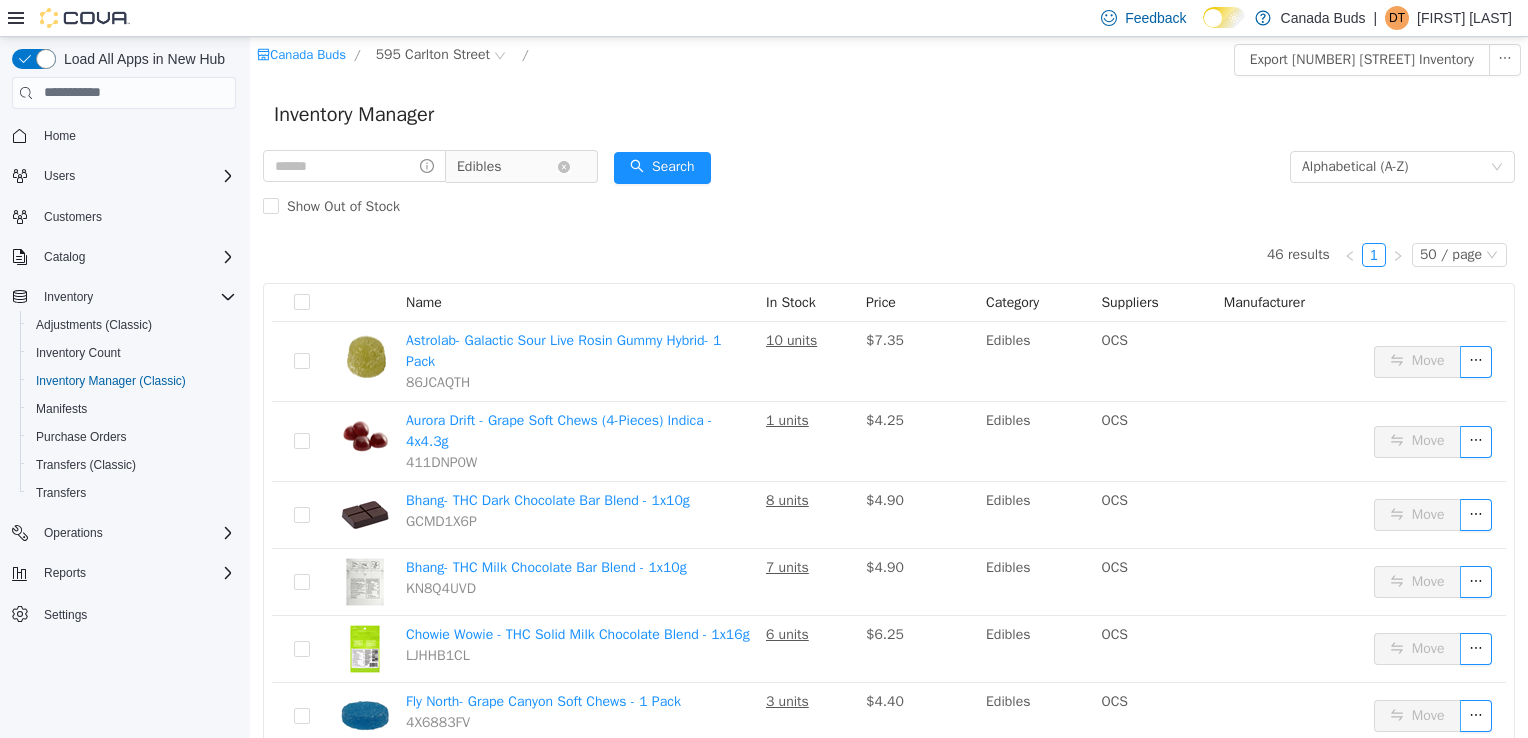 click on "Edibles" at bounding box center [479, 166] 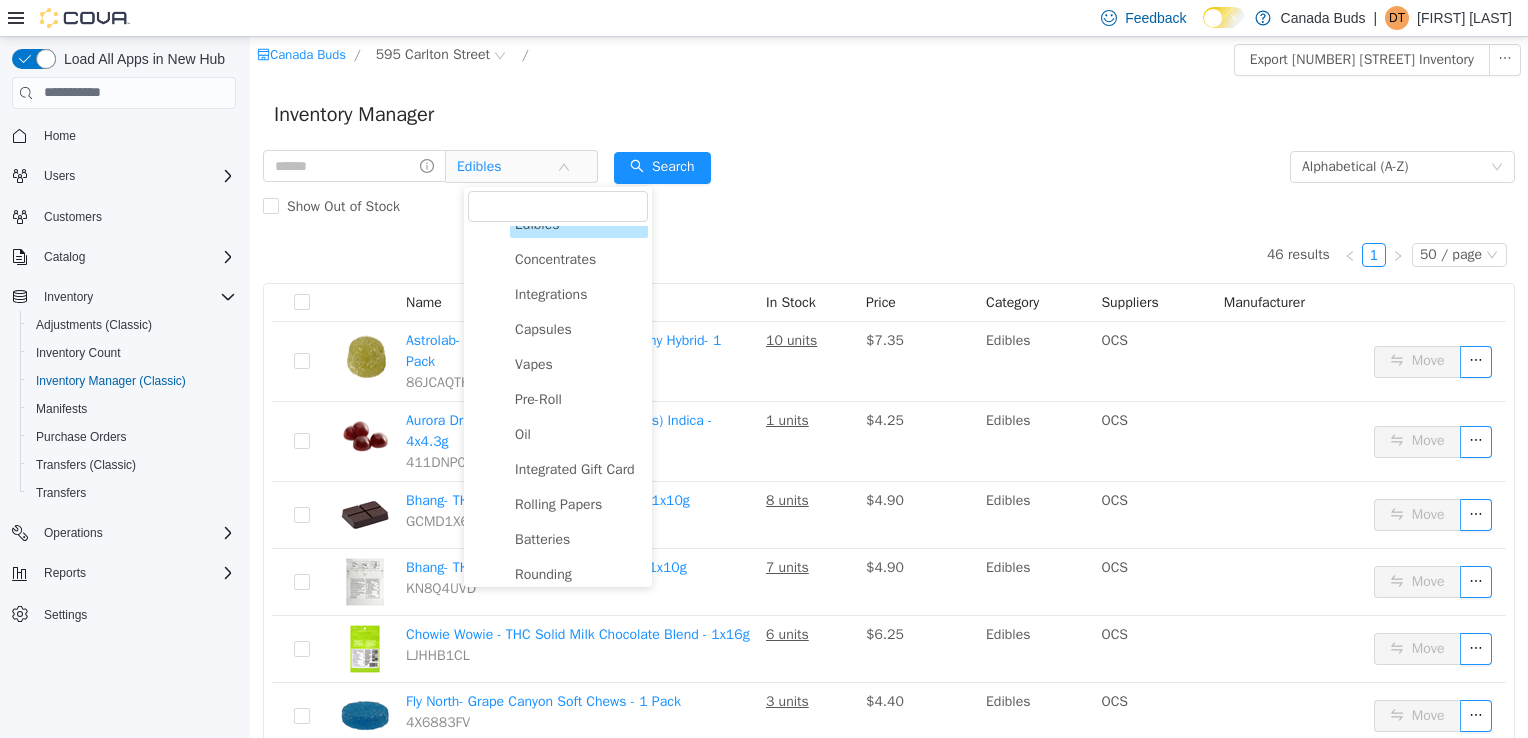 scroll, scrollTop: 264, scrollLeft: 0, axis: vertical 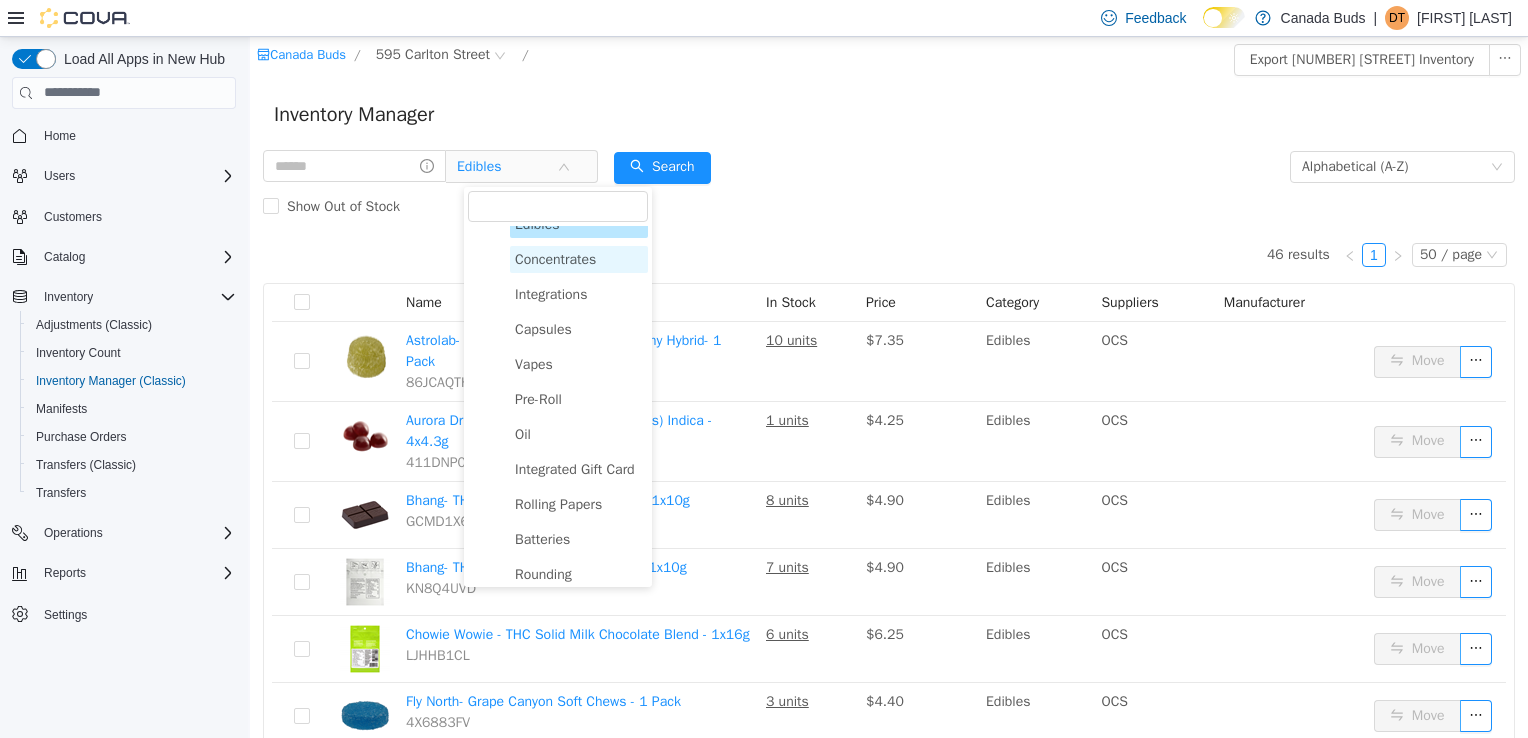 click on "Concentrates" at bounding box center (555, 258) 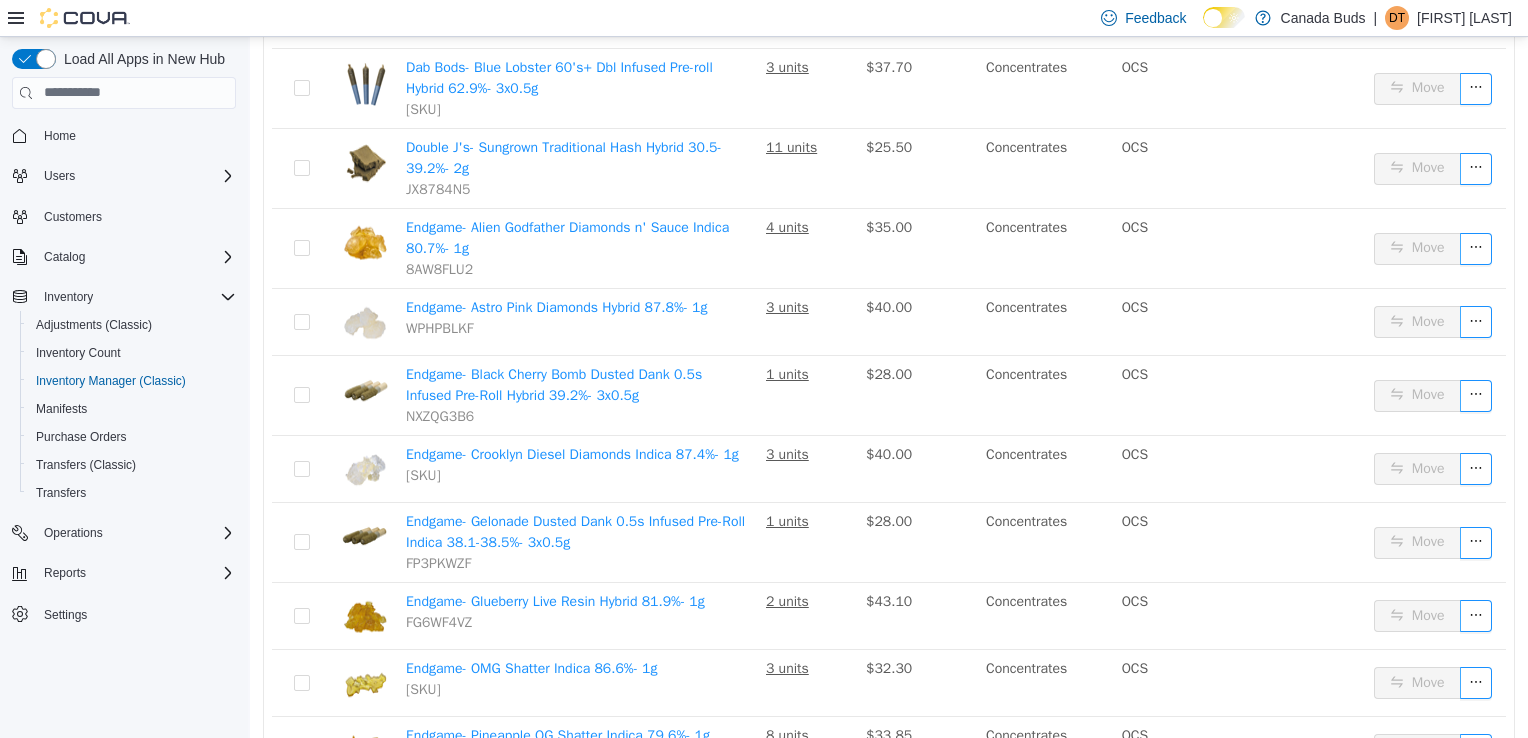 scroll, scrollTop: 912, scrollLeft: 0, axis: vertical 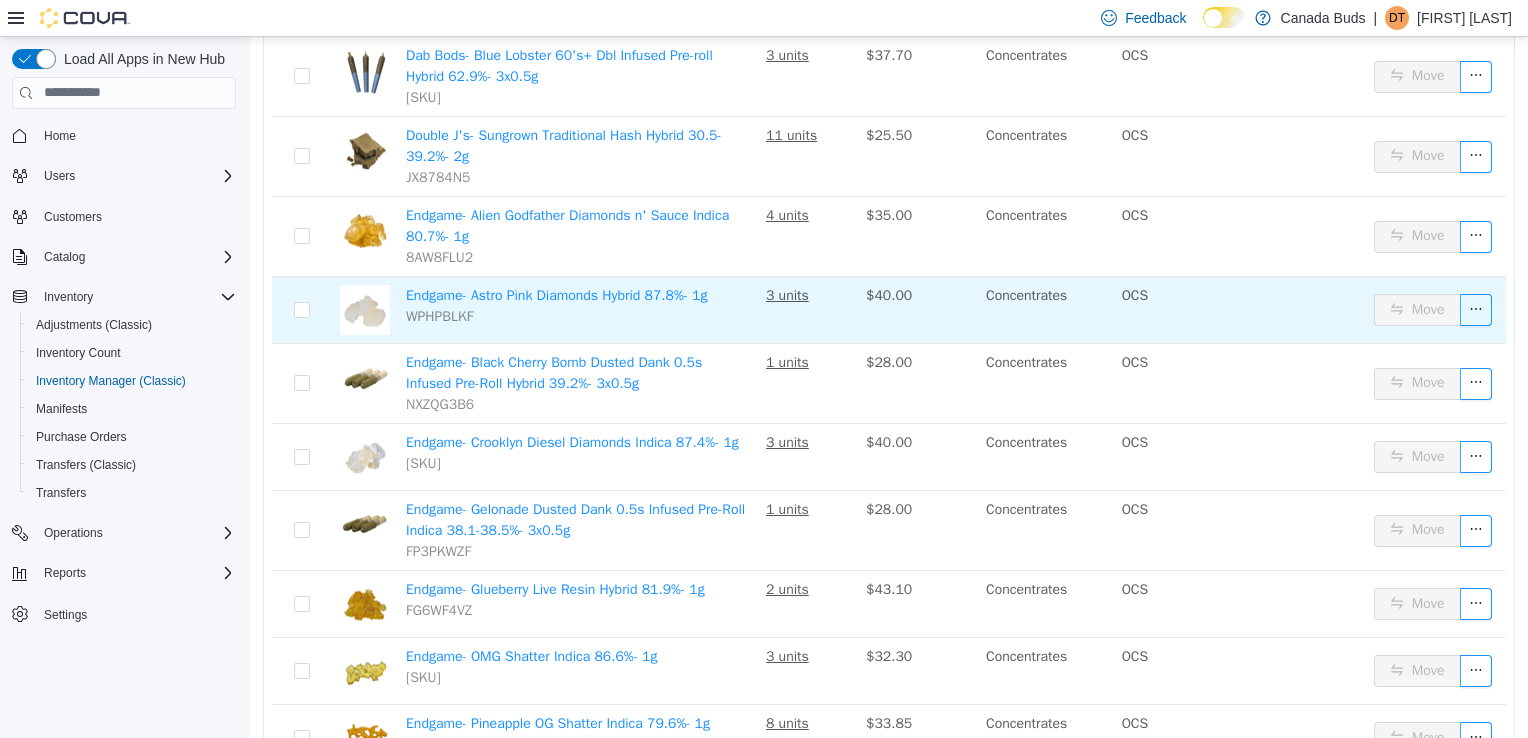 drag, startPoint x: 615, startPoint y: 325, endPoint x: 568, endPoint y: 321, distance: 47.169907 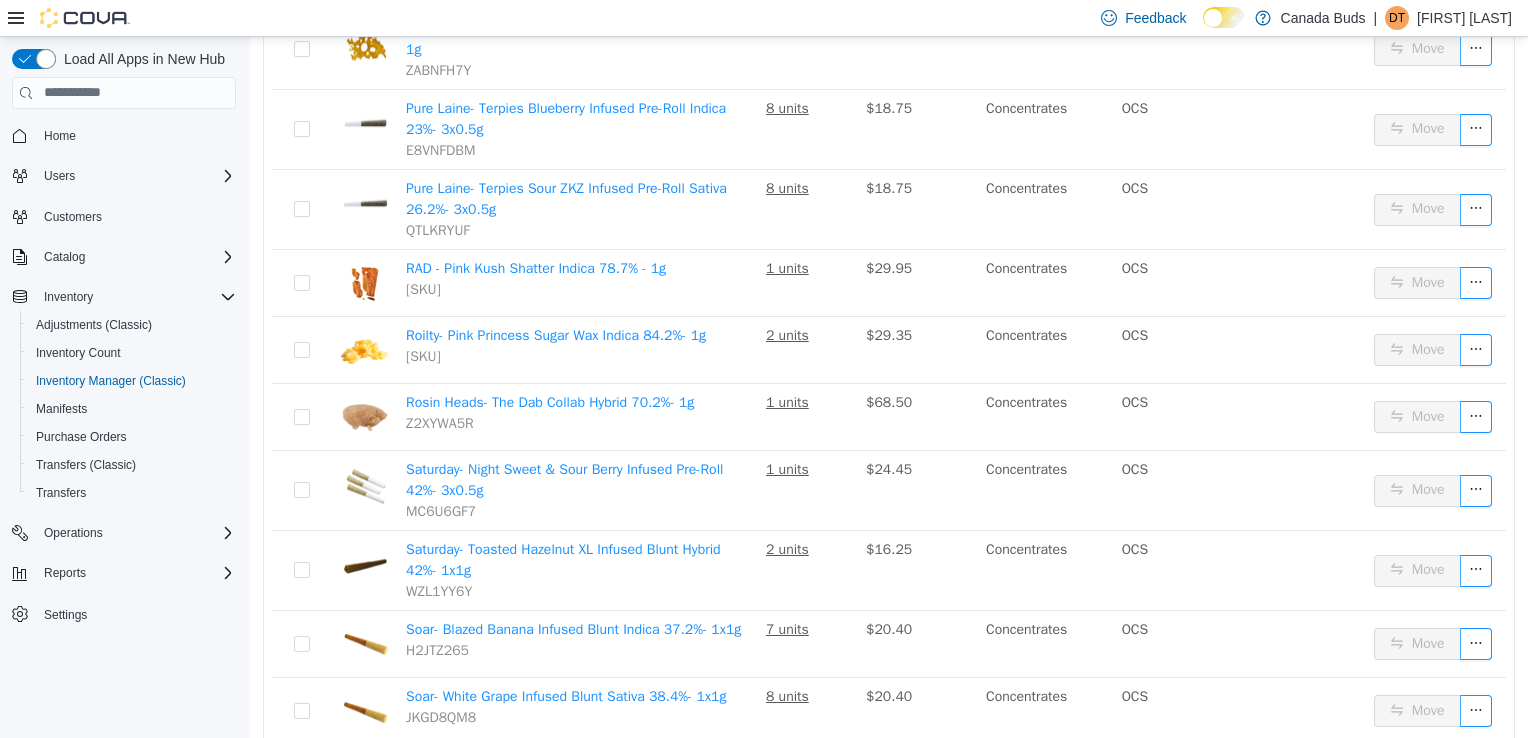scroll, scrollTop: 2640, scrollLeft: 0, axis: vertical 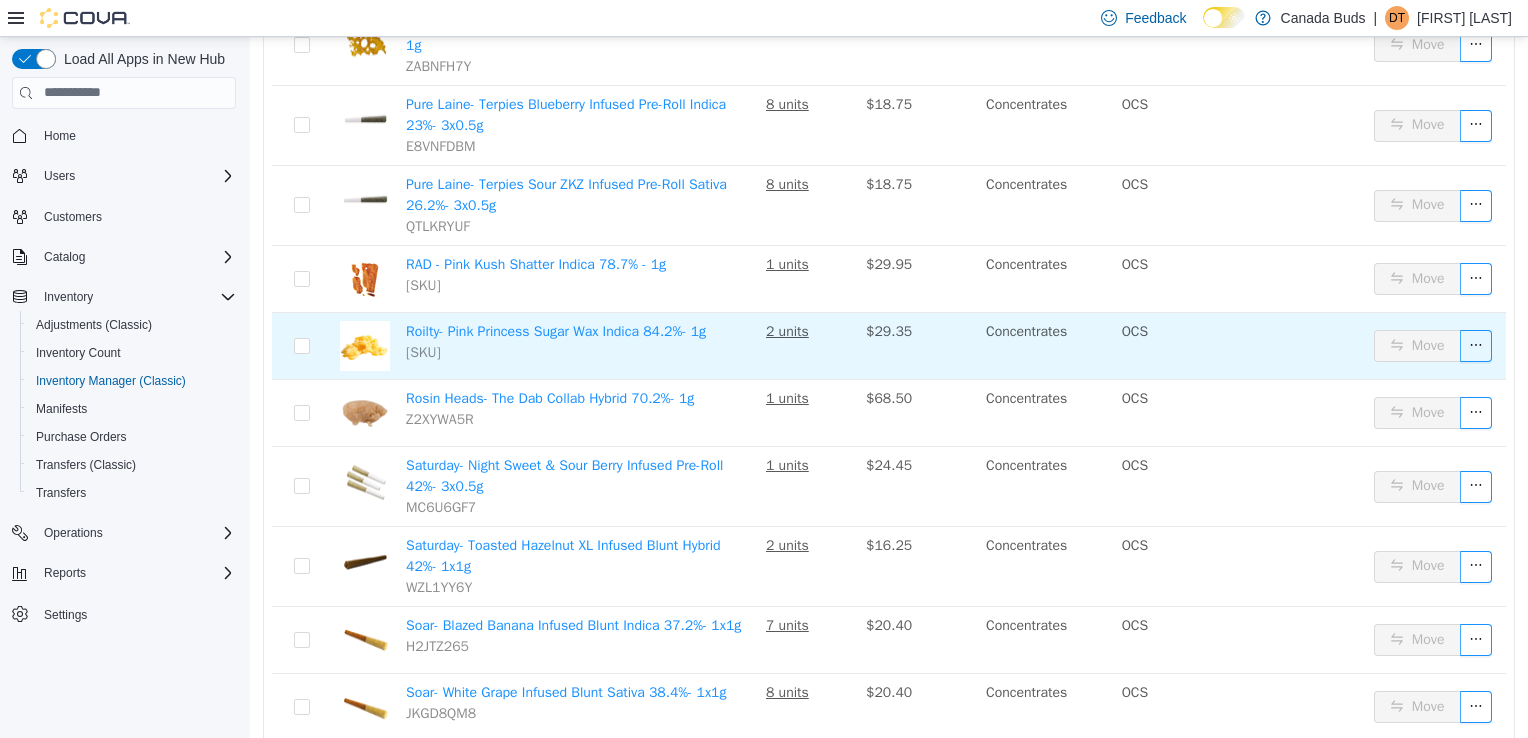 click on "Roilty- Pink Princess Sugar Wax Indica 84.2%- 1g [SKU]" at bounding box center [578, 345] 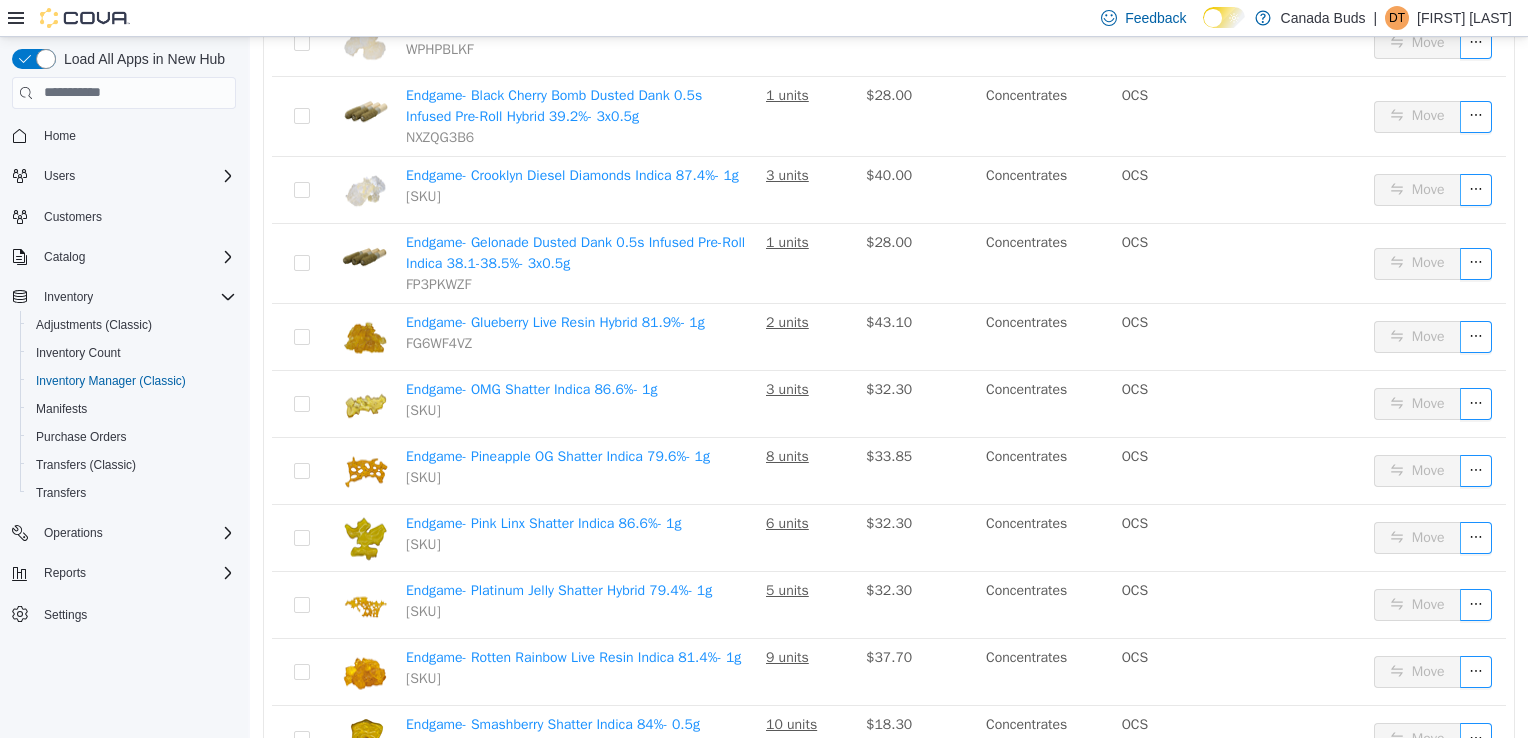scroll, scrollTop: 1180, scrollLeft: 0, axis: vertical 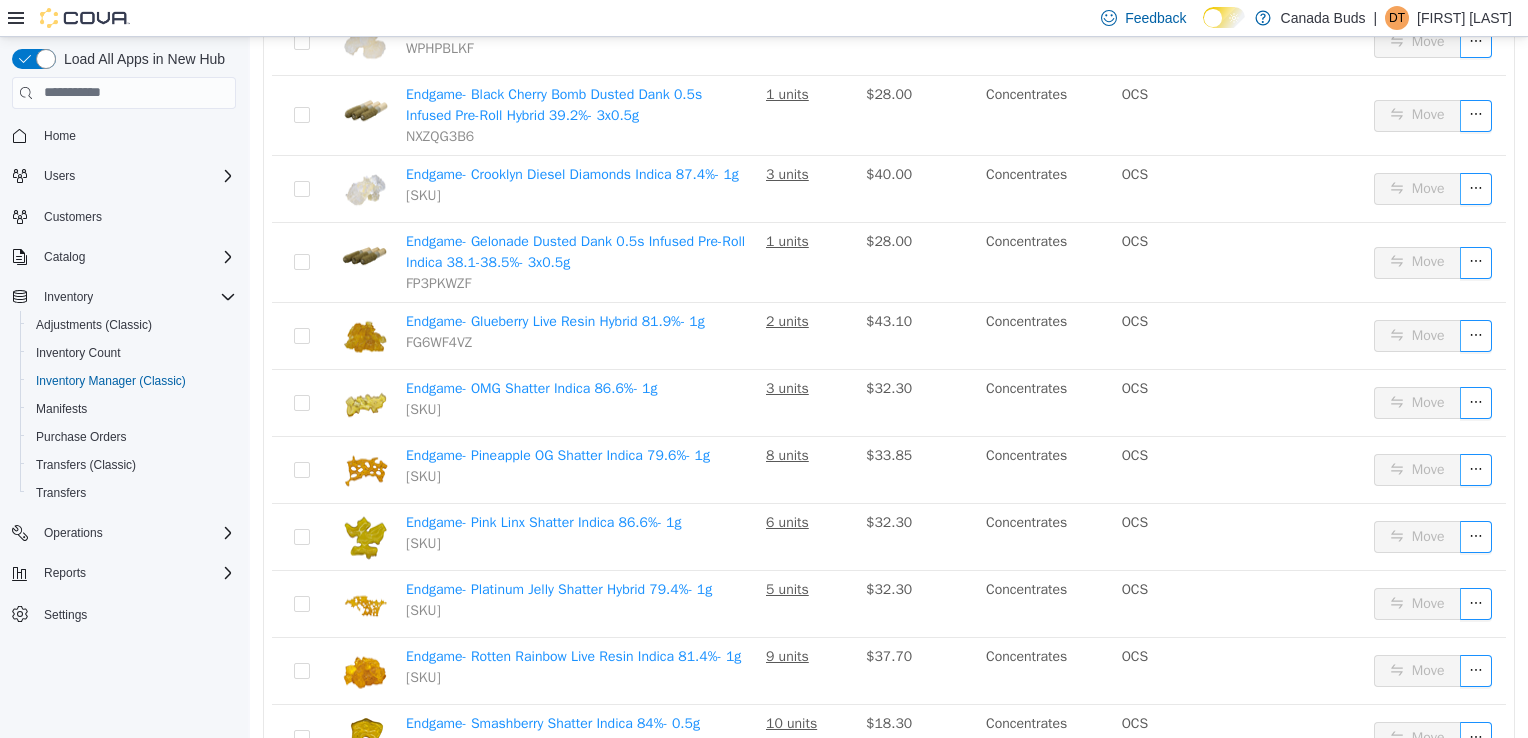 click on "Endgame- Black Cherry Bomb Dusted Dank 0.5s Infused Pre-Roll Hybrid 39.2%- 3x0.5g NXZQG3B6" at bounding box center [578, 115] 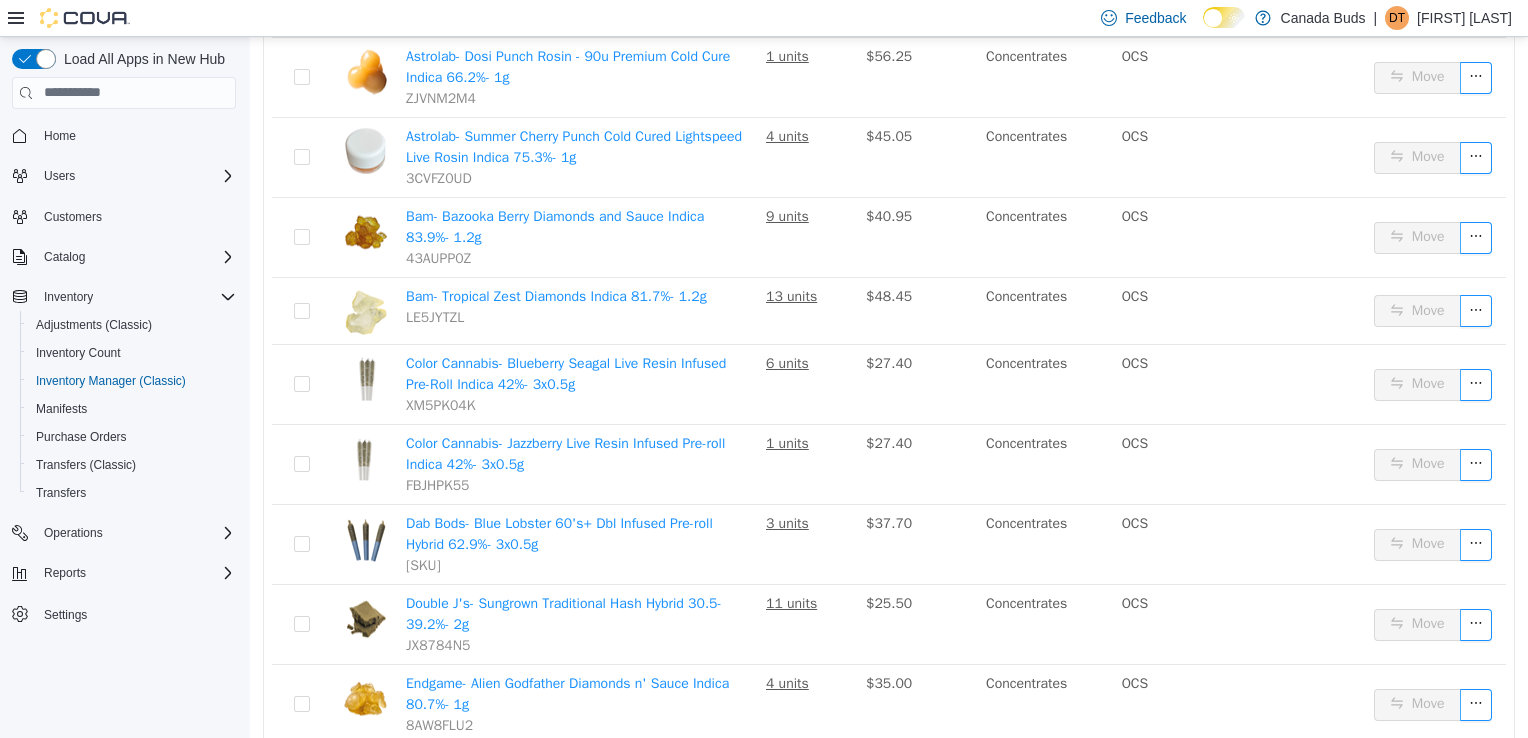scroll, scrollTop: 0, scrollLeft: 0, axis: both 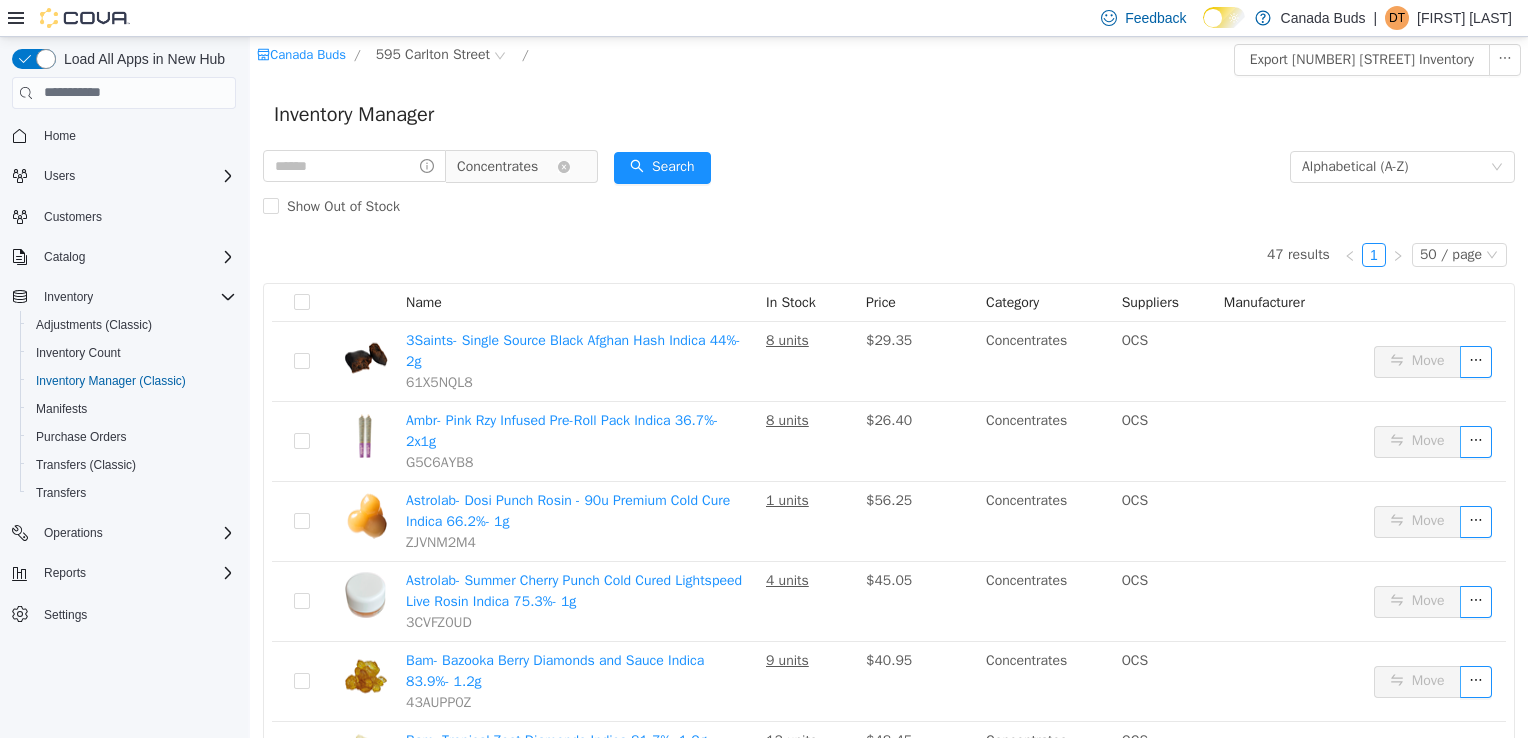 click on "Concentrates" at bounding box center (497, 166) 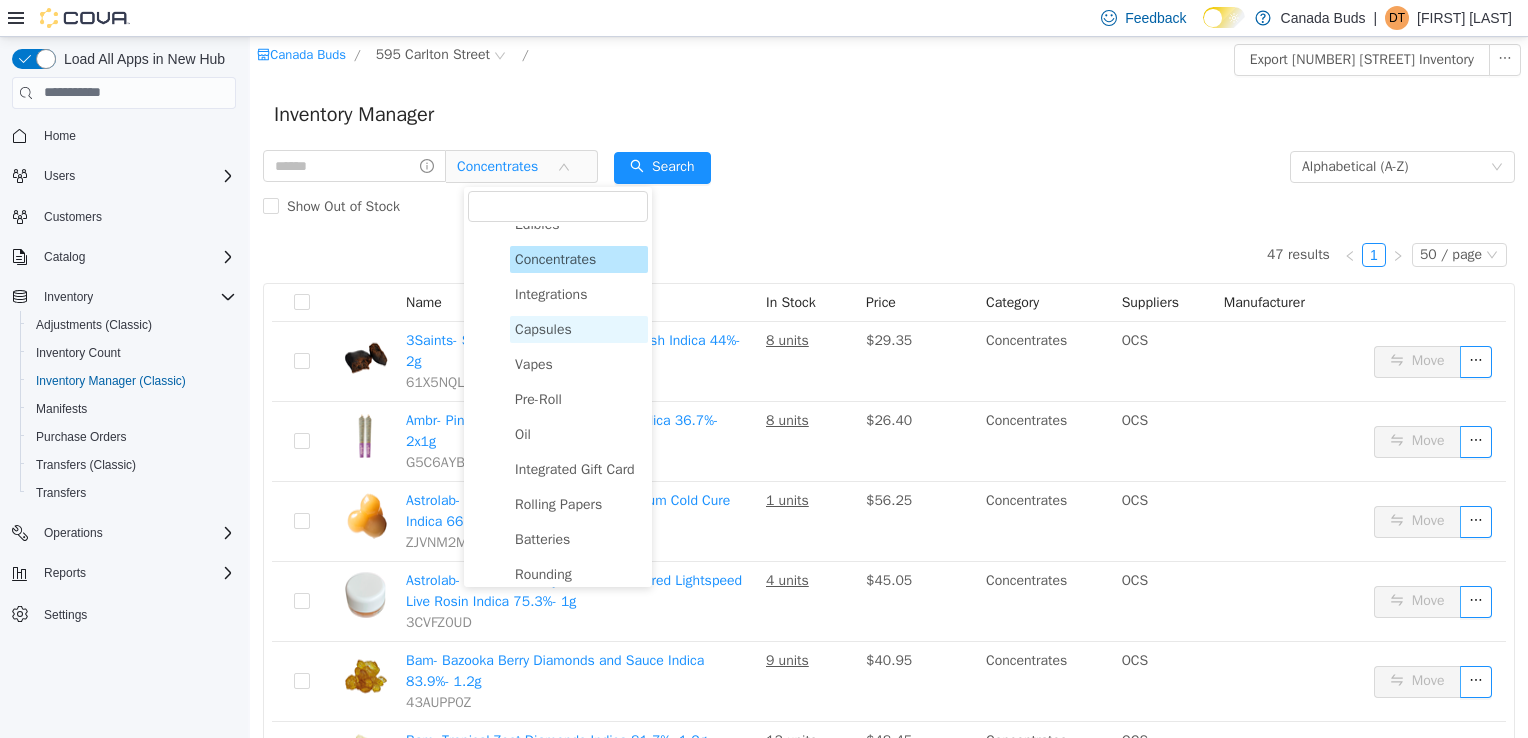 click on "Capsules" at bounding box center (579, 328) 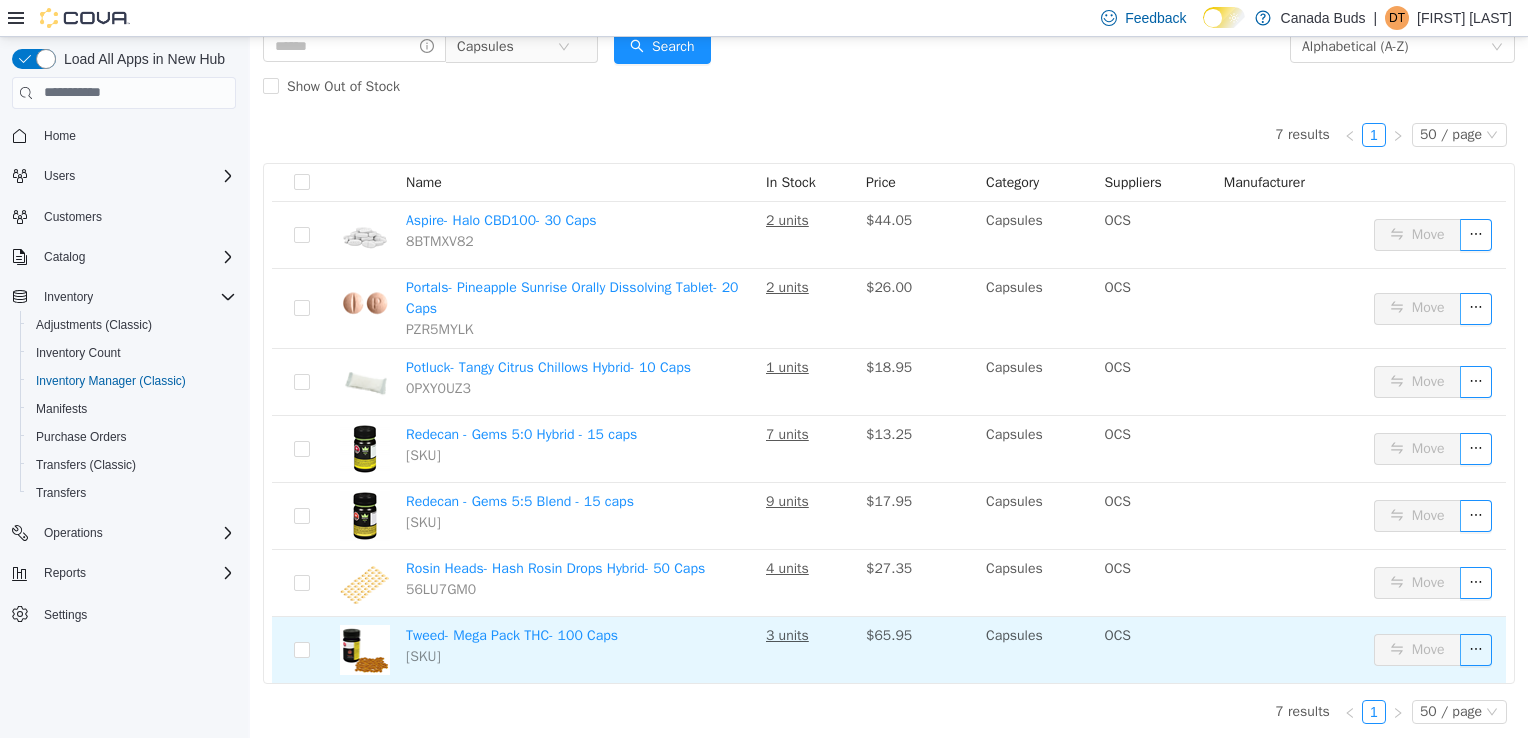 scroll, scrollTop: 0, scrollLeft: 0, axis: both 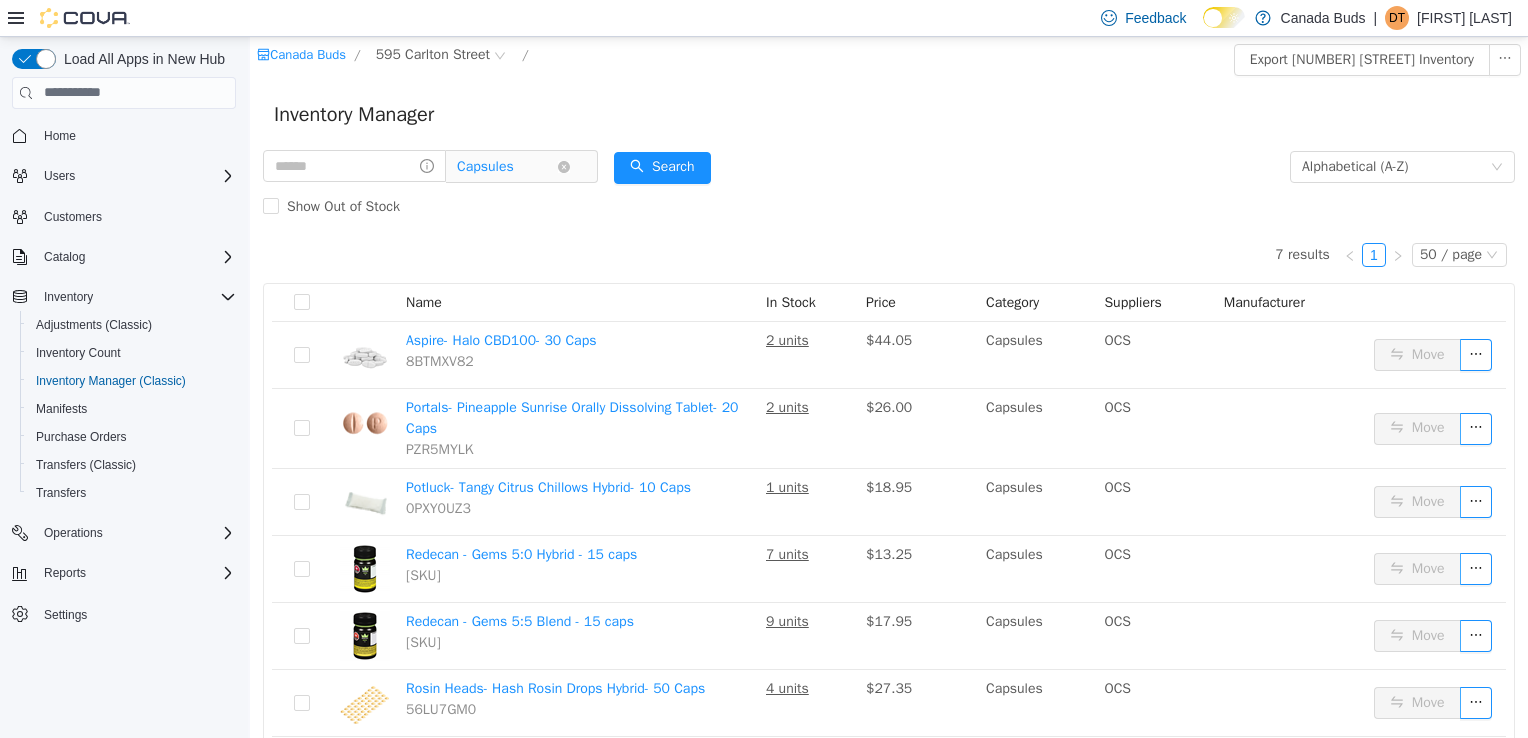 click on "Capsules" at bounding box center [485, 166] 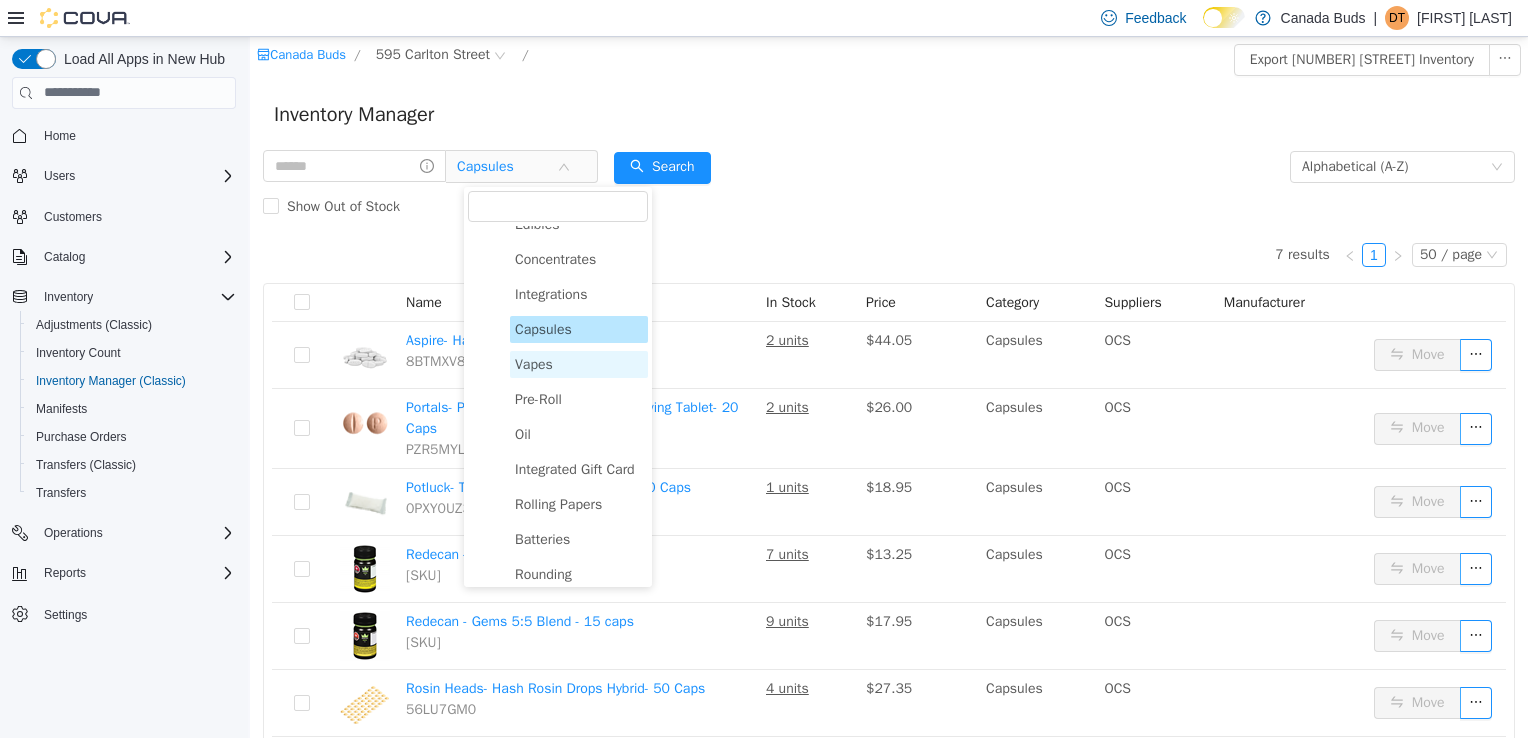 click on "Vapes" at bounding box center (579, 363) 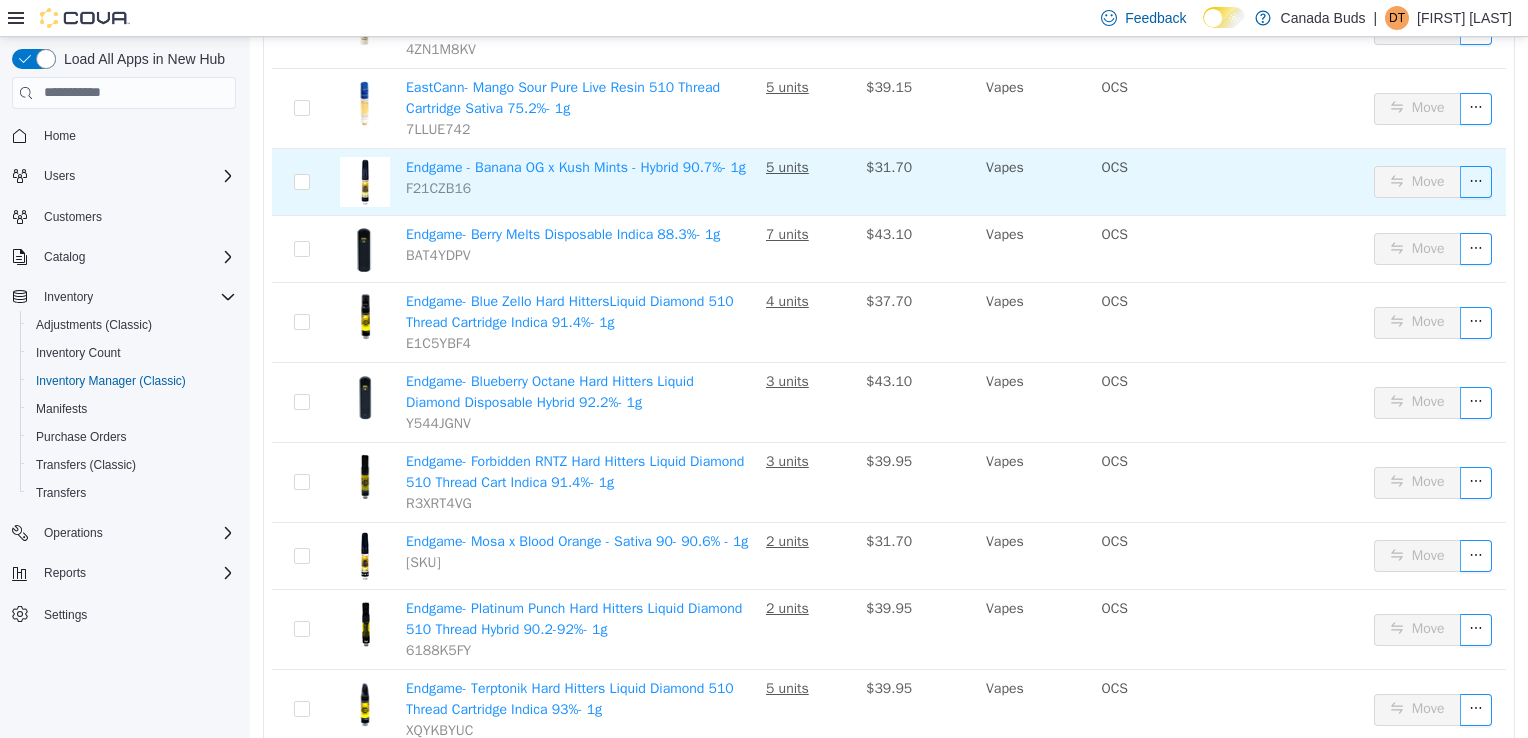 scroll, scrollTop: 751, scrollLeft: 0, axis: vertical 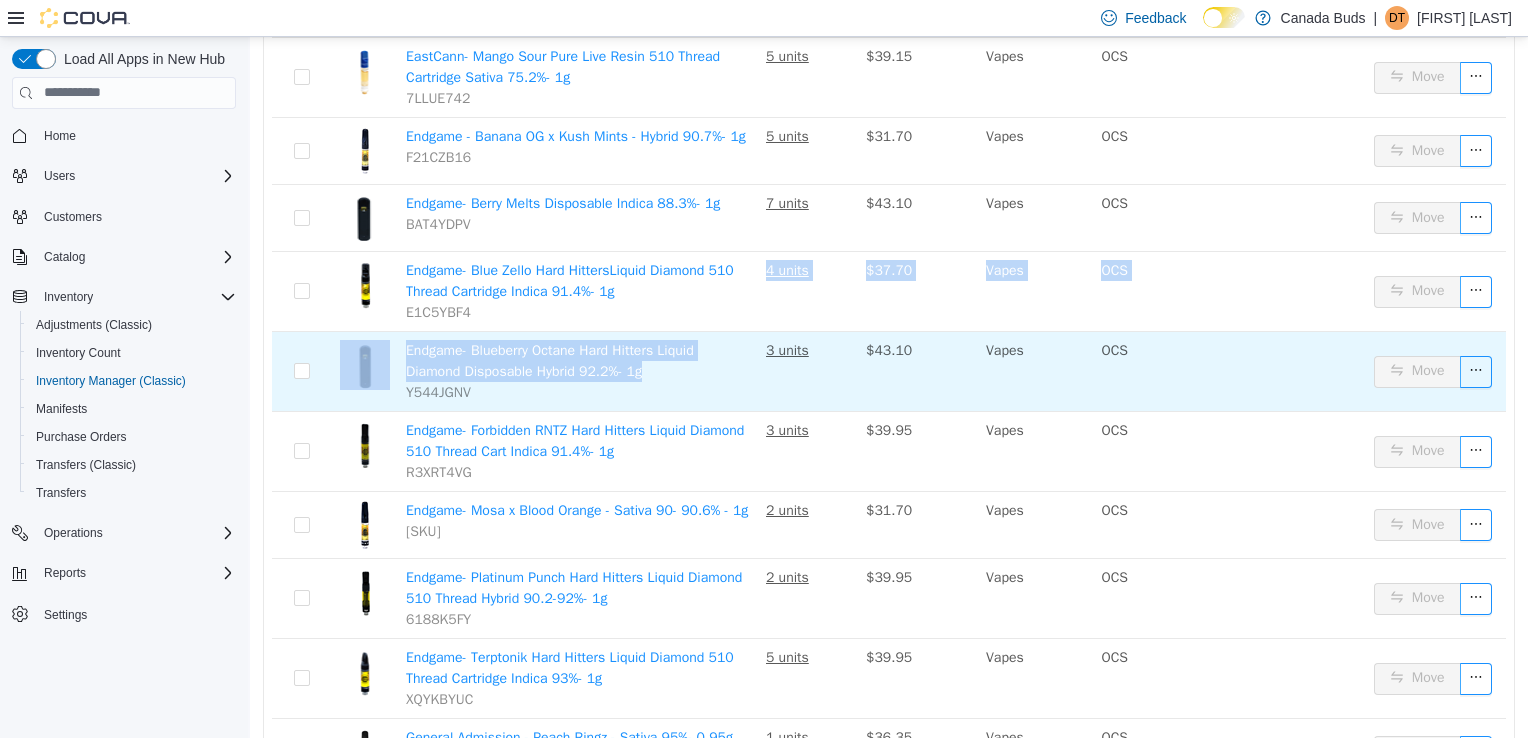 drag, startPoint x: 630, startPoint y: 313, endPoint x: 654, endPoint y: 392, distance: 82.565125 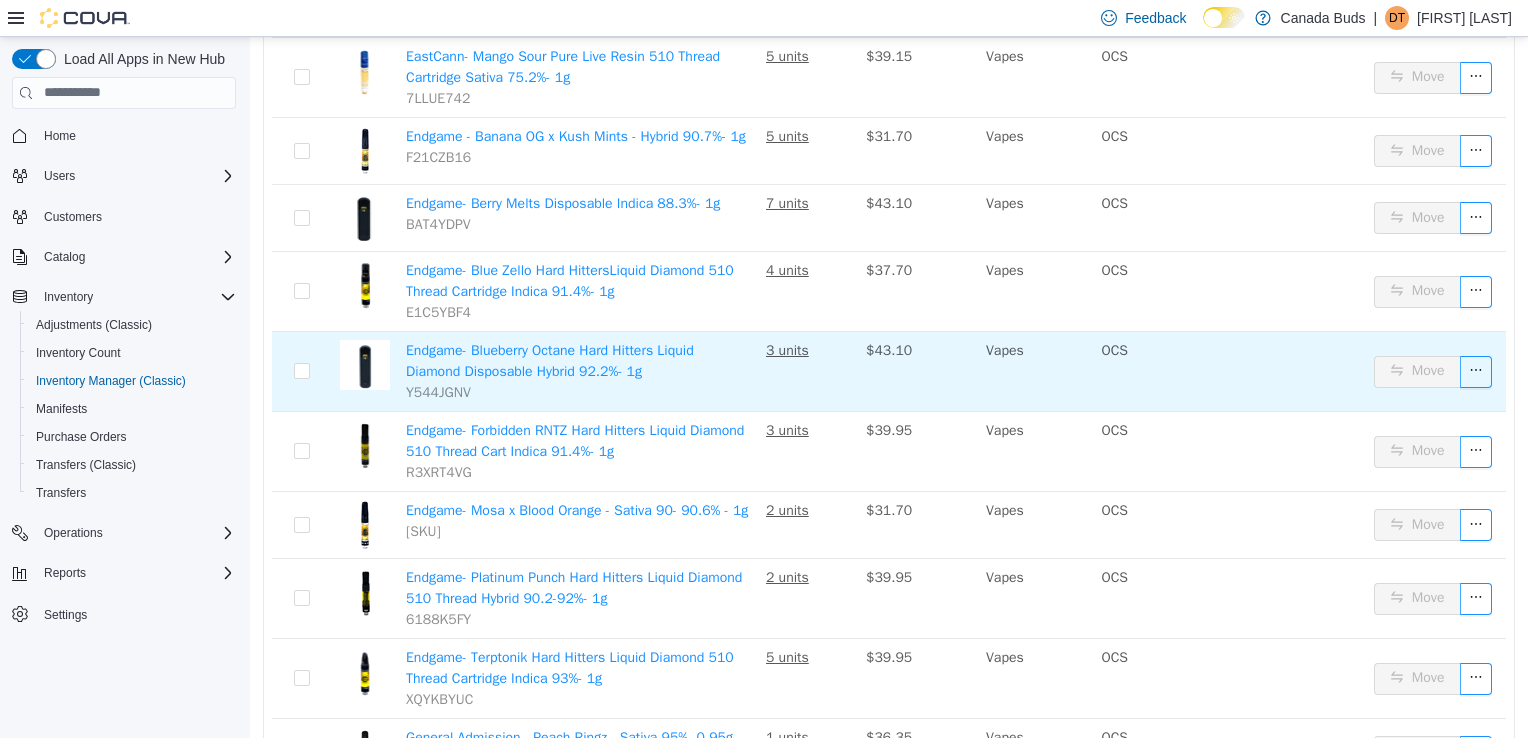 drag, startPoint x: 654, startPoint y: 392, endPoint x: 712, endPoint y: 405, distance: 59.439045 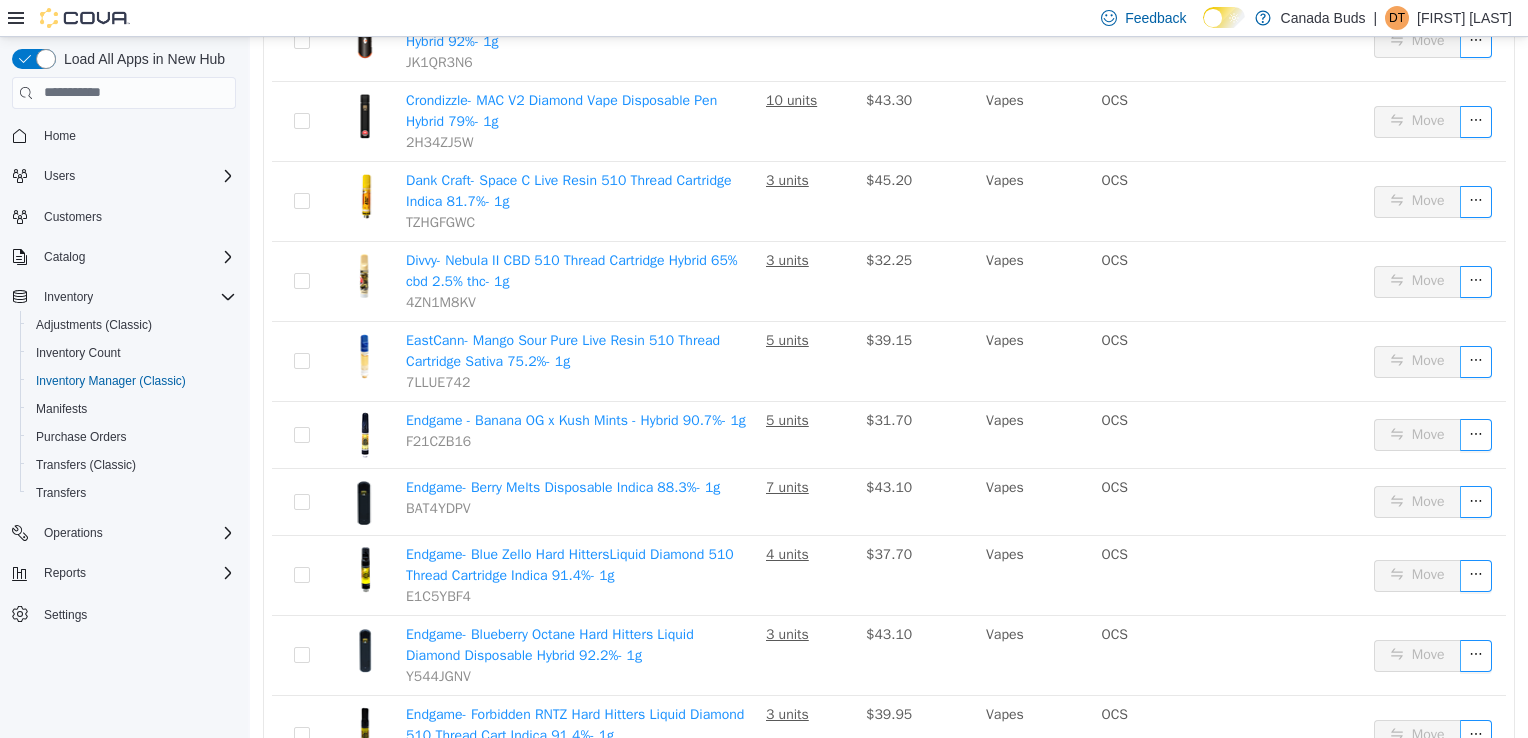 scroll, scrollTop: 0, scrollLeft: 0, axis: both 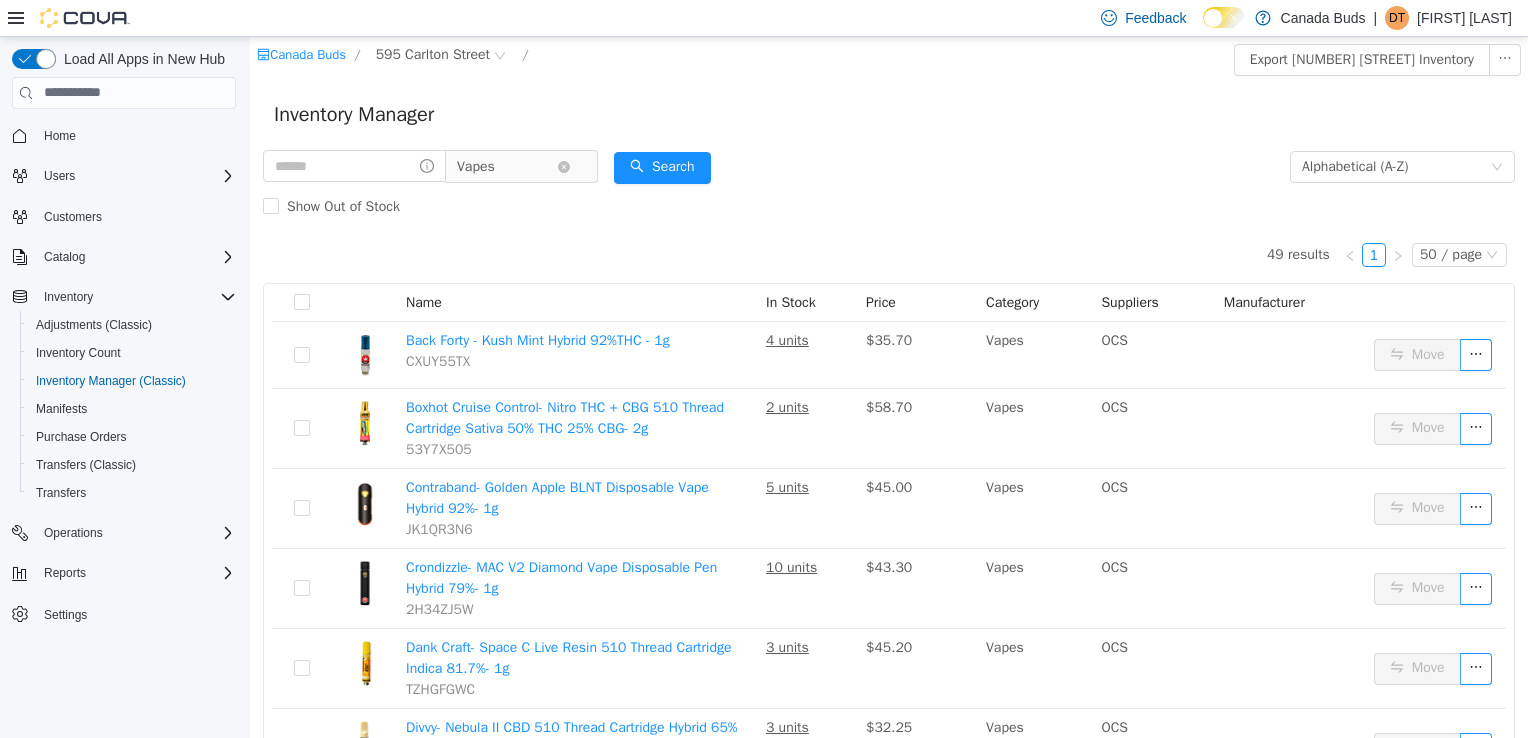 click on "Vapes" at bounding box center (507, 166) 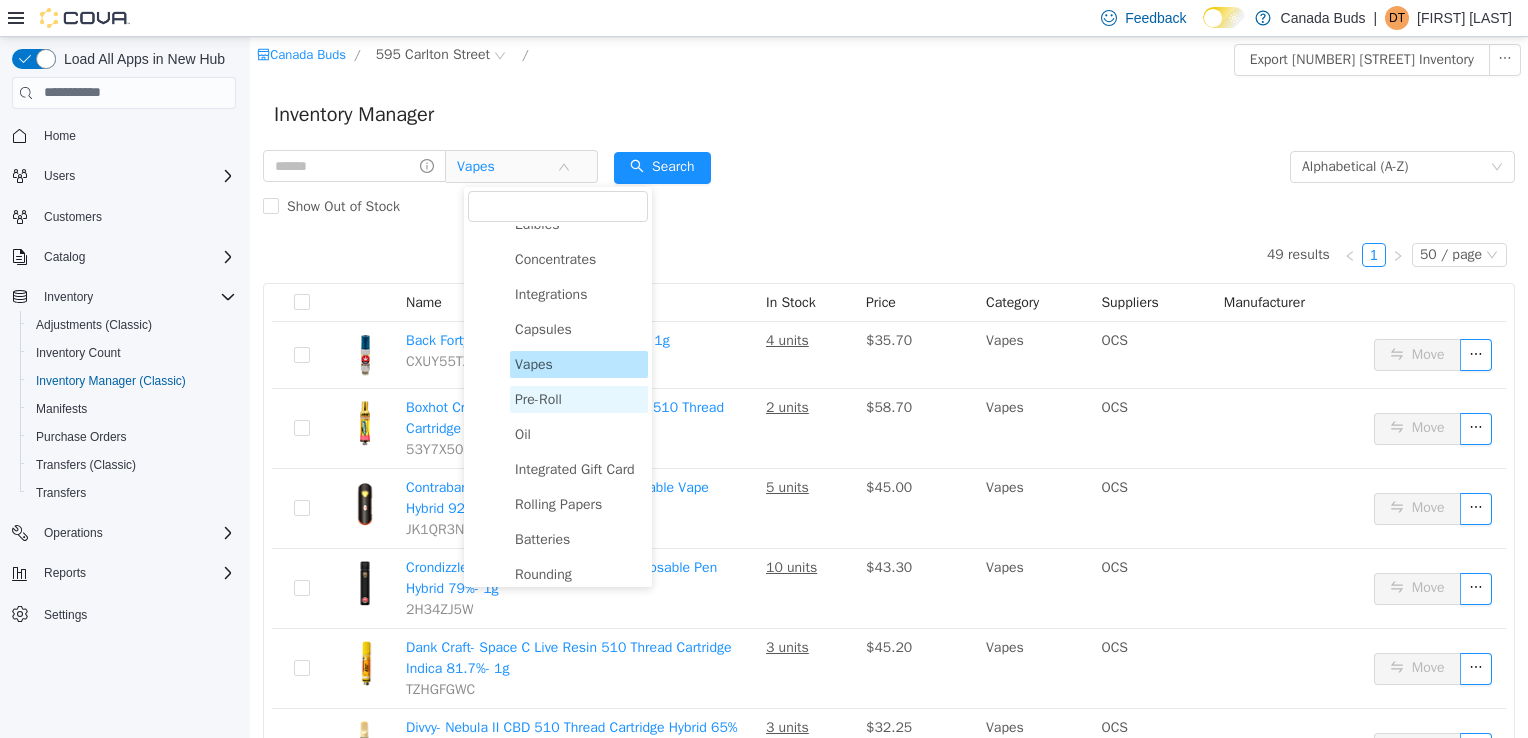 click on "Pre-Roll" at bounding box center [579, 398] 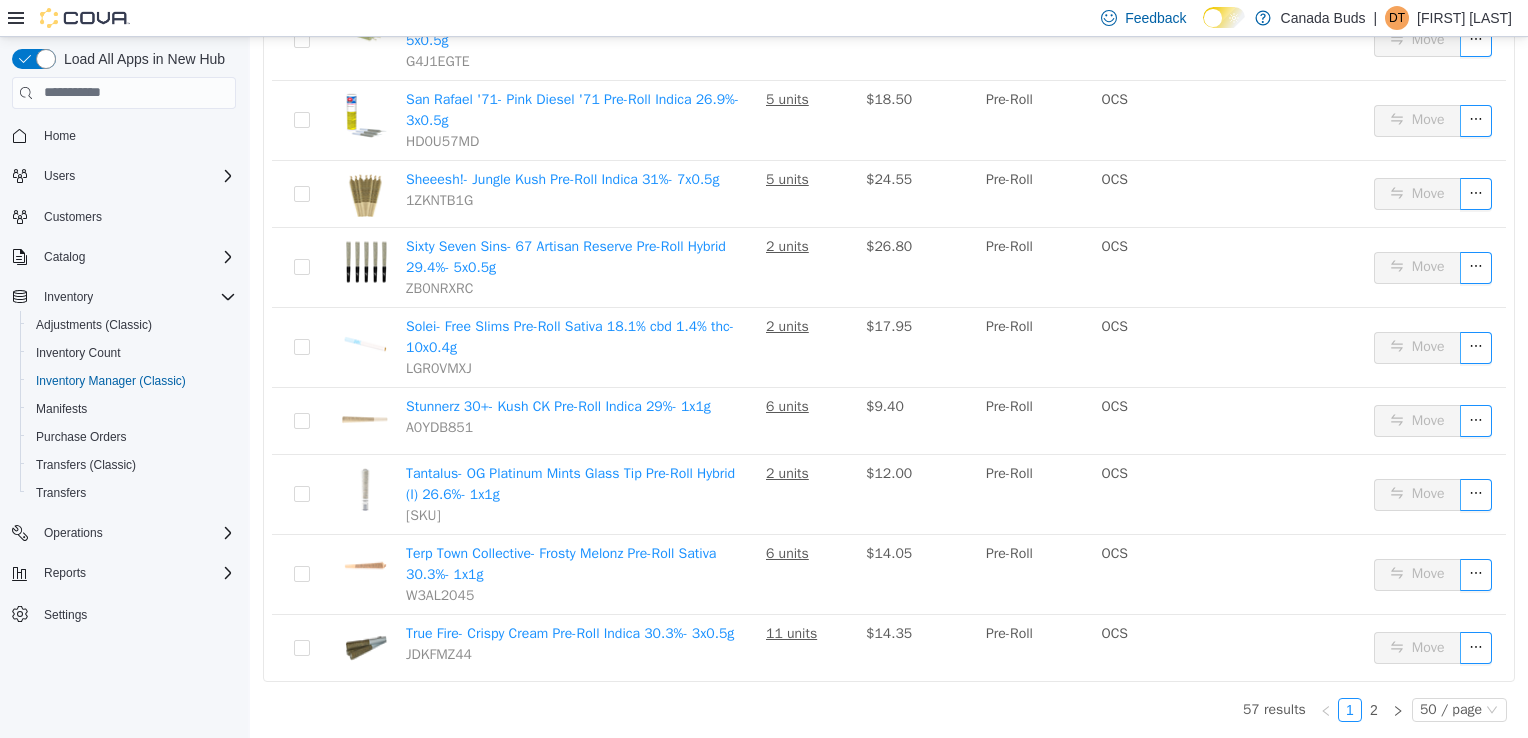 scroll, scrollTop: 3370, scrollLeft: 0, axis: vertical 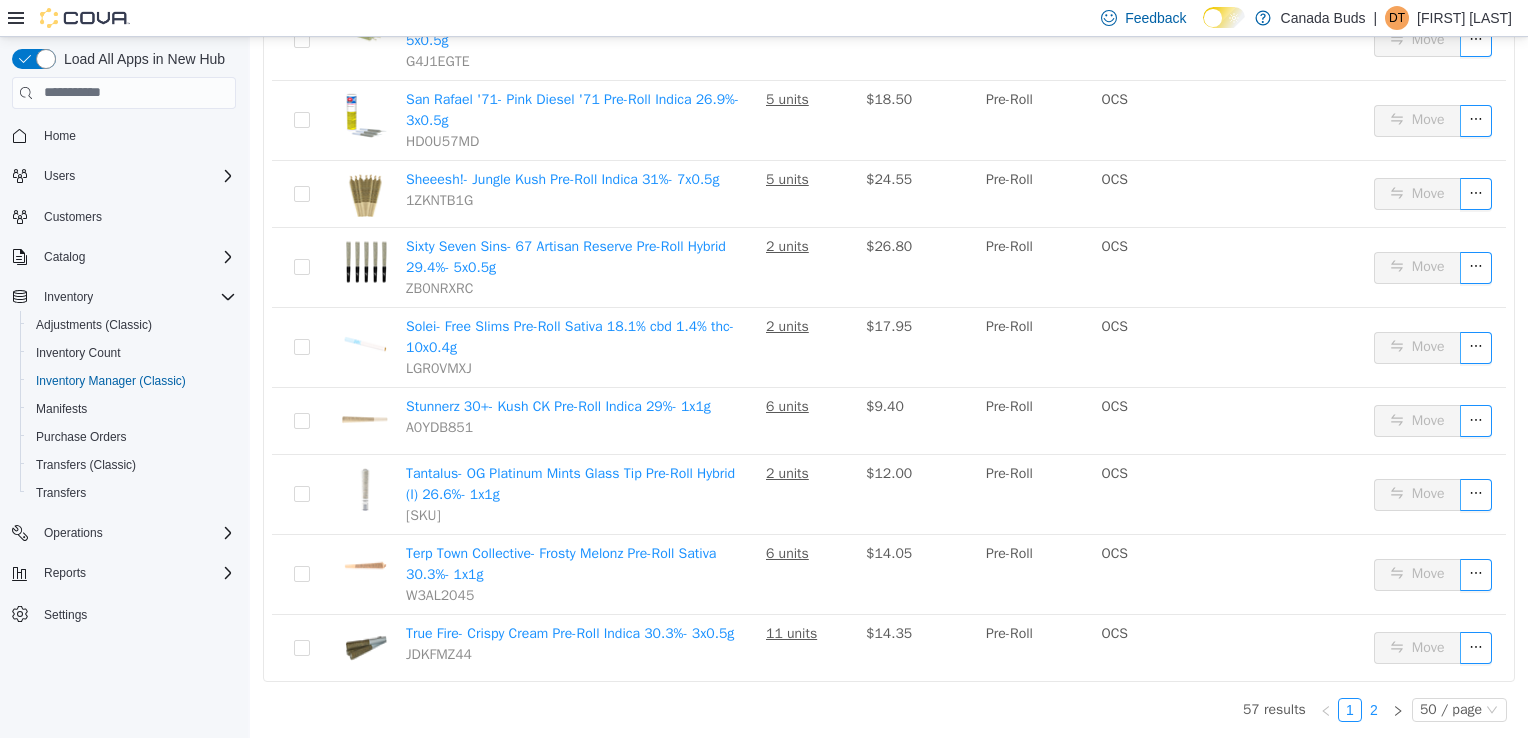 click on "2" at bounding box center [1374, 709] 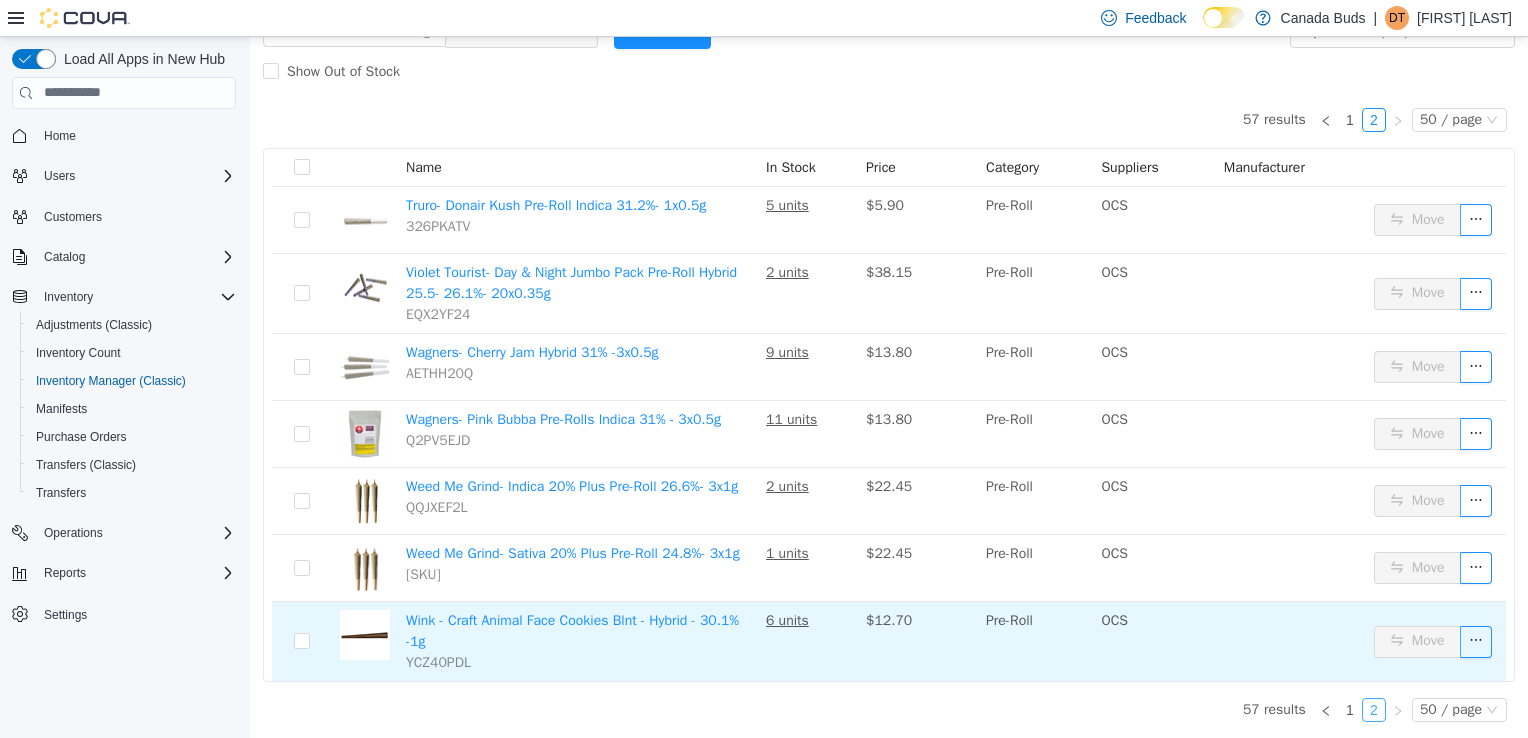 scroll, scrollTop: 0, scrollLeft: 0, axis: both 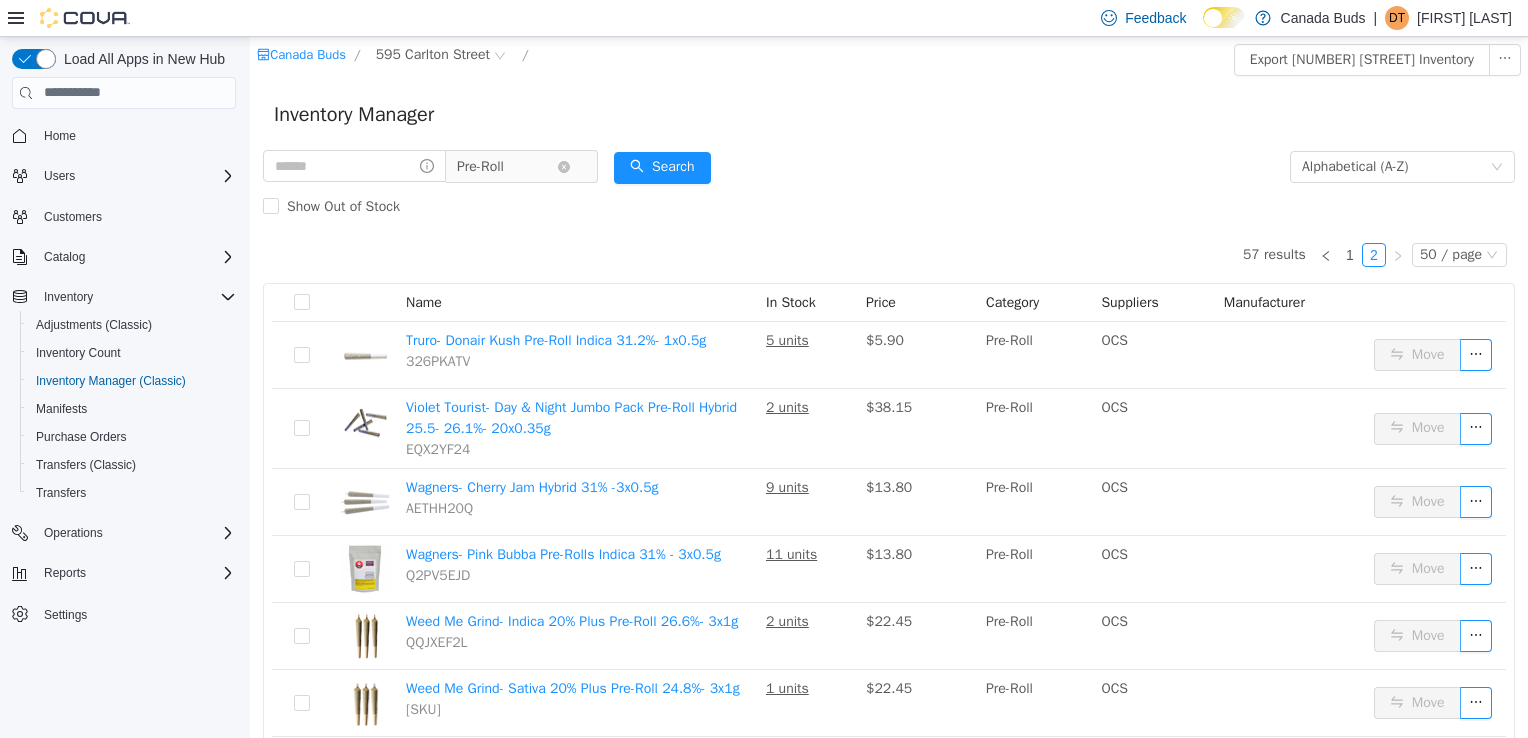 click on "Pre-Roll" at bounding box center [507, 166] 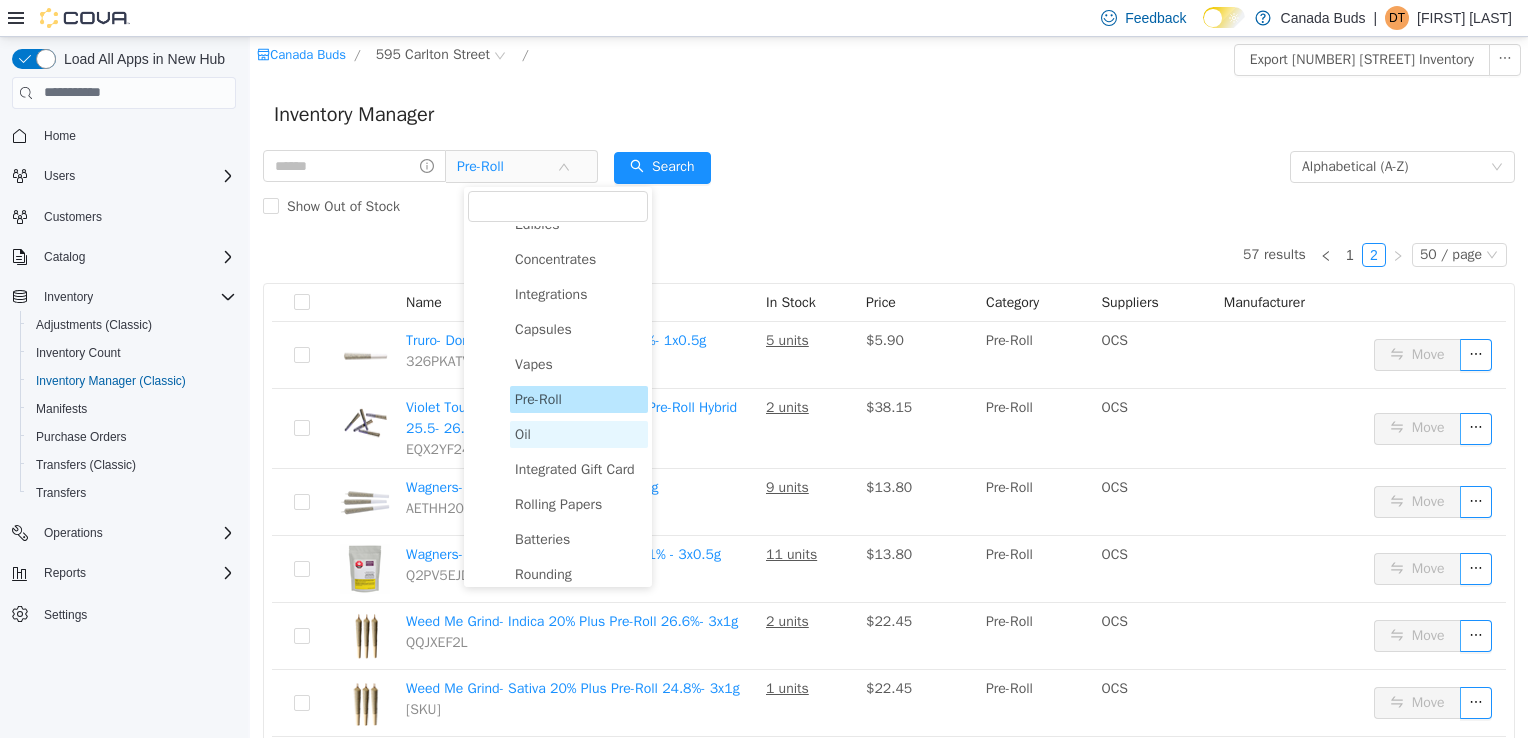click on "Oil" at bounding box center (579, 433) 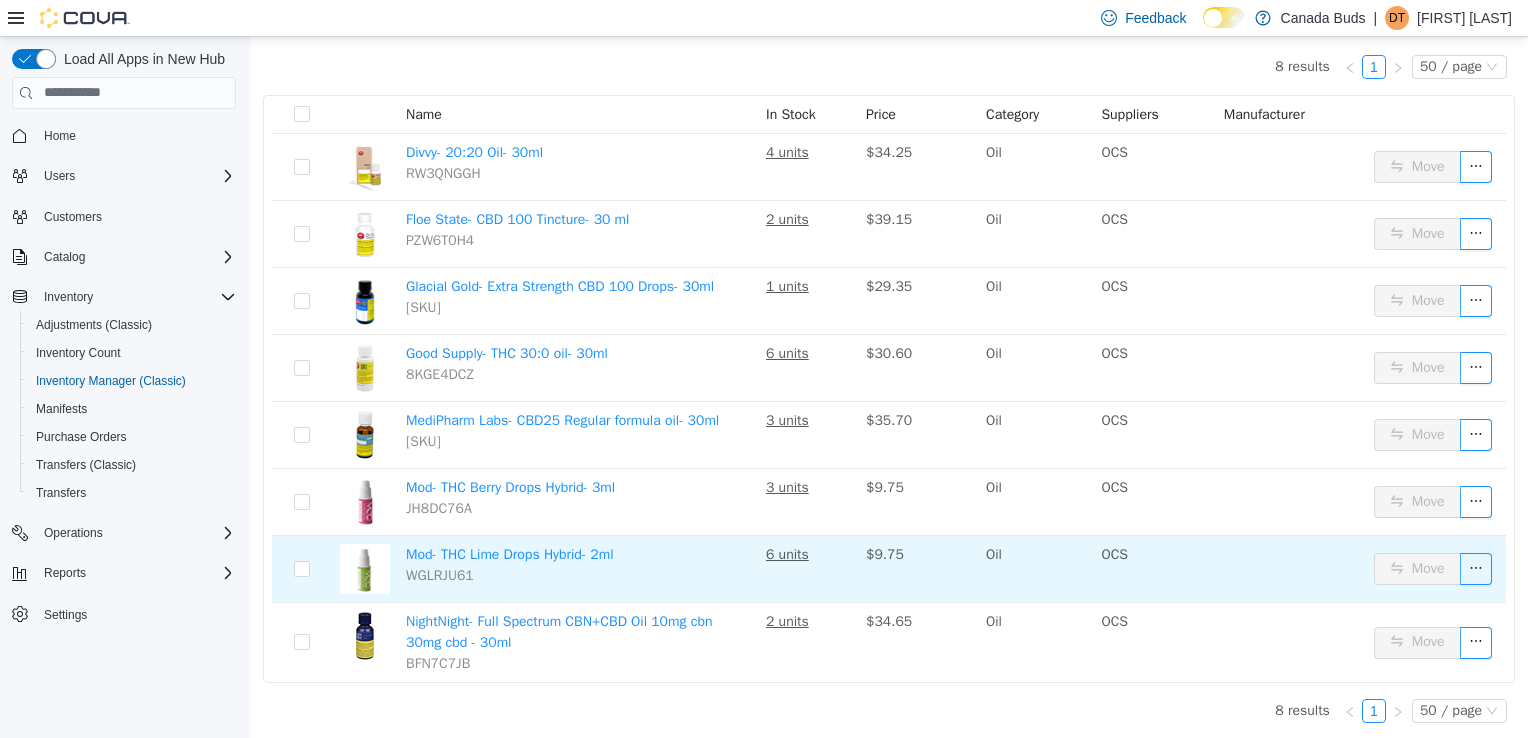 scroll, scrollTop: 0, scrollLeft: 0, axis: both 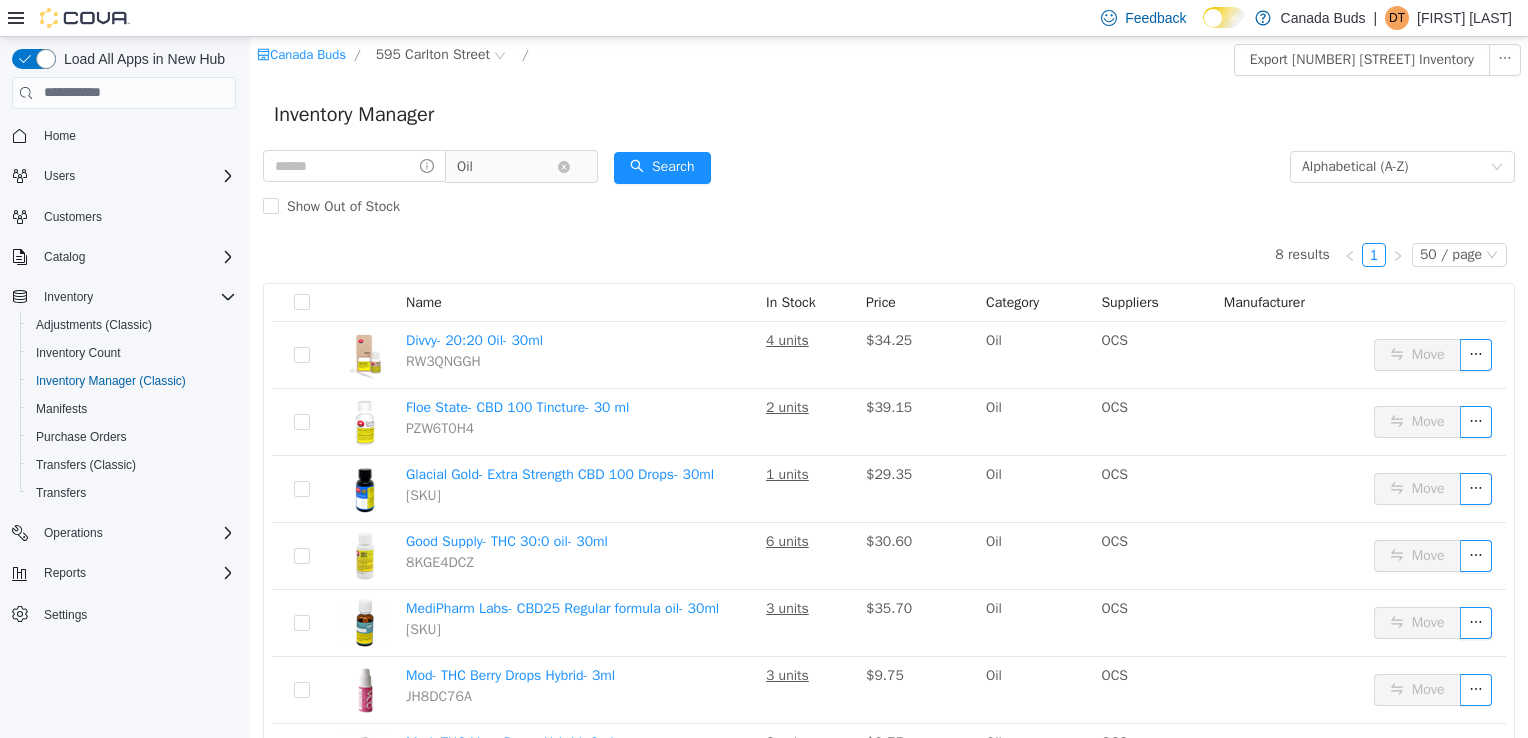 click on "Oil" at bounding box center [507, 166] 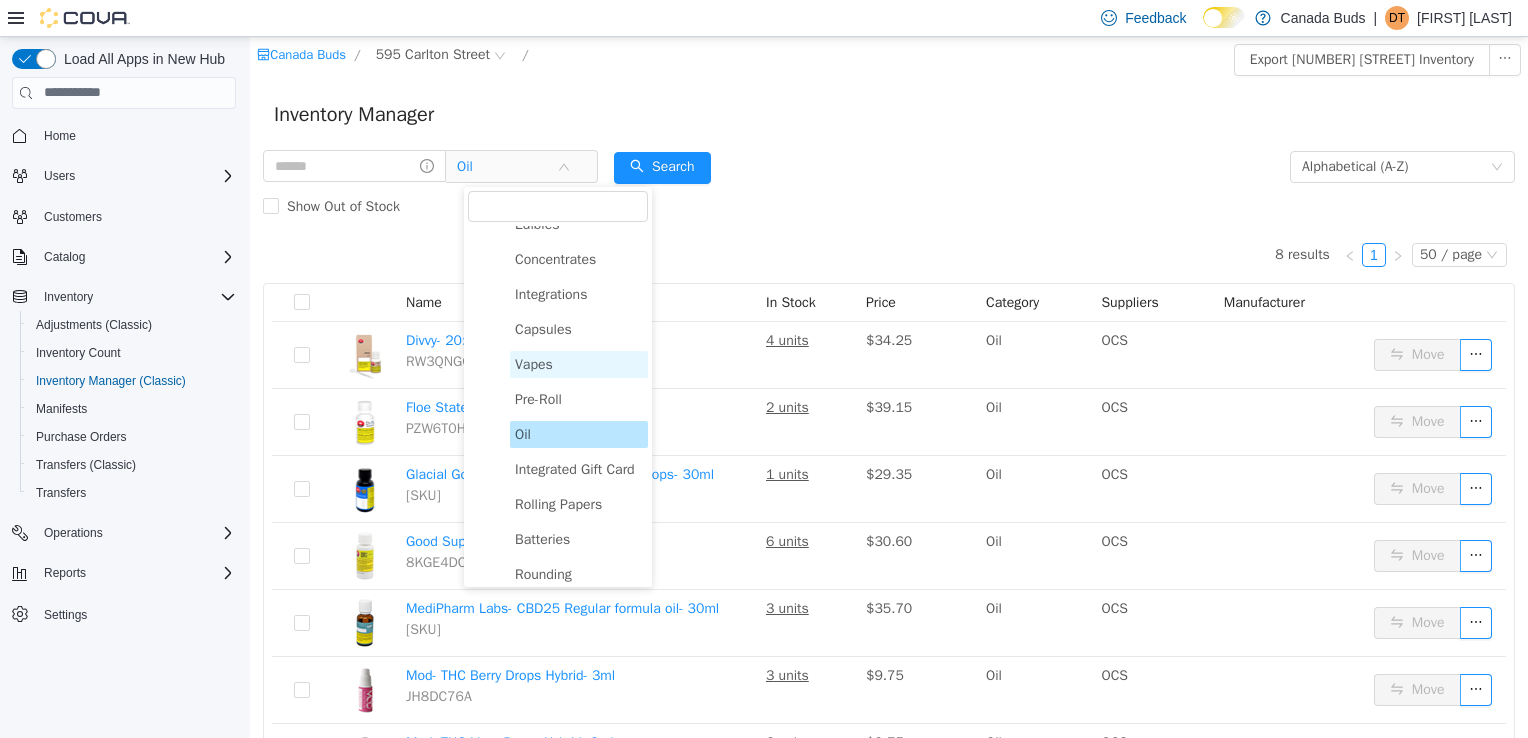 scroll, scrollTop: 352, scrollLeft: 0, axis: vertical 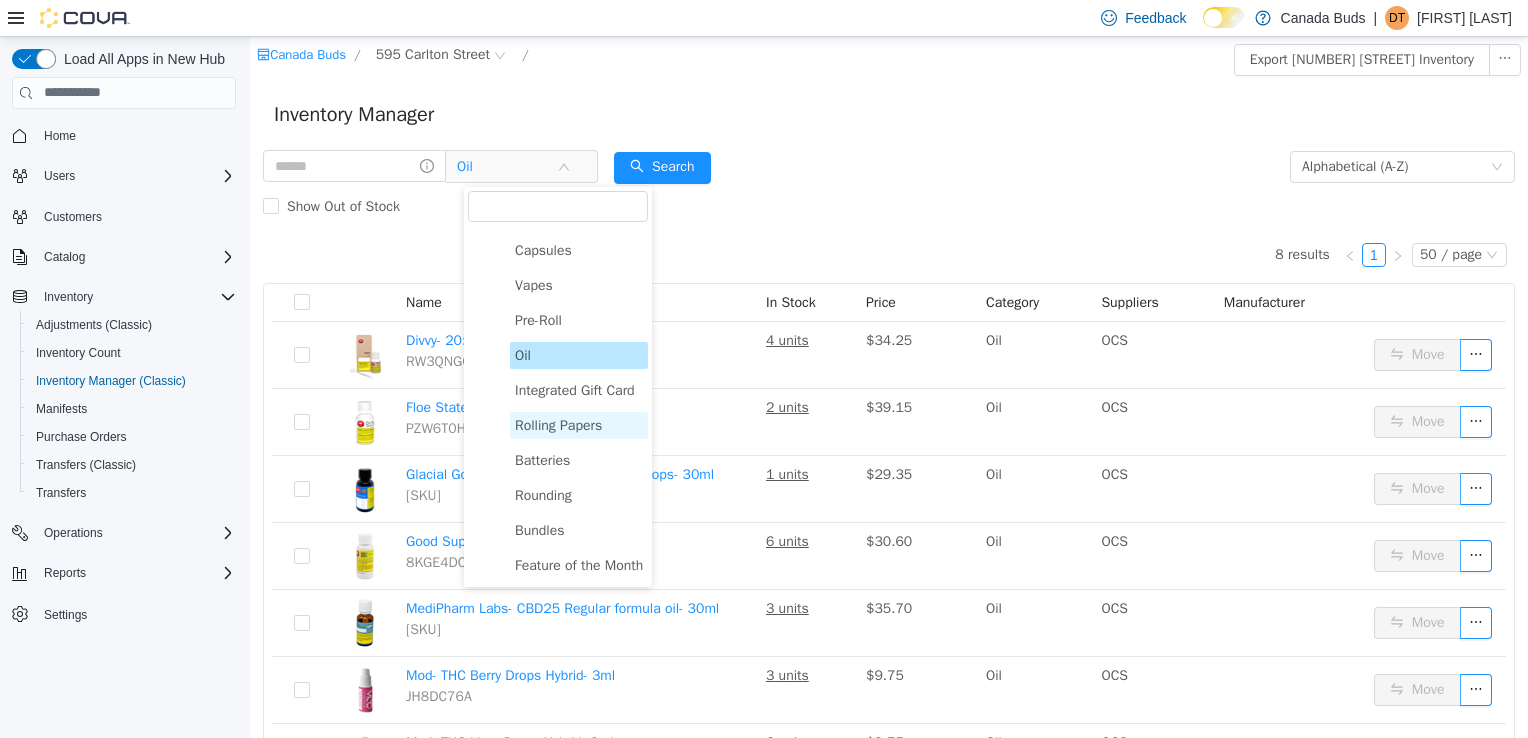 click on "Rolling Papers" at bounding box center [558, 424] 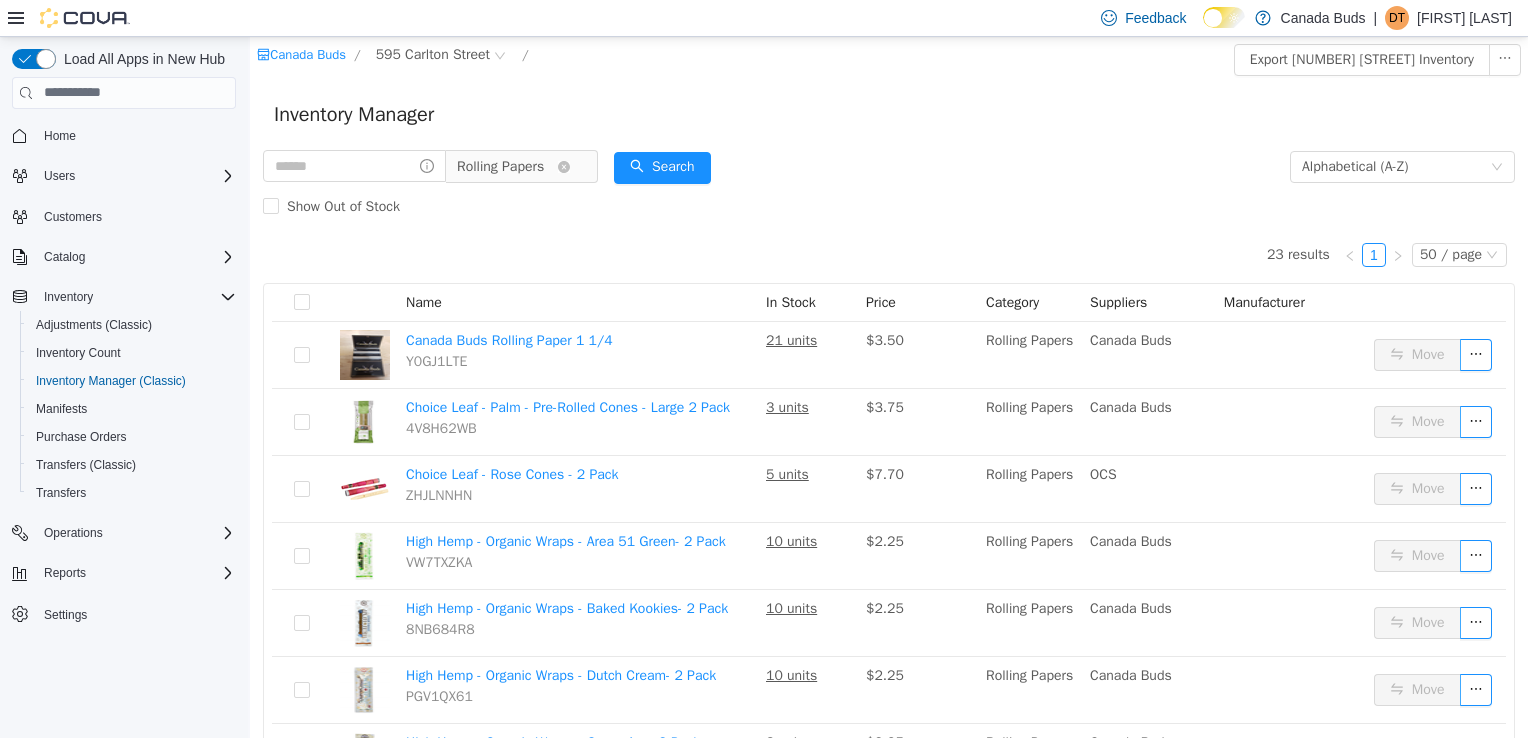 click on "Rolling Papers" at bounding box center [500, 166] 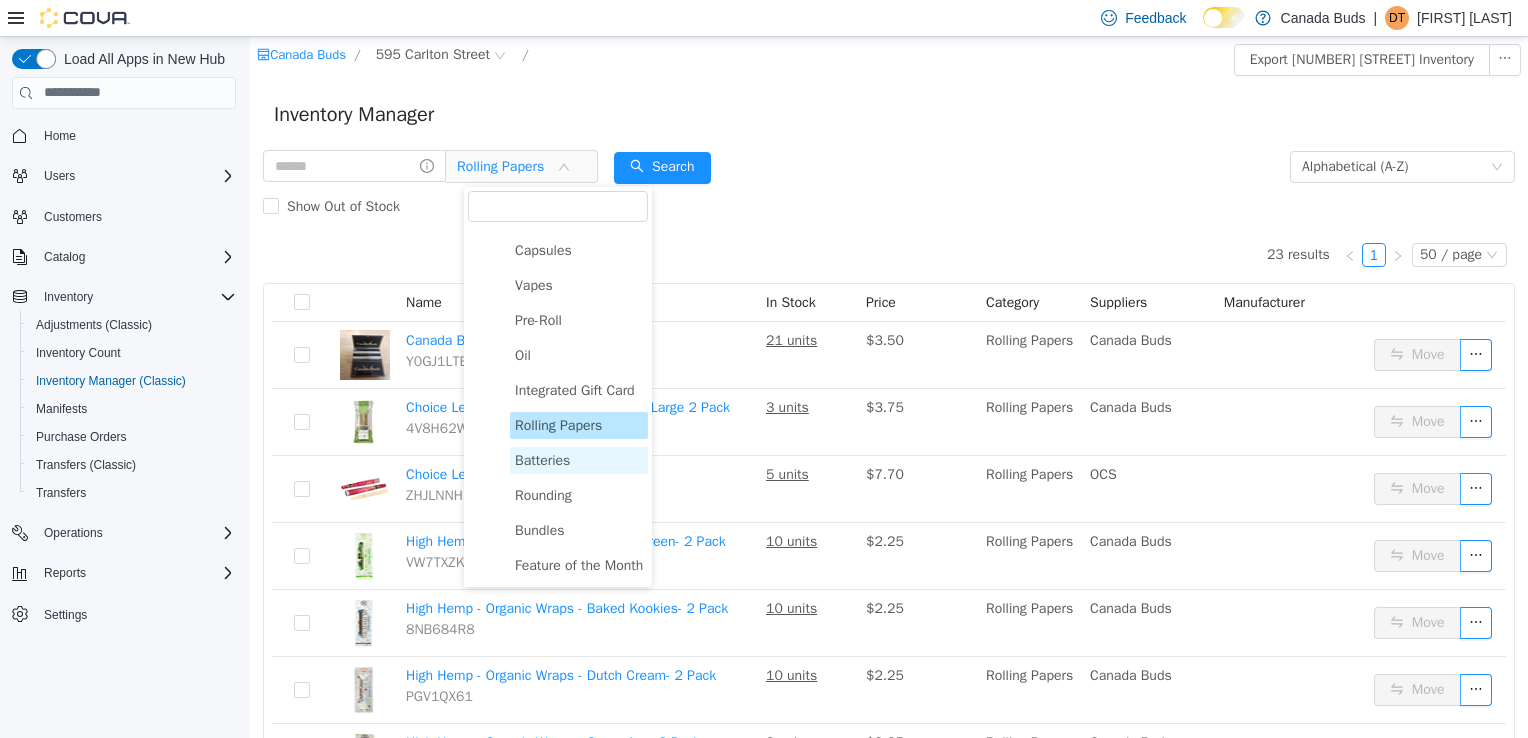 click on "Batteries" at bounding box center [579, 459] 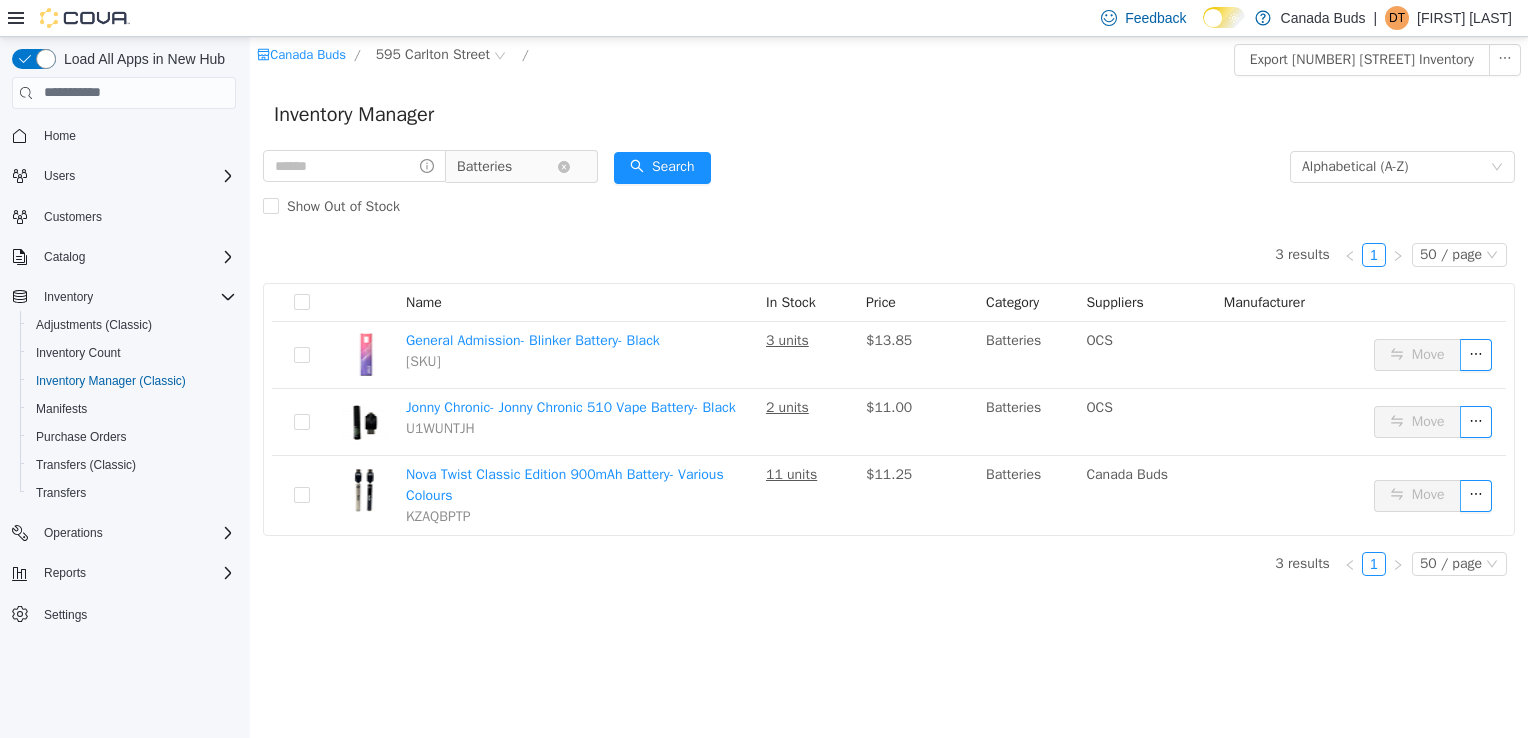 click on "Batteries" at bounding box center [484, 166] 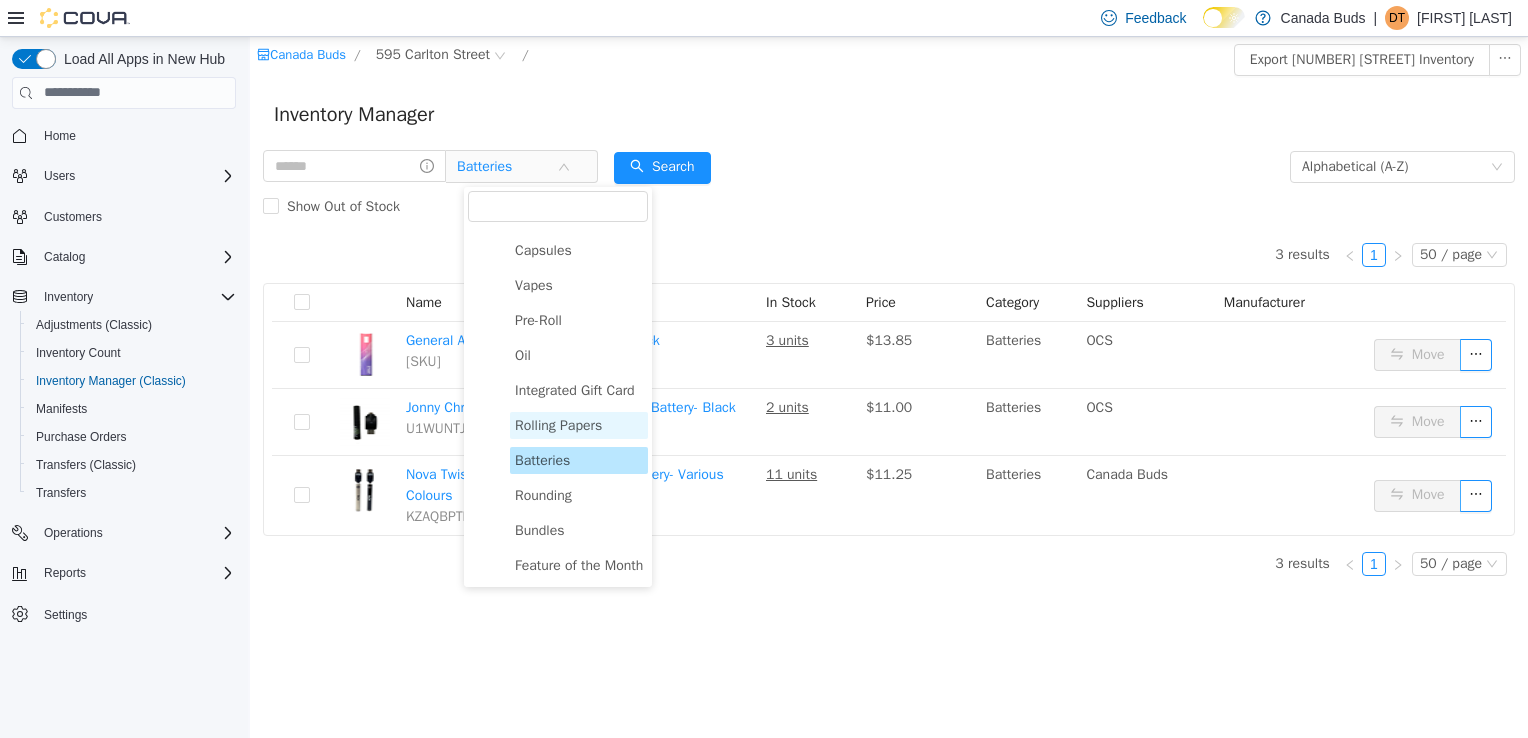 click on "Rolling Papers" at bounding box center [558, 424] 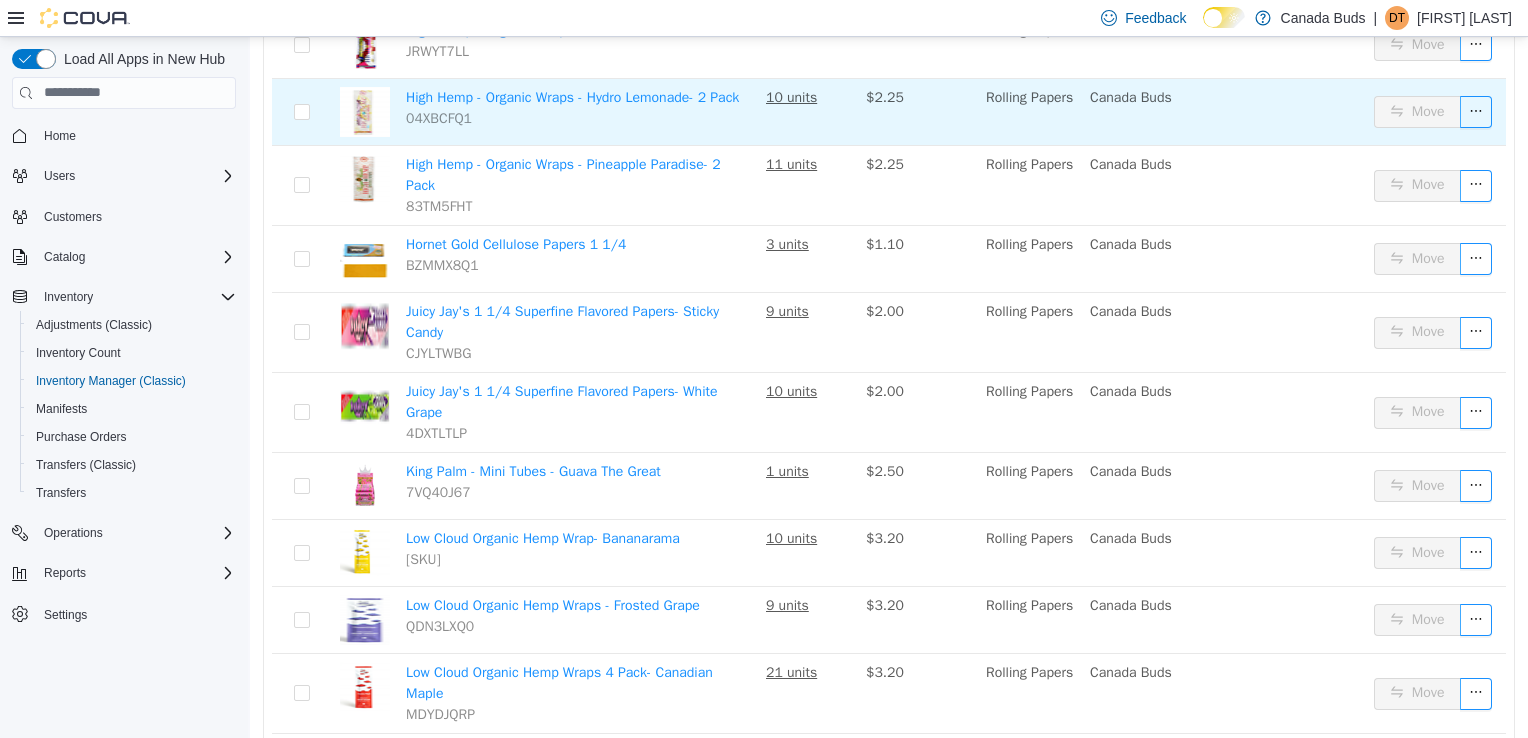 scroll, scrollTop: 780, scrollLeft: 0, axis: vertical 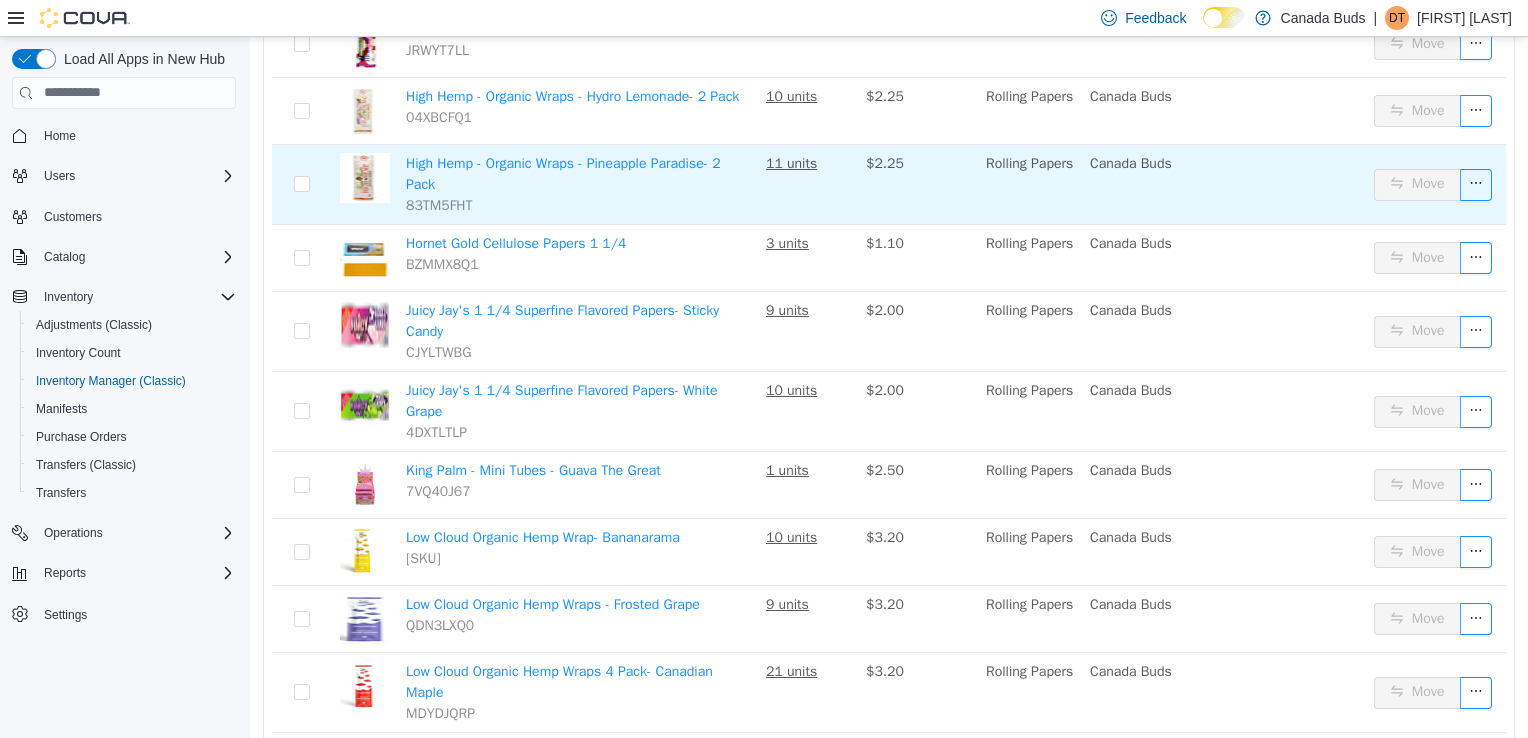 click on "High Hemp - Organic Wraps - Pineapple Paradise- 2 Pack [SKU]" at bounding box center (578, 184) 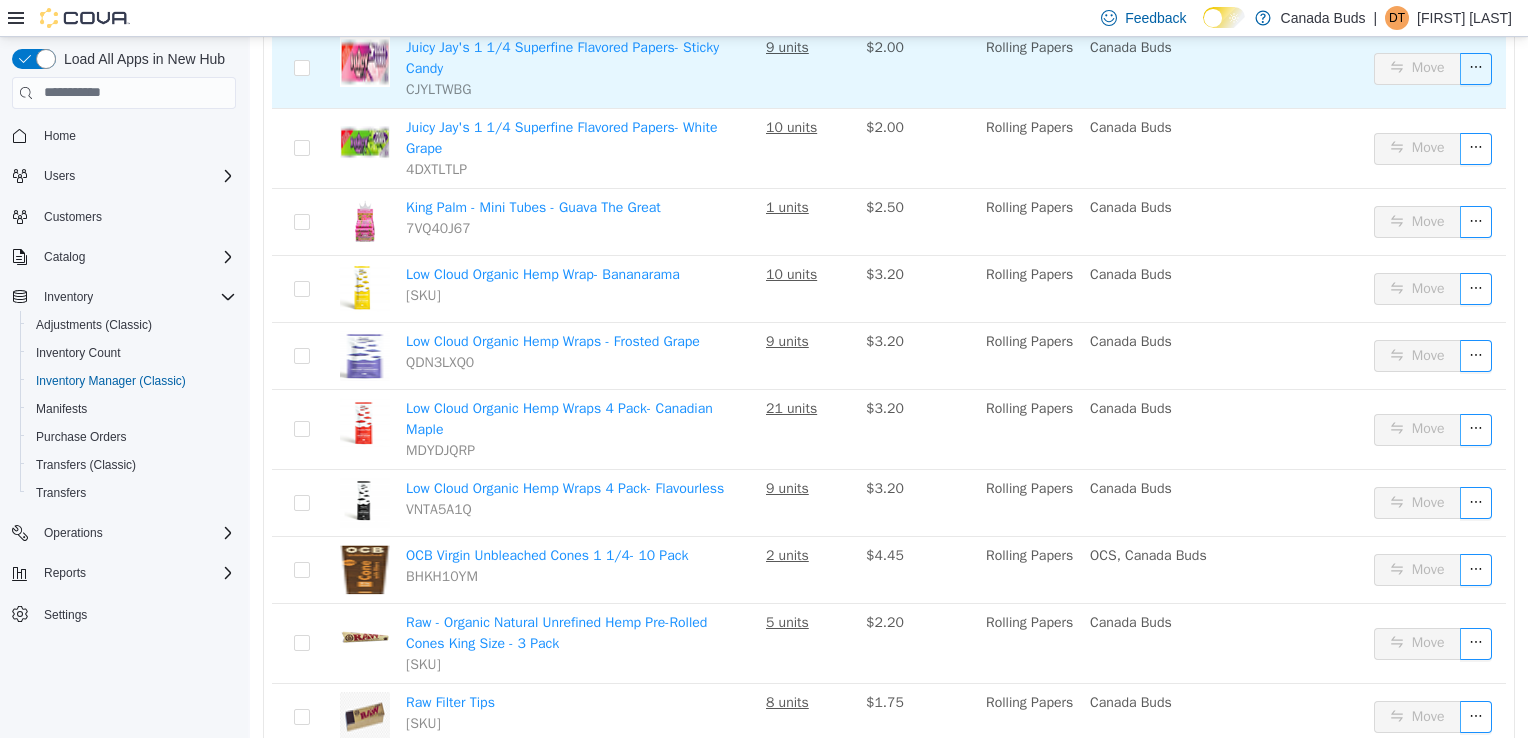 scroll, scrollTop: 1043, scrollLeft: 0, axis: vertical 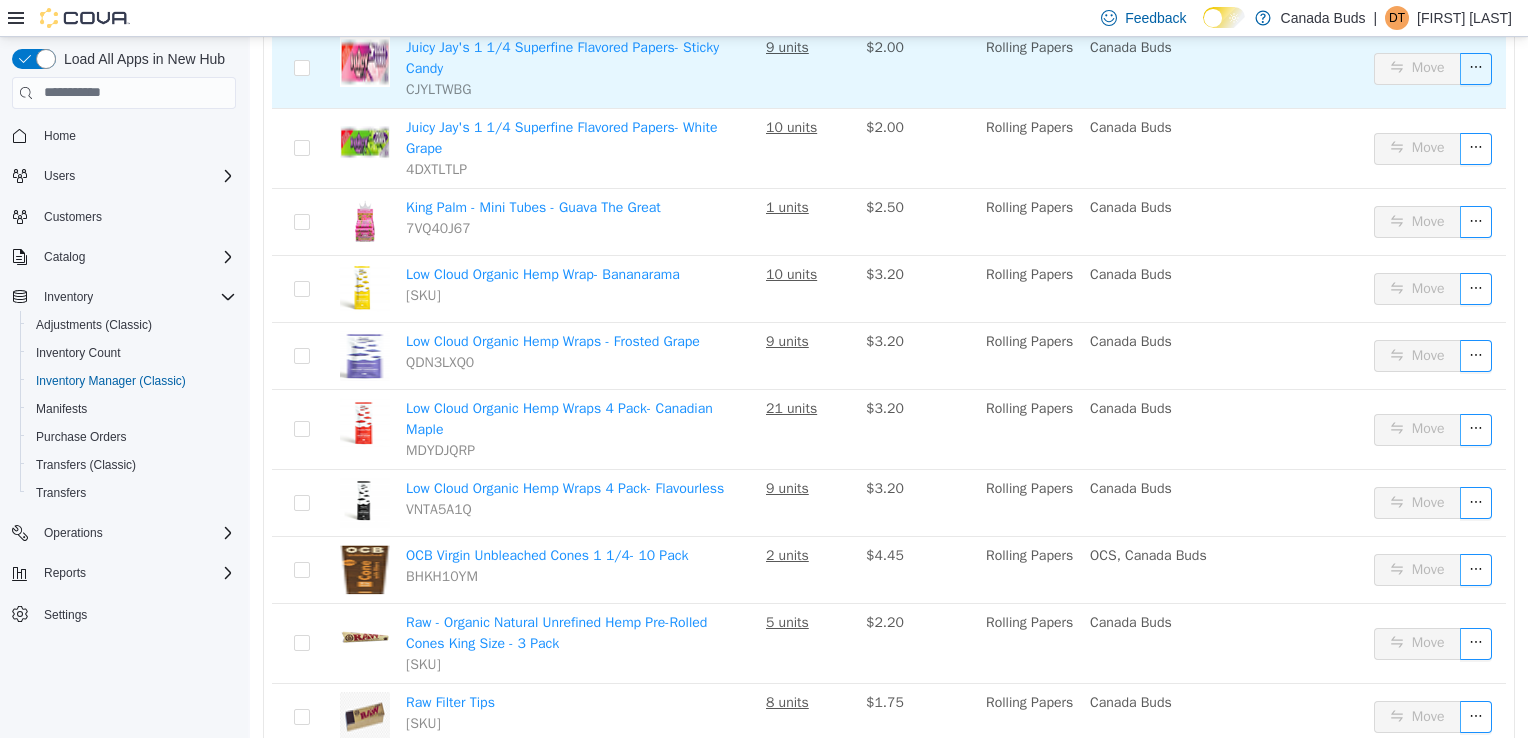 click on "Juicy Jay's 1 1/4 Superfine Flavored Papers- Sticky Candy CJYLTWBG" at bounding box center (578, 68) 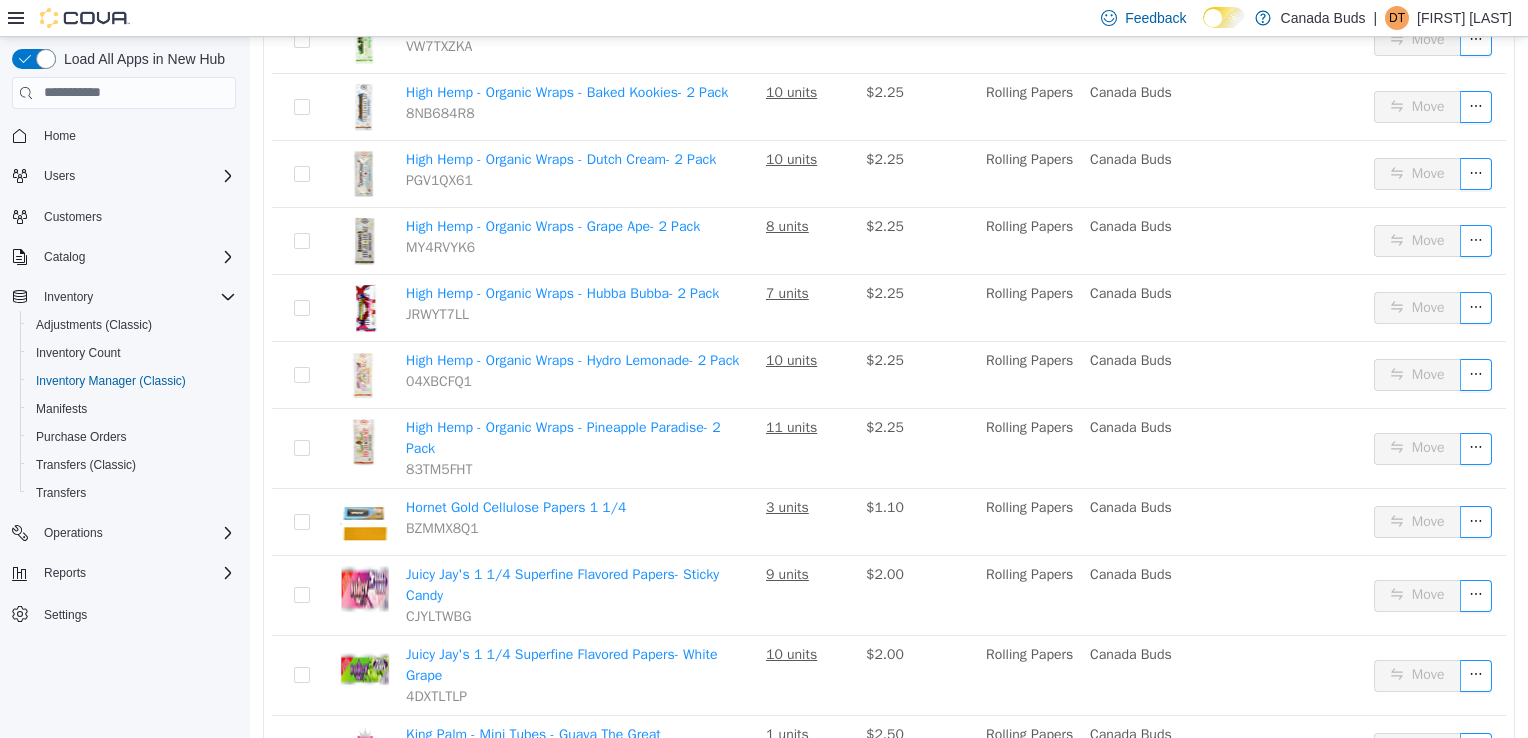 scroll, scrollTop: 0, scrollLeft: 0, axis: both 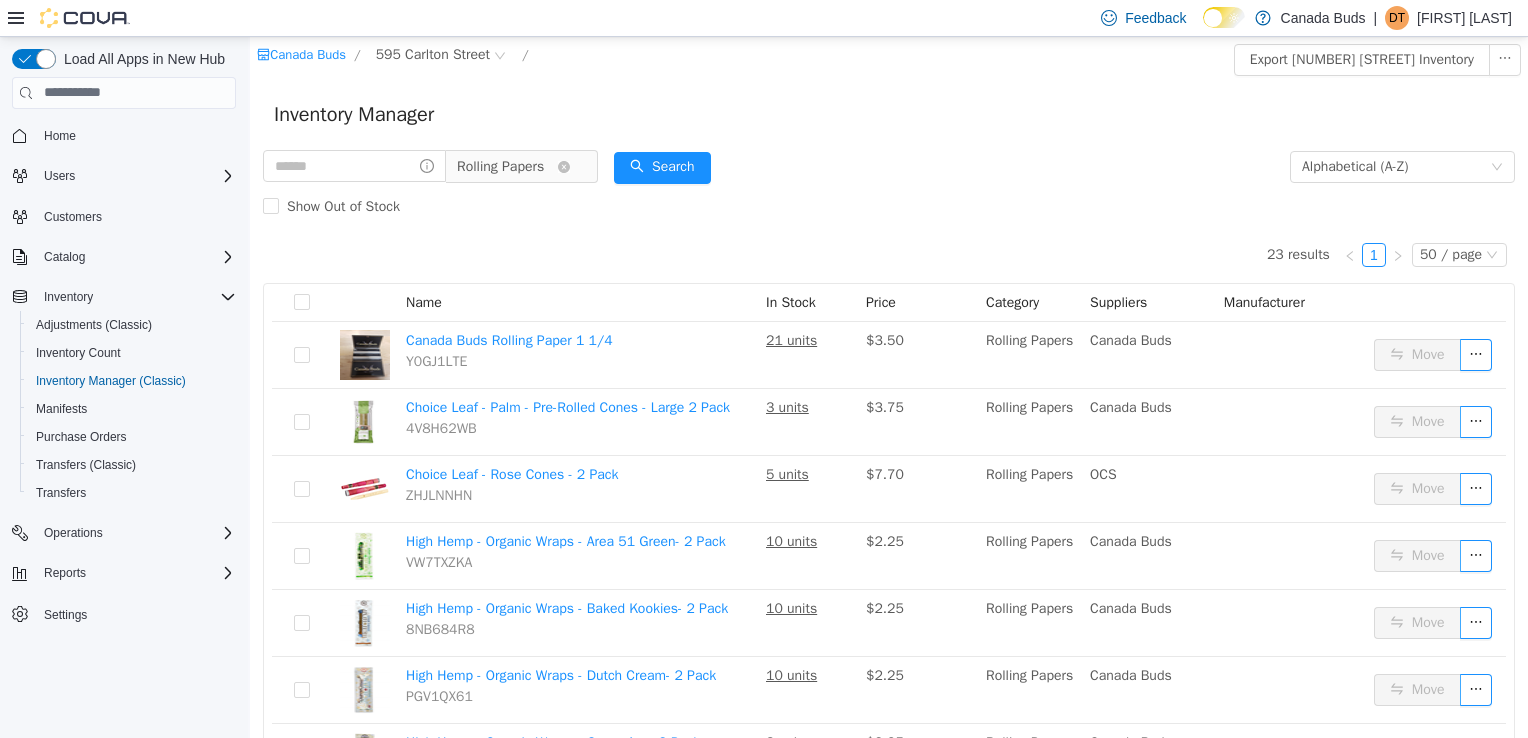 click on "Rolling Papers" at bounding box center [500, 166] 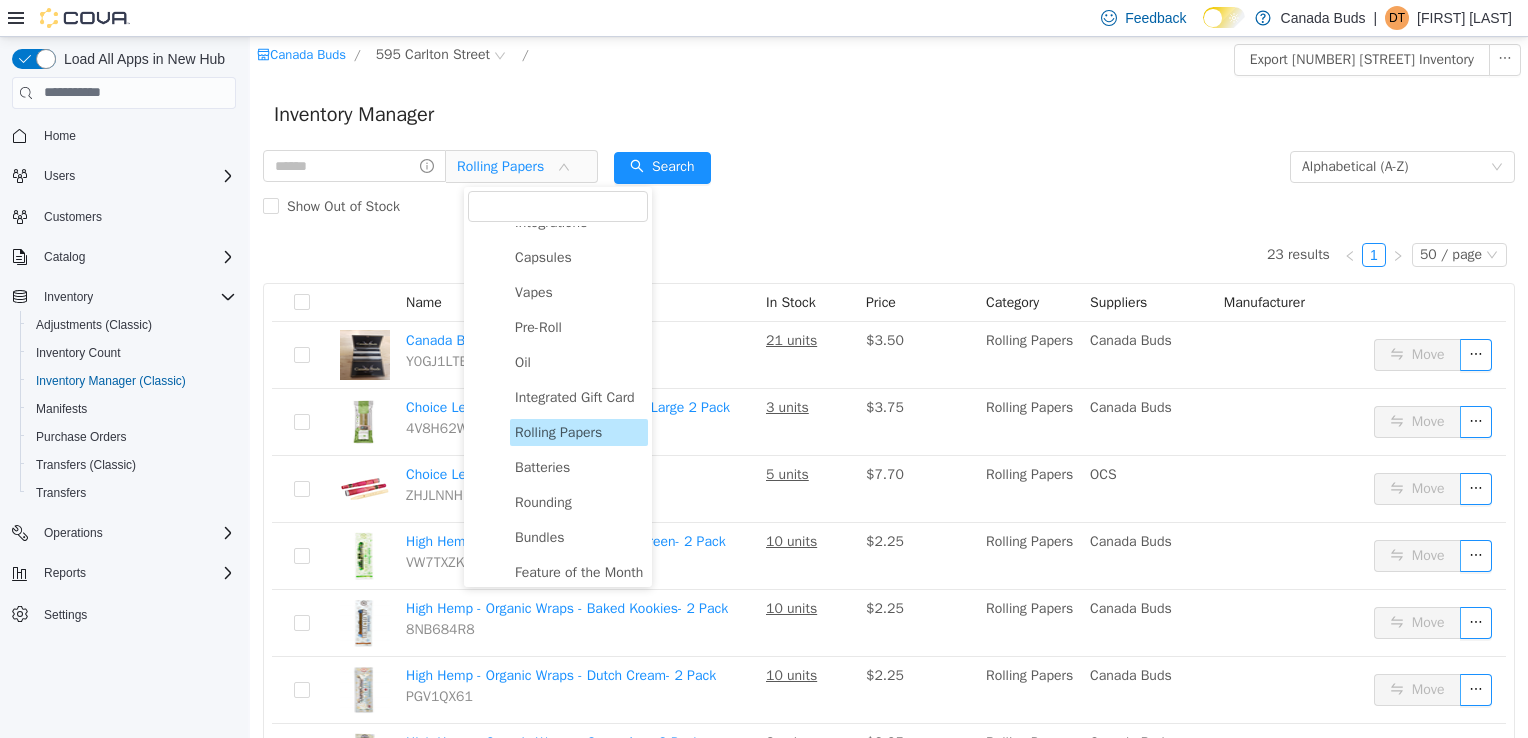scroll, scrollTop: 352, scrollLeft: 0, axis: vertical 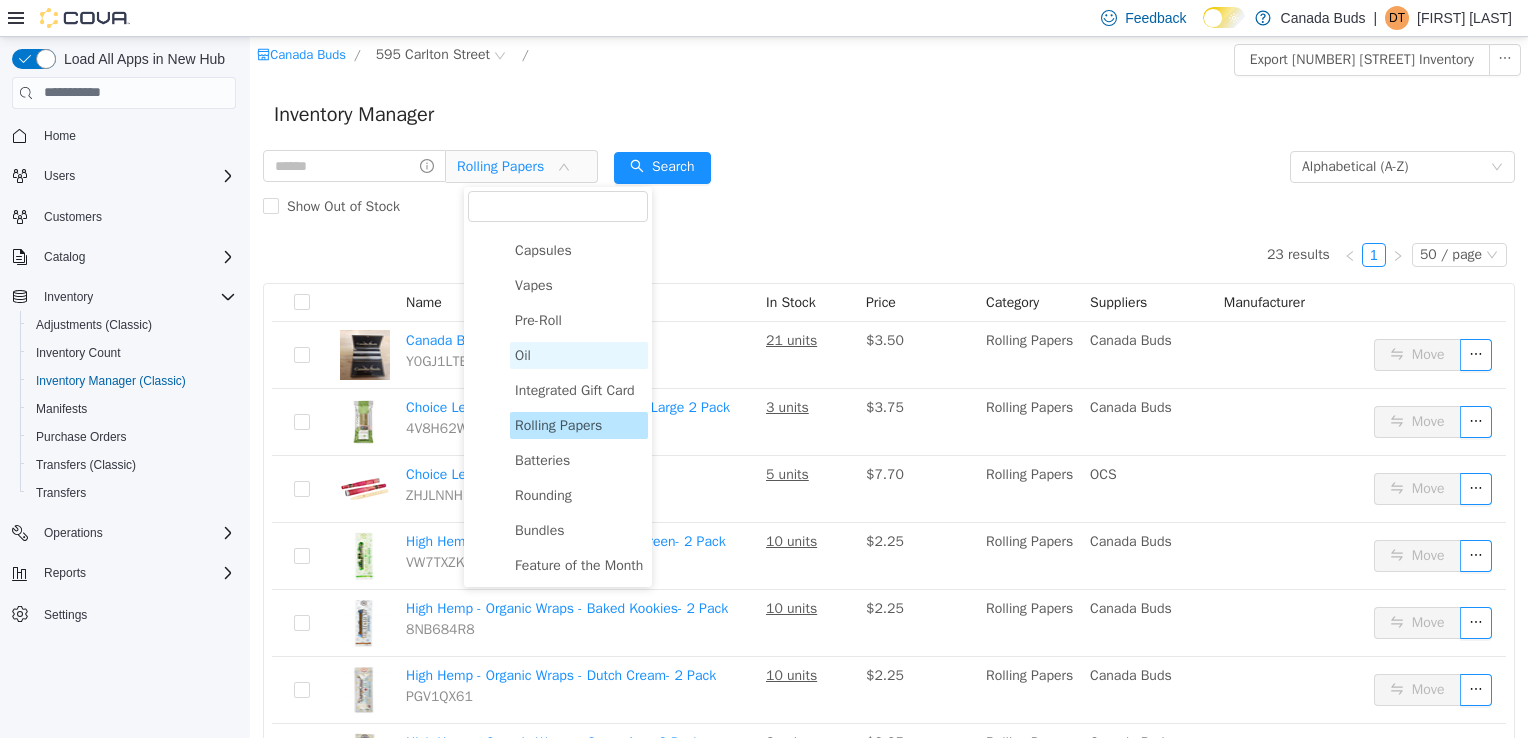 click on "Oil" at bounding box center [579, 354] 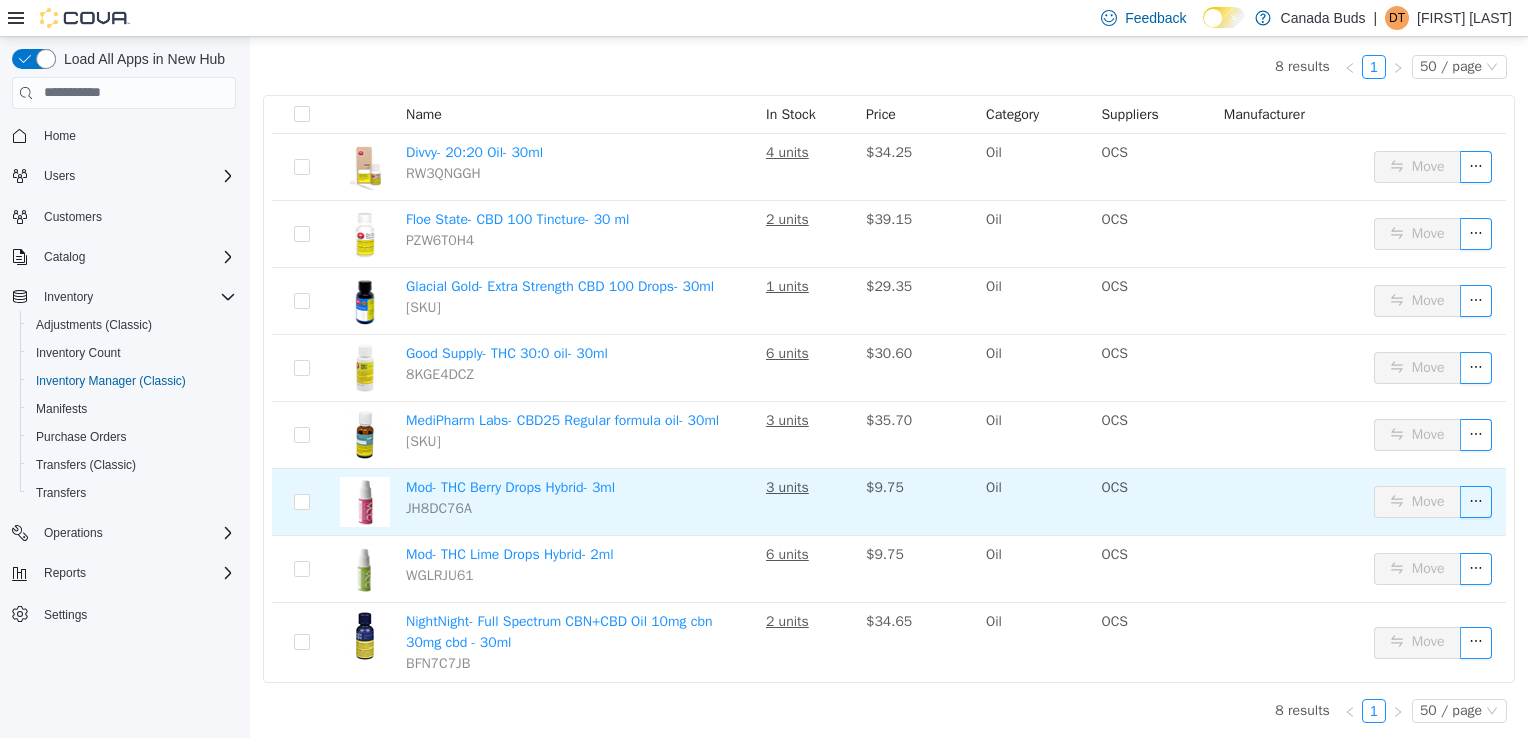 scroll, scrollTop: 0, scrollLeft: 0, axis: both 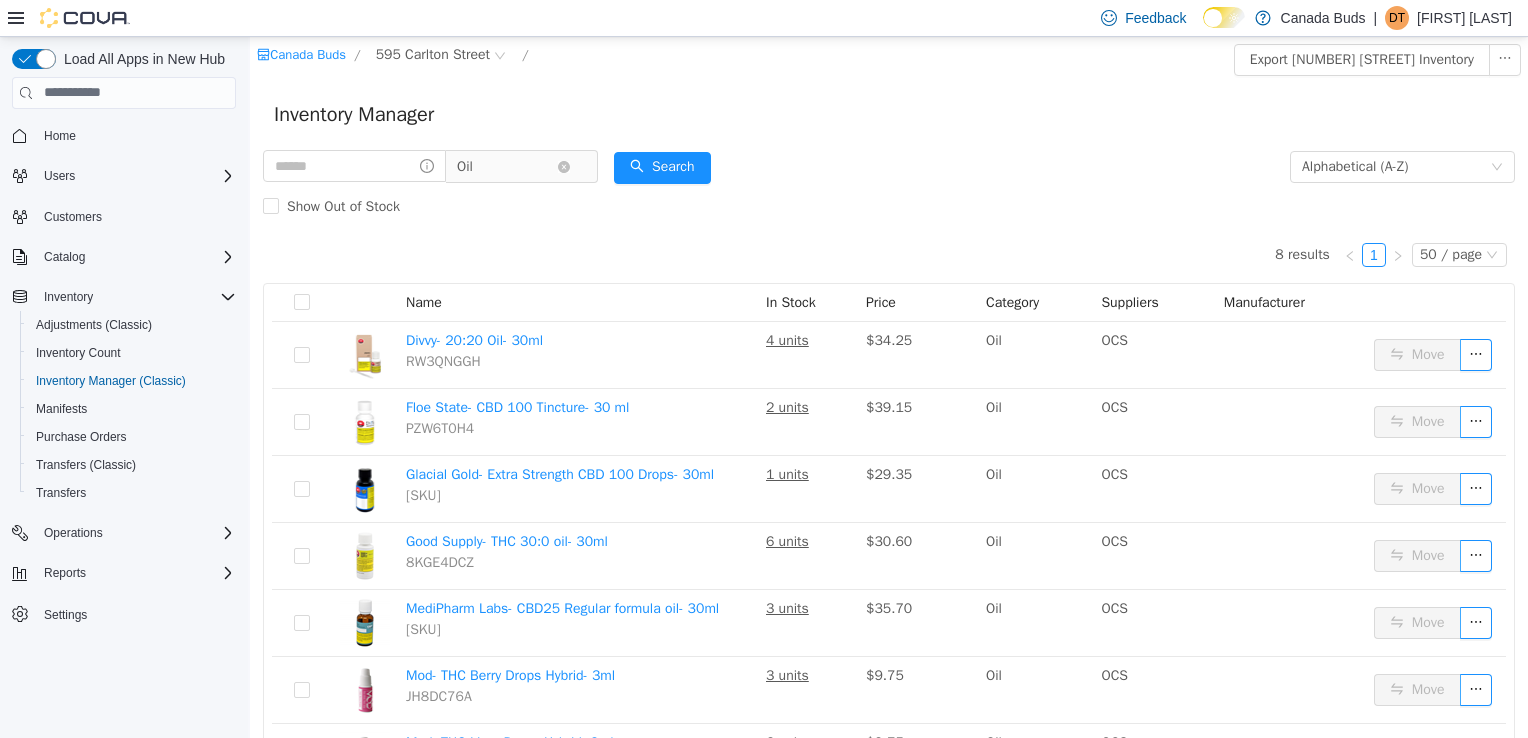 click on "Oil" at bounding box center (507, 166) 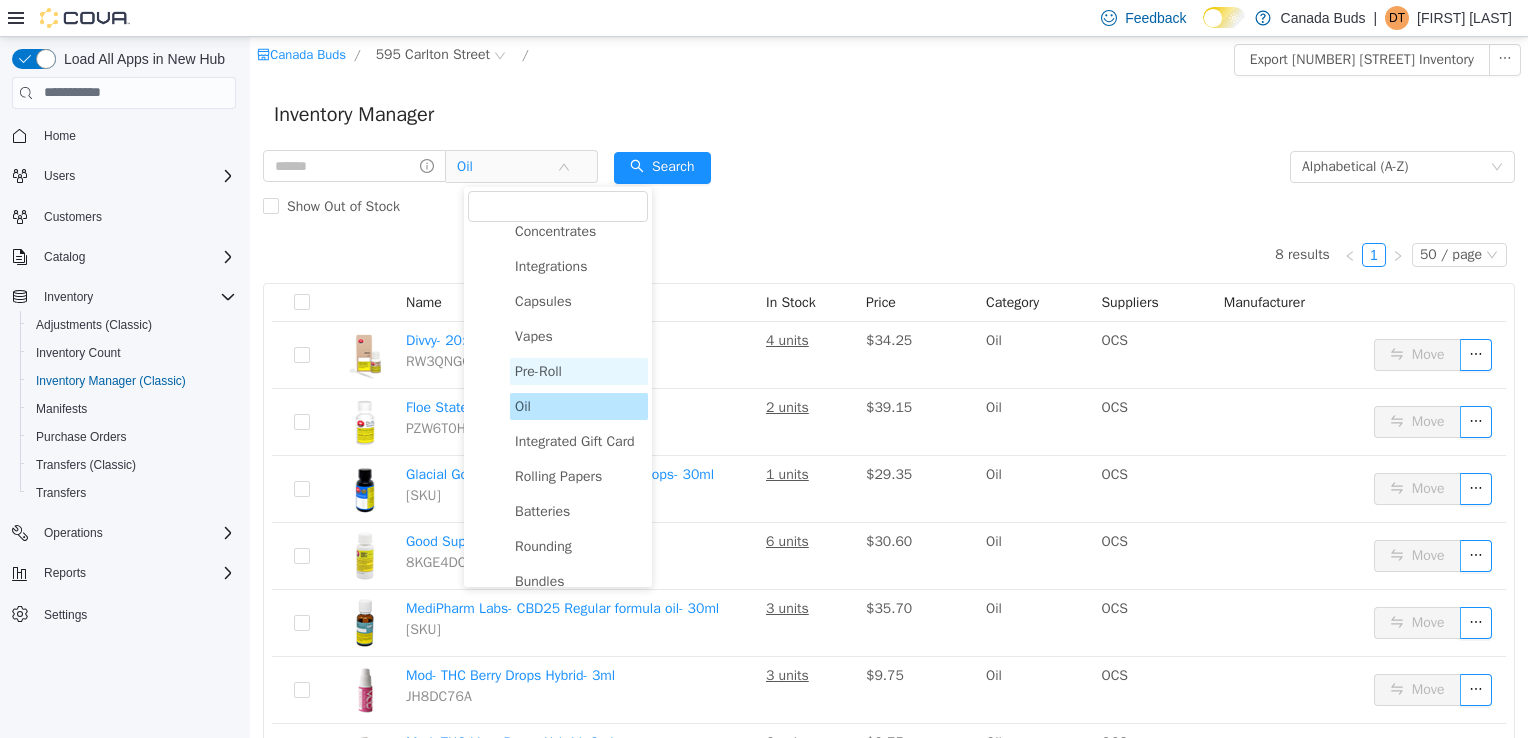 scroll, scrollTop: 292, scrollLeft: 0, axis: vertical 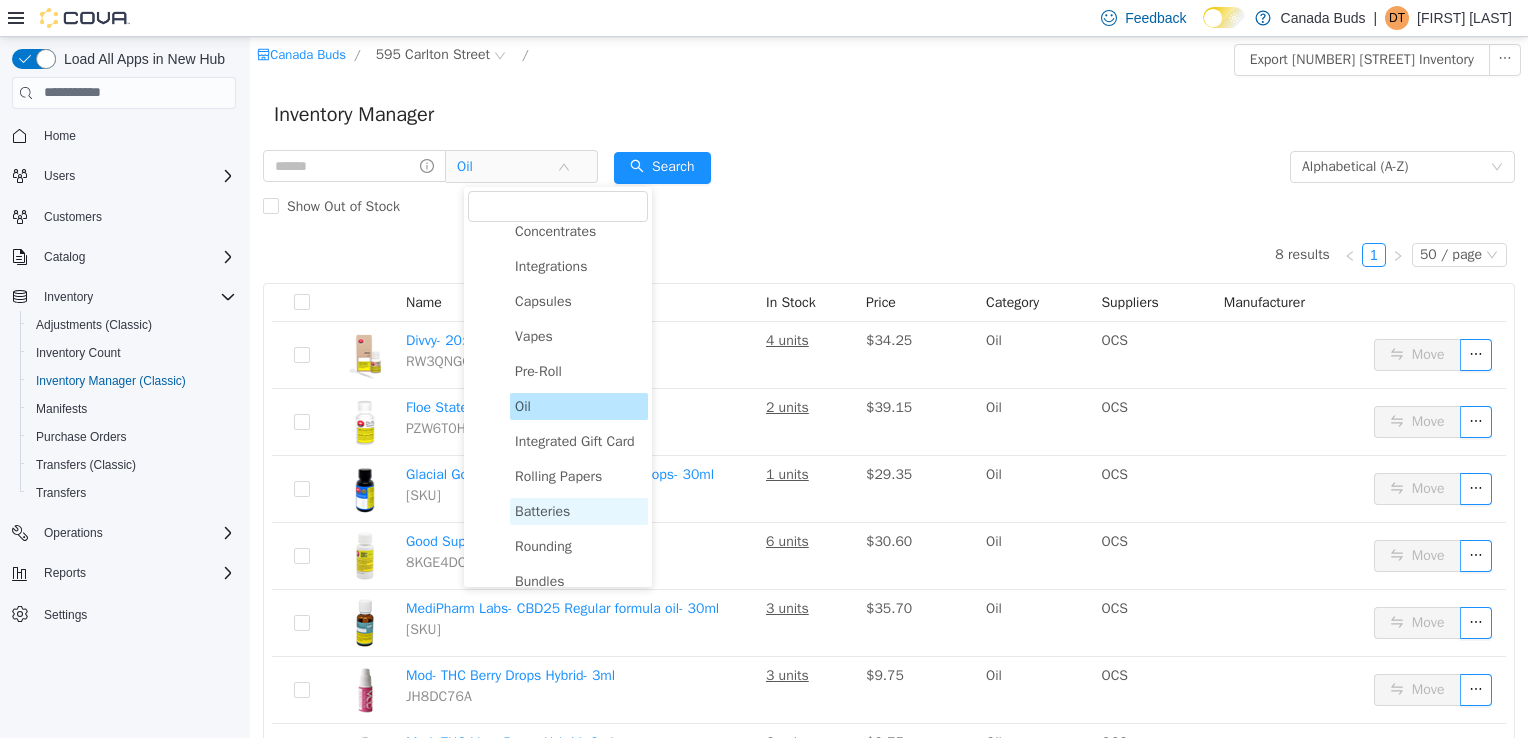 click on "Batteries" at bounding box center (579, 510) 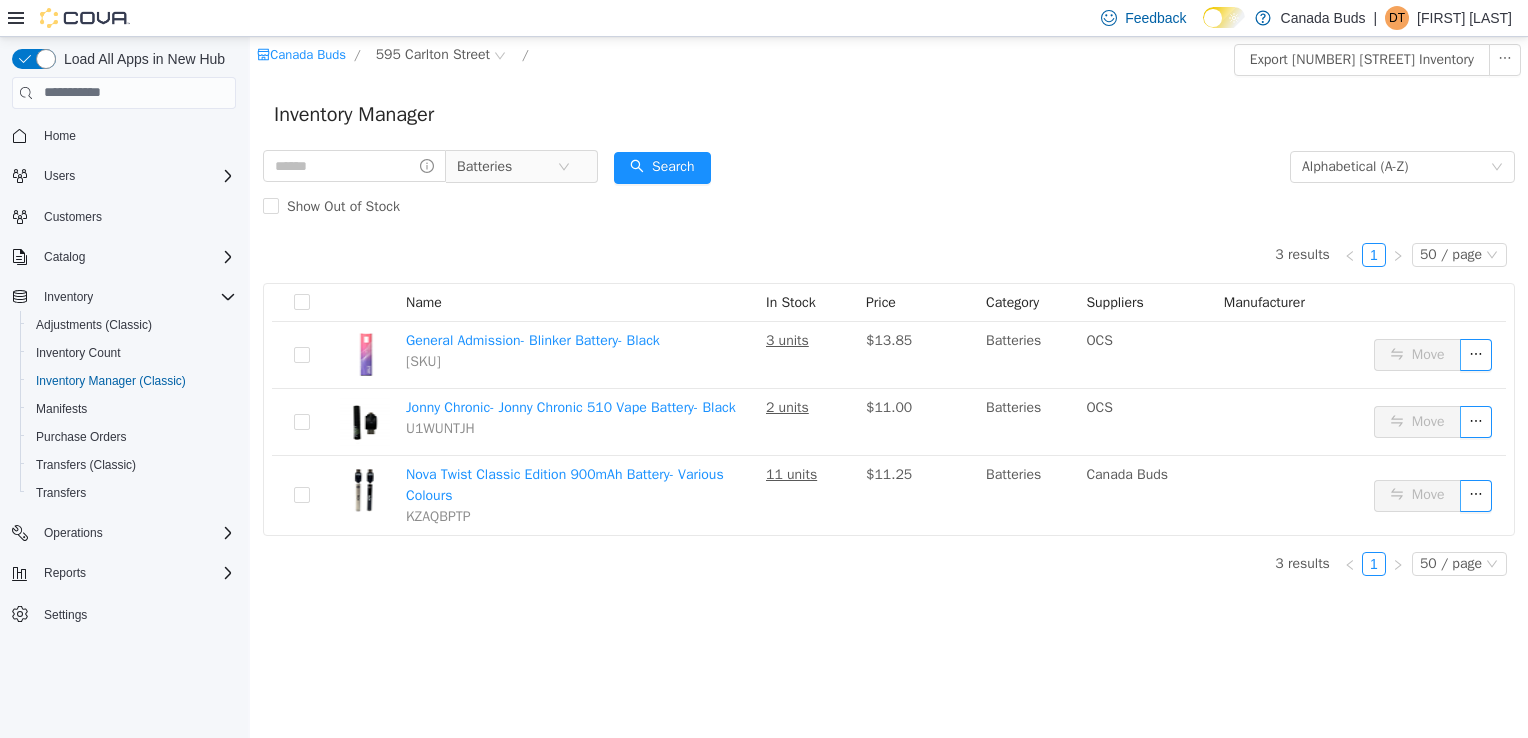 click on "Batteries" at bounding box center (430, 166) 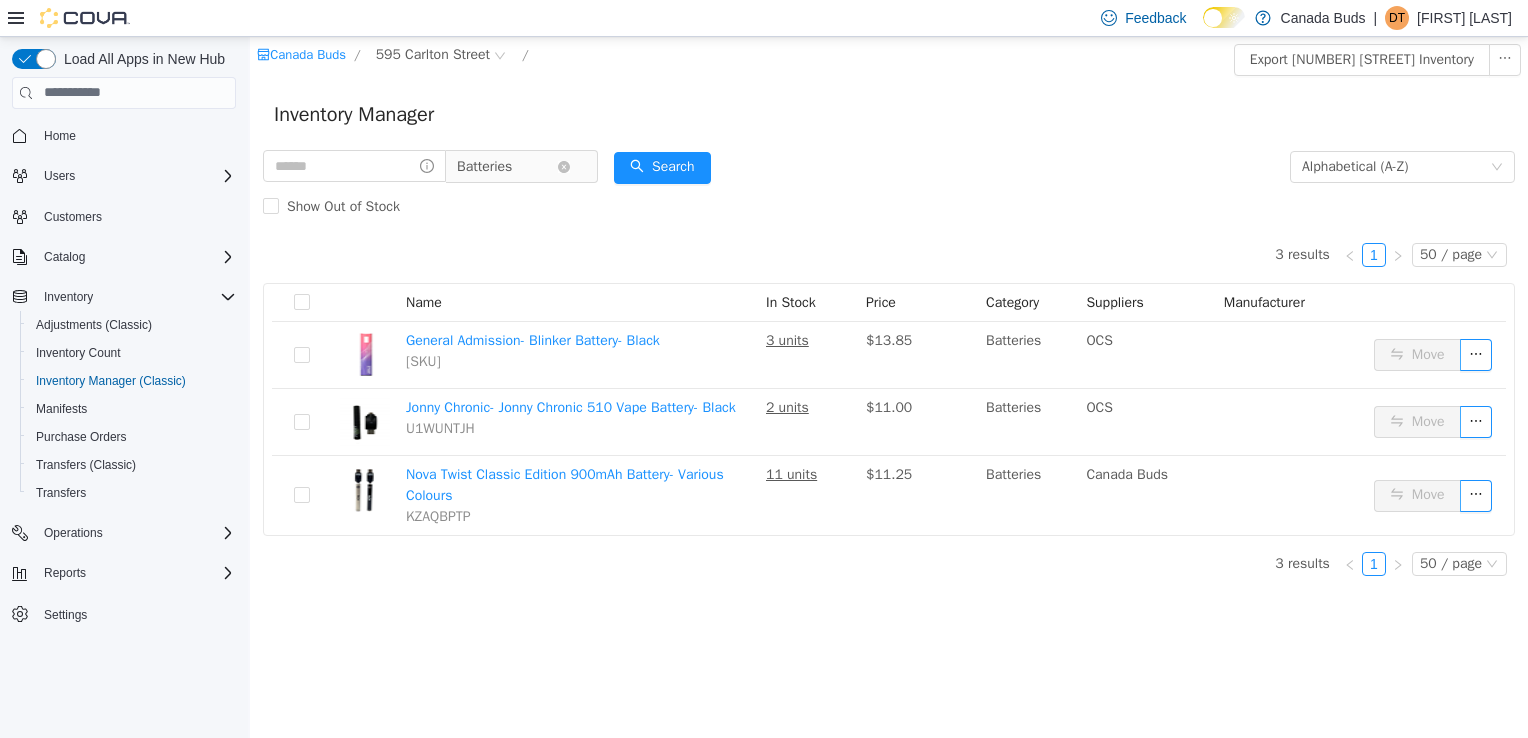 click on "Batteries" at bounding box center [484, 166] 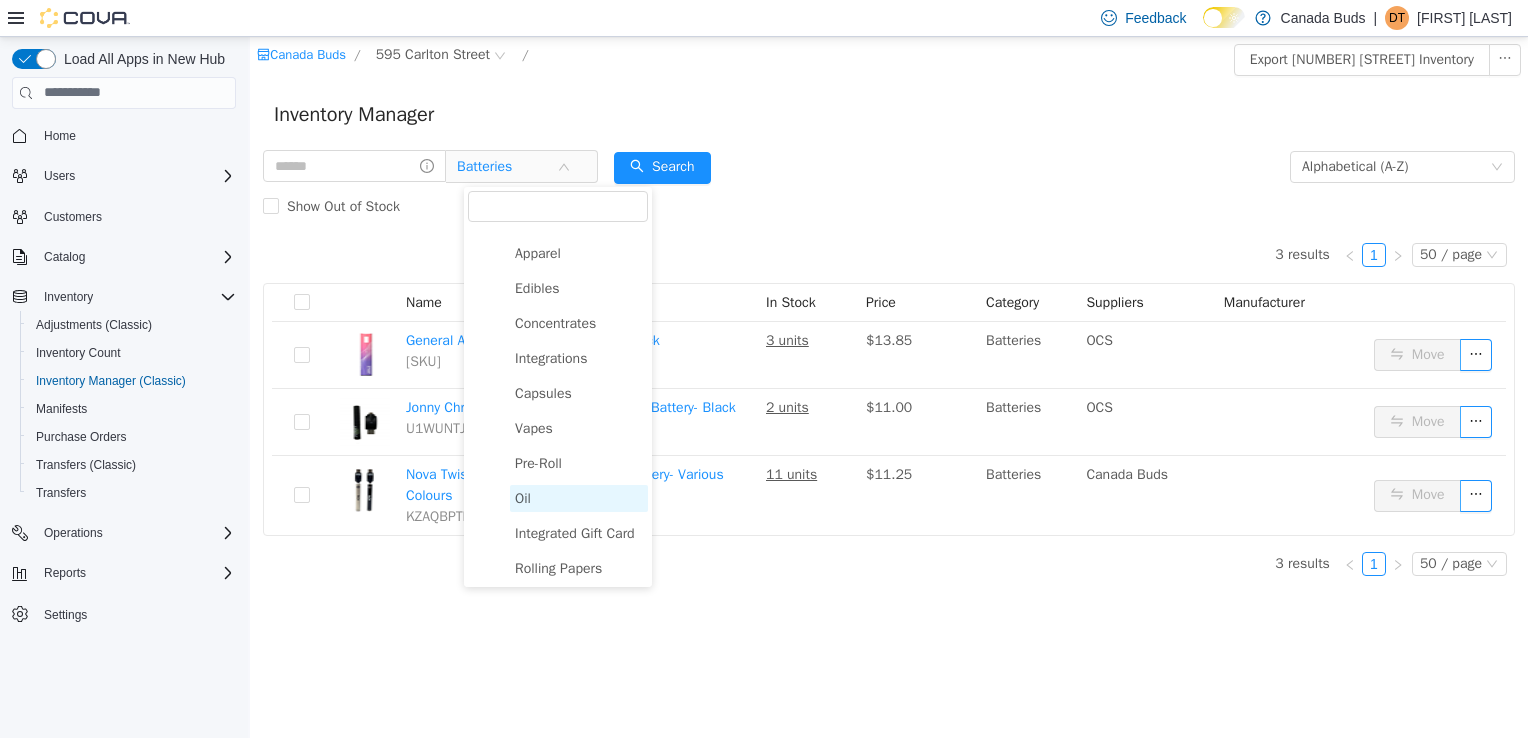 scroll, scrollTop: 192, scrollLeft: 0, axis: vertical 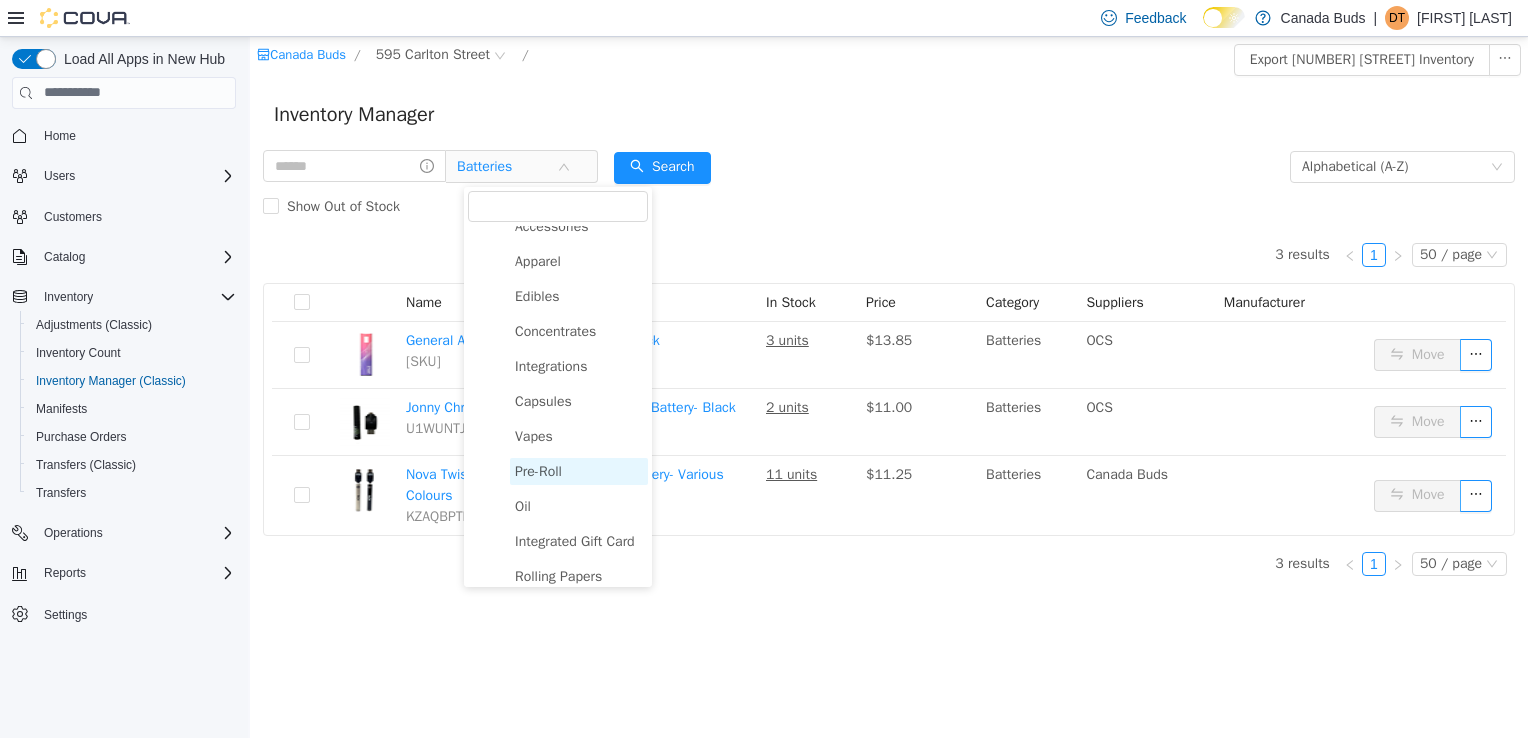 click on "Pre-Roll" at bounding box center (538, 470) 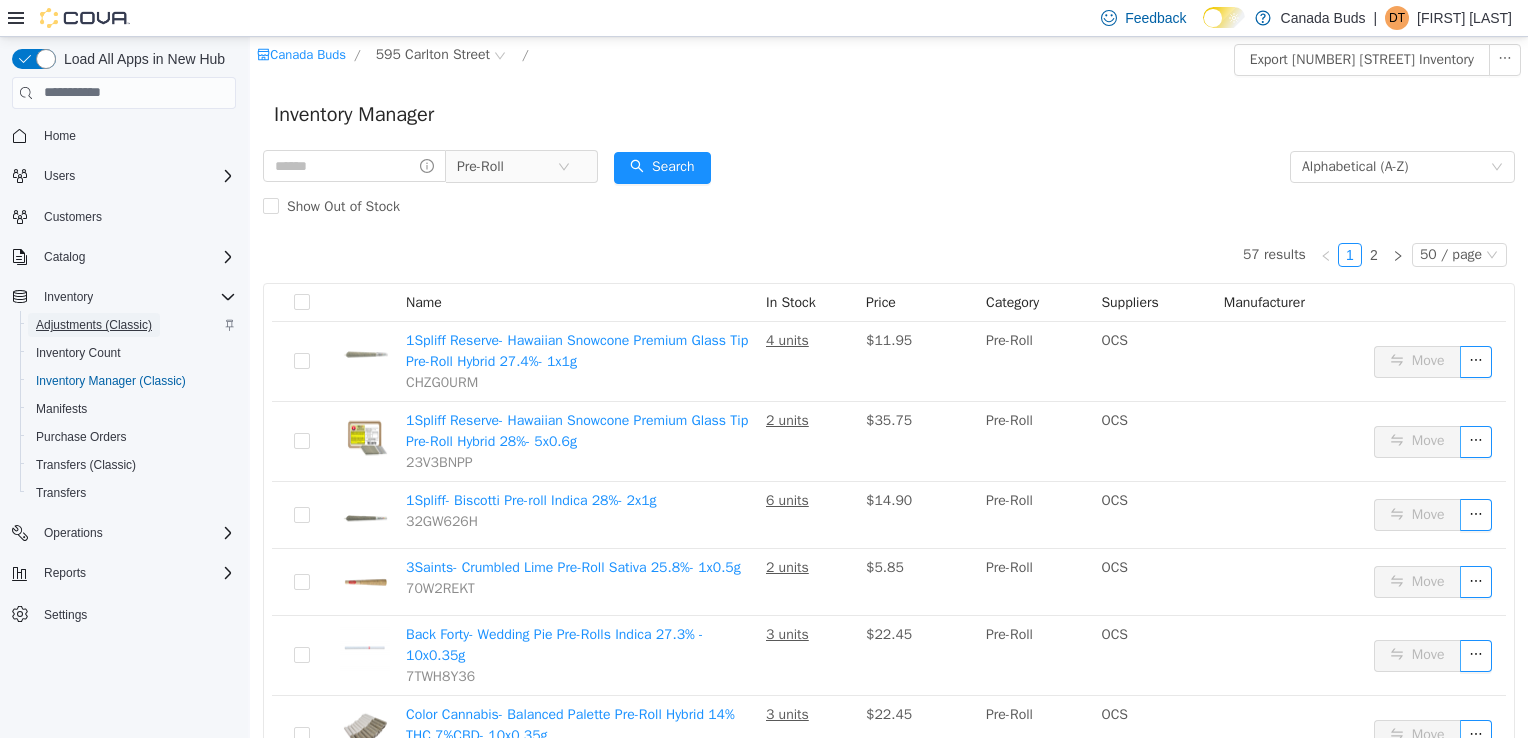 click on "Adjustments (Classic)" at bounding box center [94, 325] 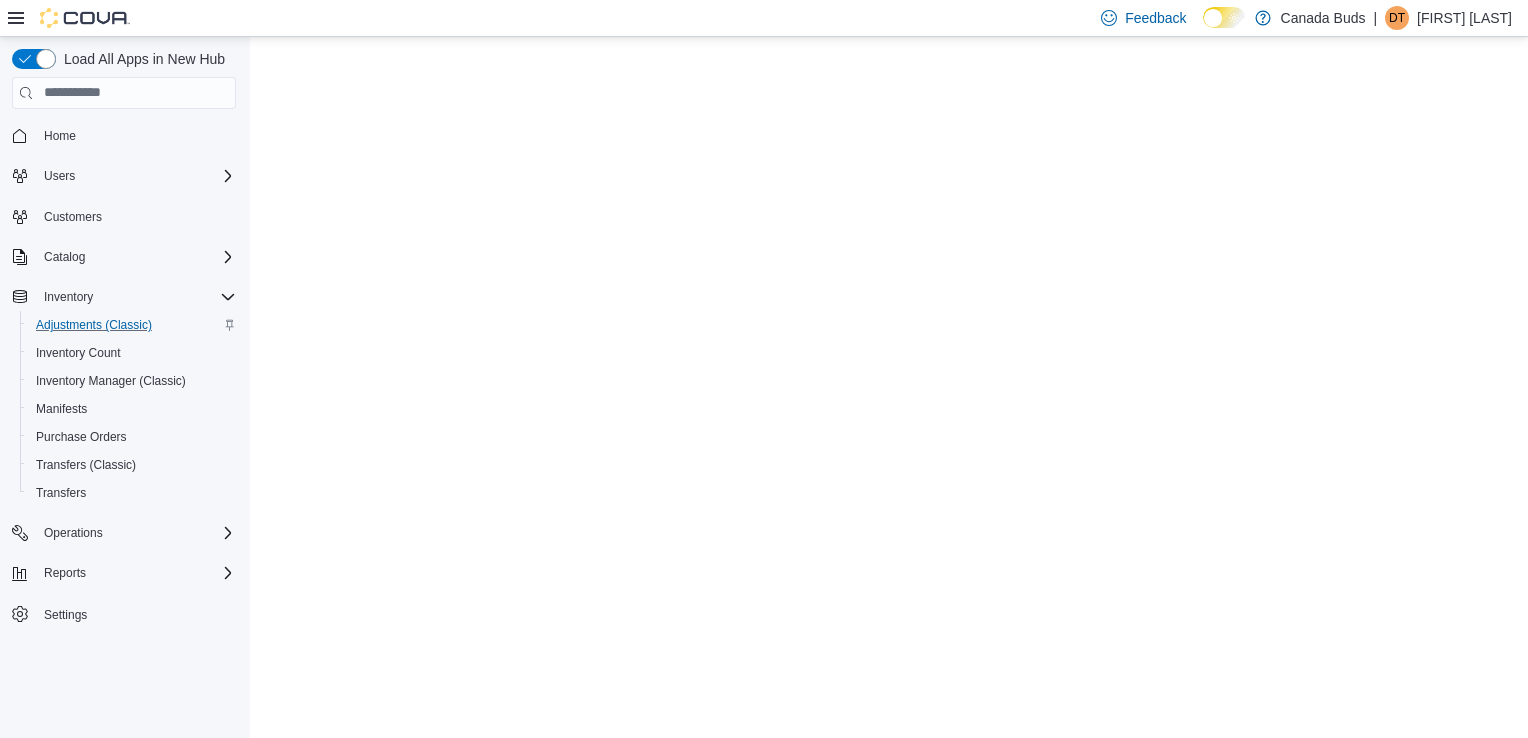 scroll, scrollTop: 0, scrollLeft: 0, axis: both 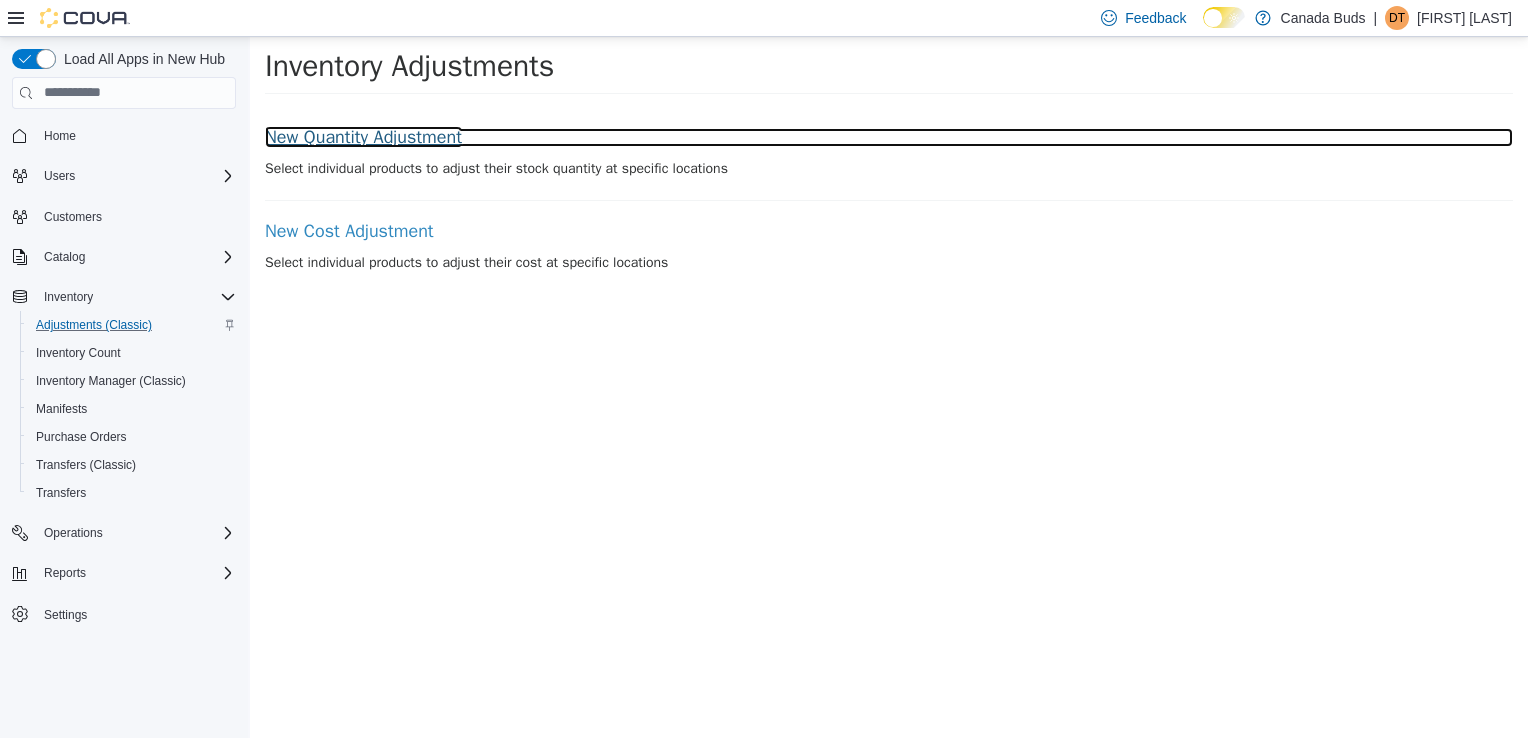 click on "New Quantity Adjustment" at bounding box center [889, 137] 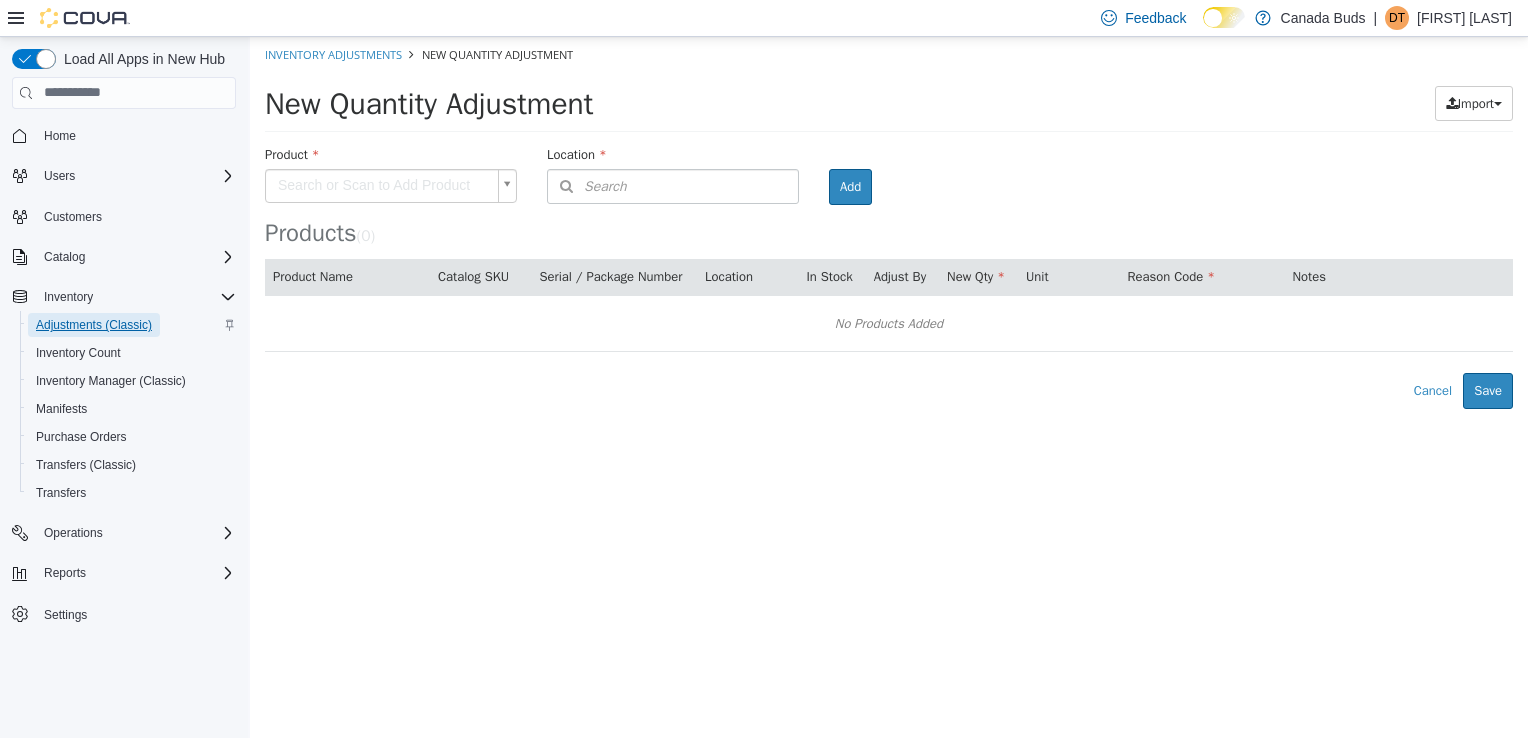 click on "Adjustments (Classic)" at bounding box center [94, 325] 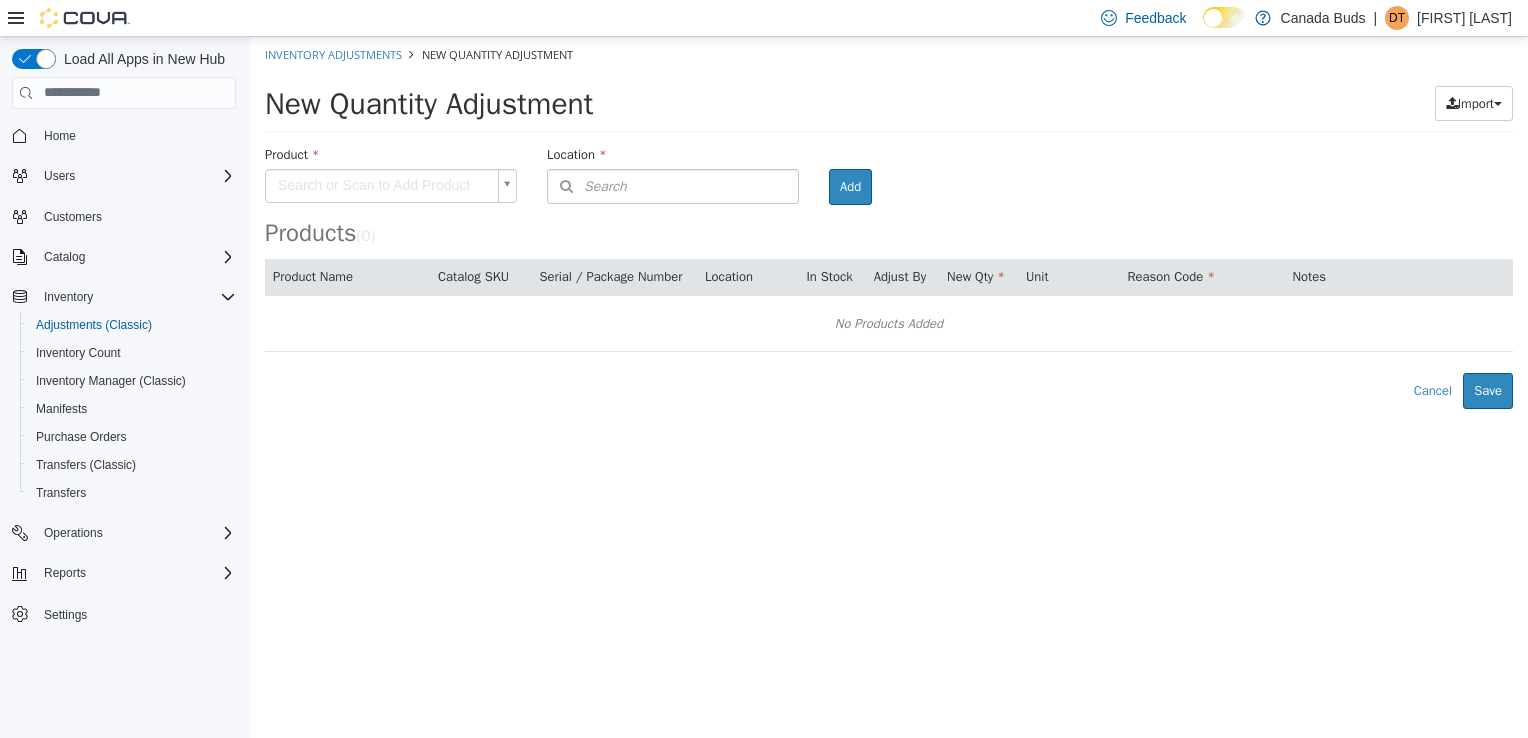 click on "×
Inventory Adjustments
New Quantity Adjustment
New Quantity Adjustment
Import  Inventory Export (.CSV) Package List (.TXT)
Product     Search or Scan to Add Product                             Location Search Type 3 or more characters or browse       Canada Buds     (2)         [NUMBER] [STREET]             [NUMBER] [STREET]         Room   Add Products  ( 0 ) Product Name Catalog SKU Serial / Package Number Location In Stock Adjust By New Qty Unit Reason Code Notes No Products Added Error saving adjustment please resolve the errors above. Cancel Save" at bounding box center (889, 222) 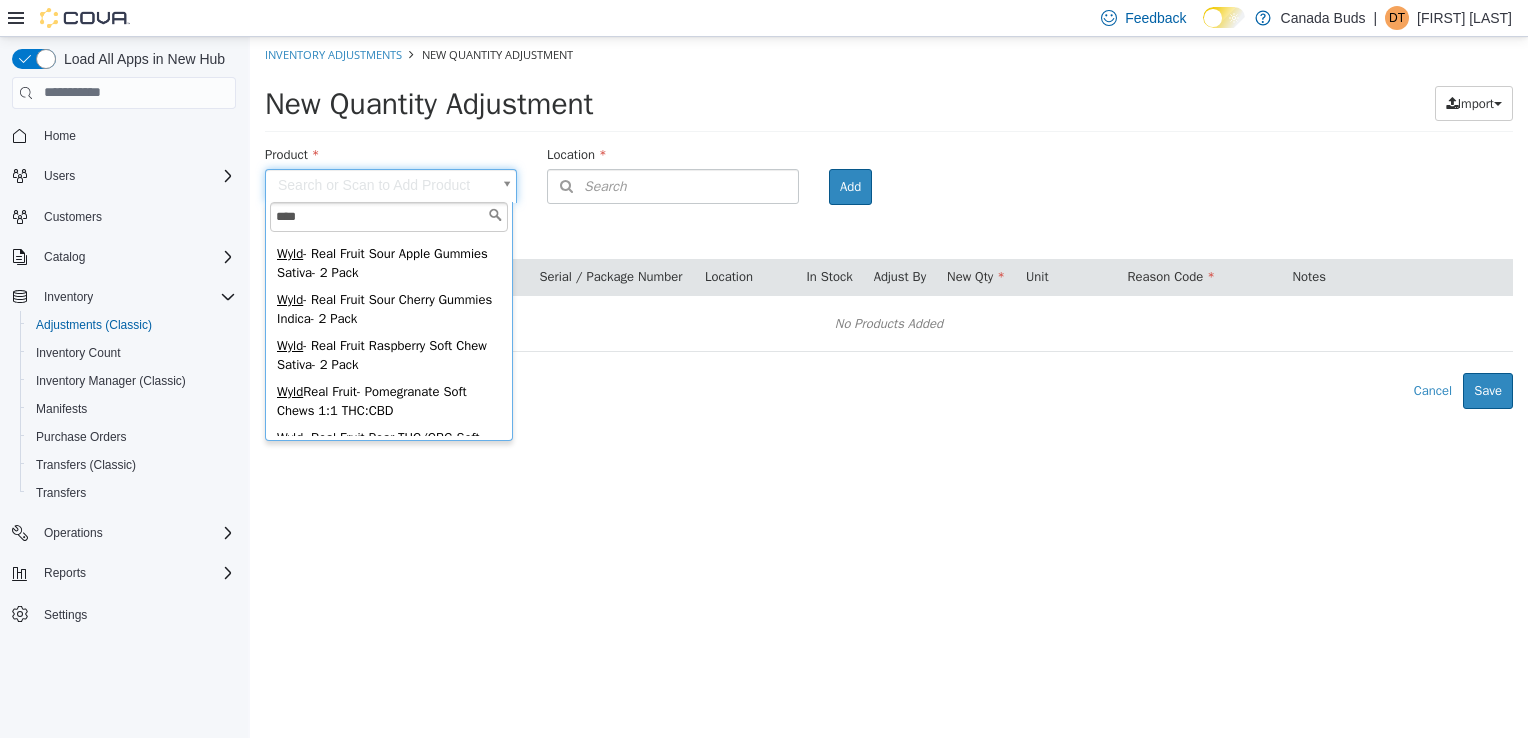 scroll, scrollTop: 187, scrollLeft: 0, axis: vertical 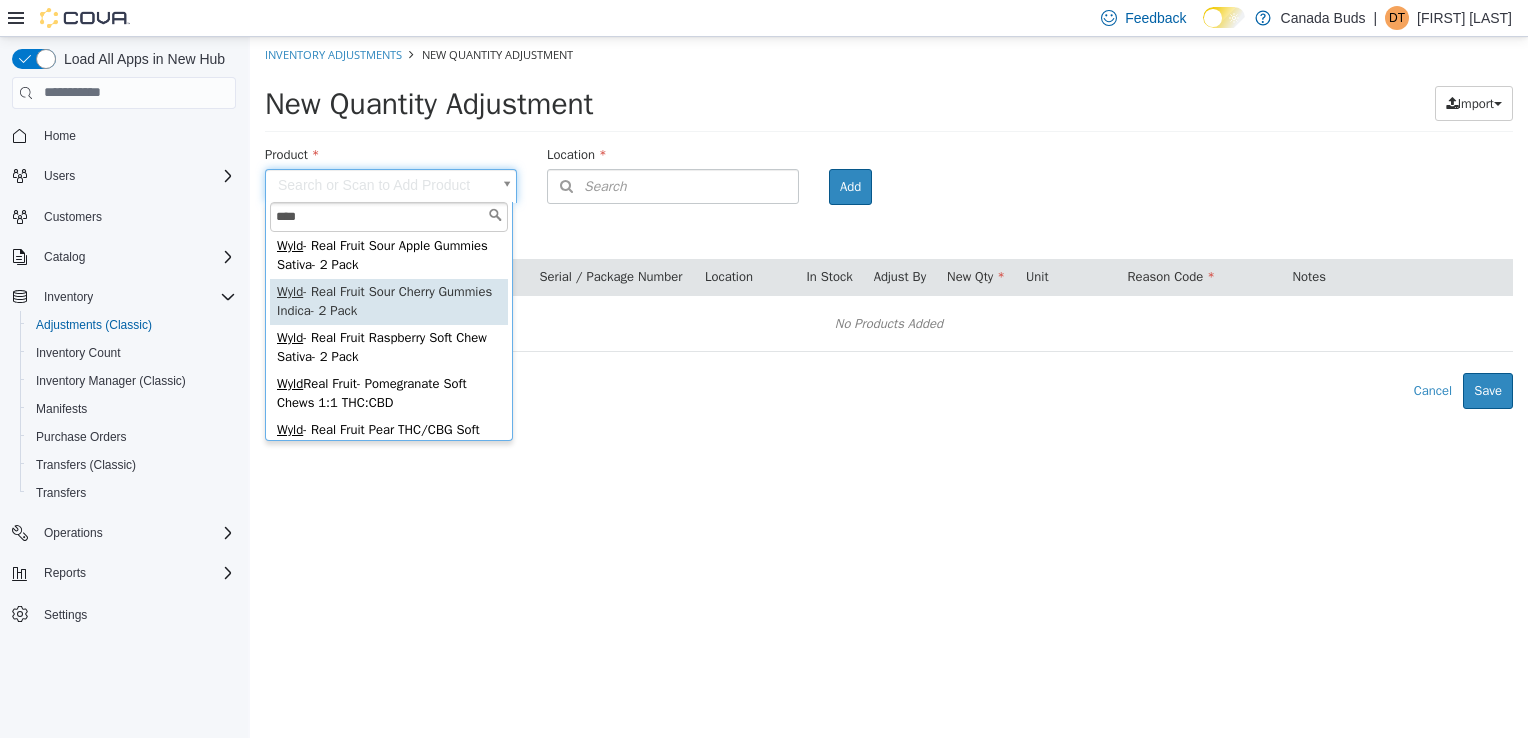 type on "****" 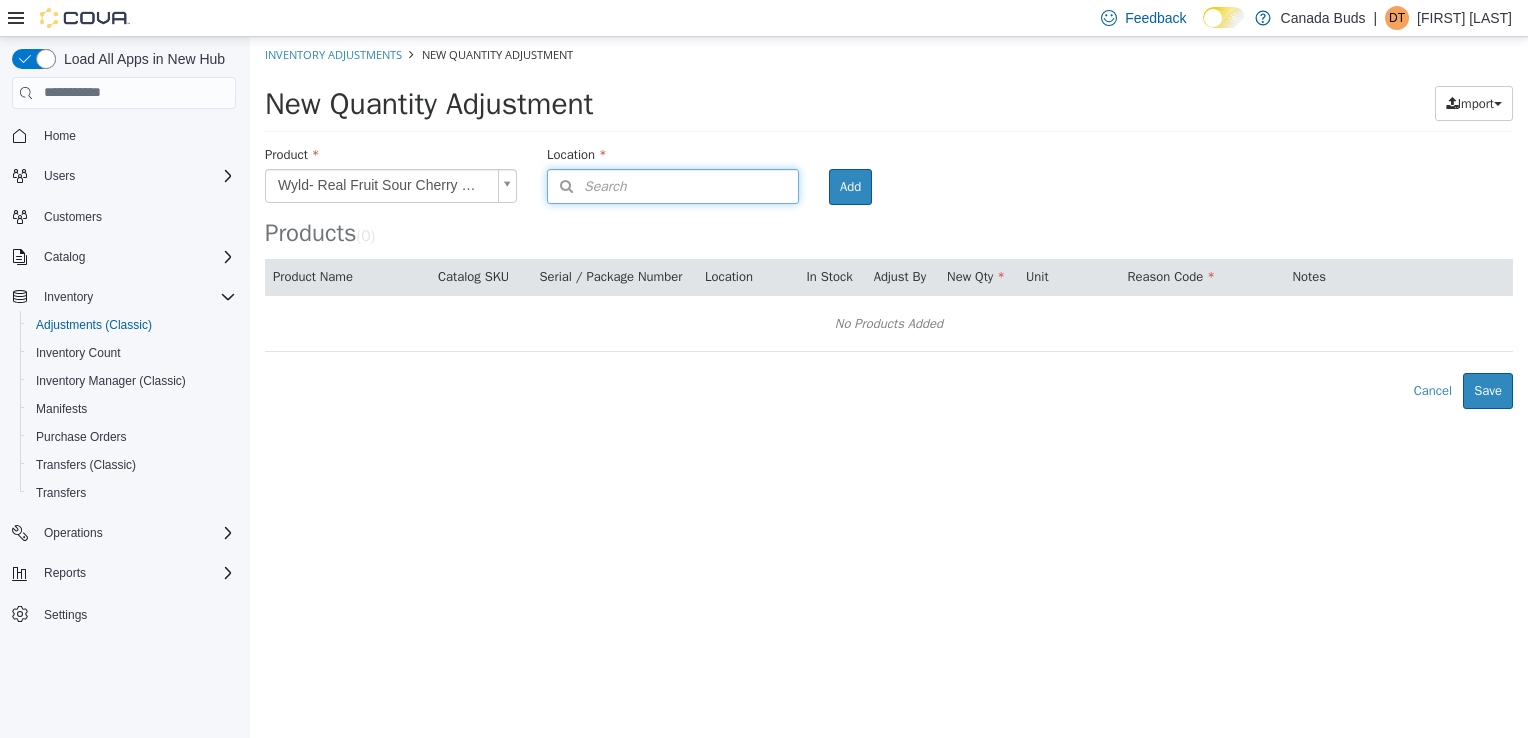 click on "Search" at bounding box center (673, 185) 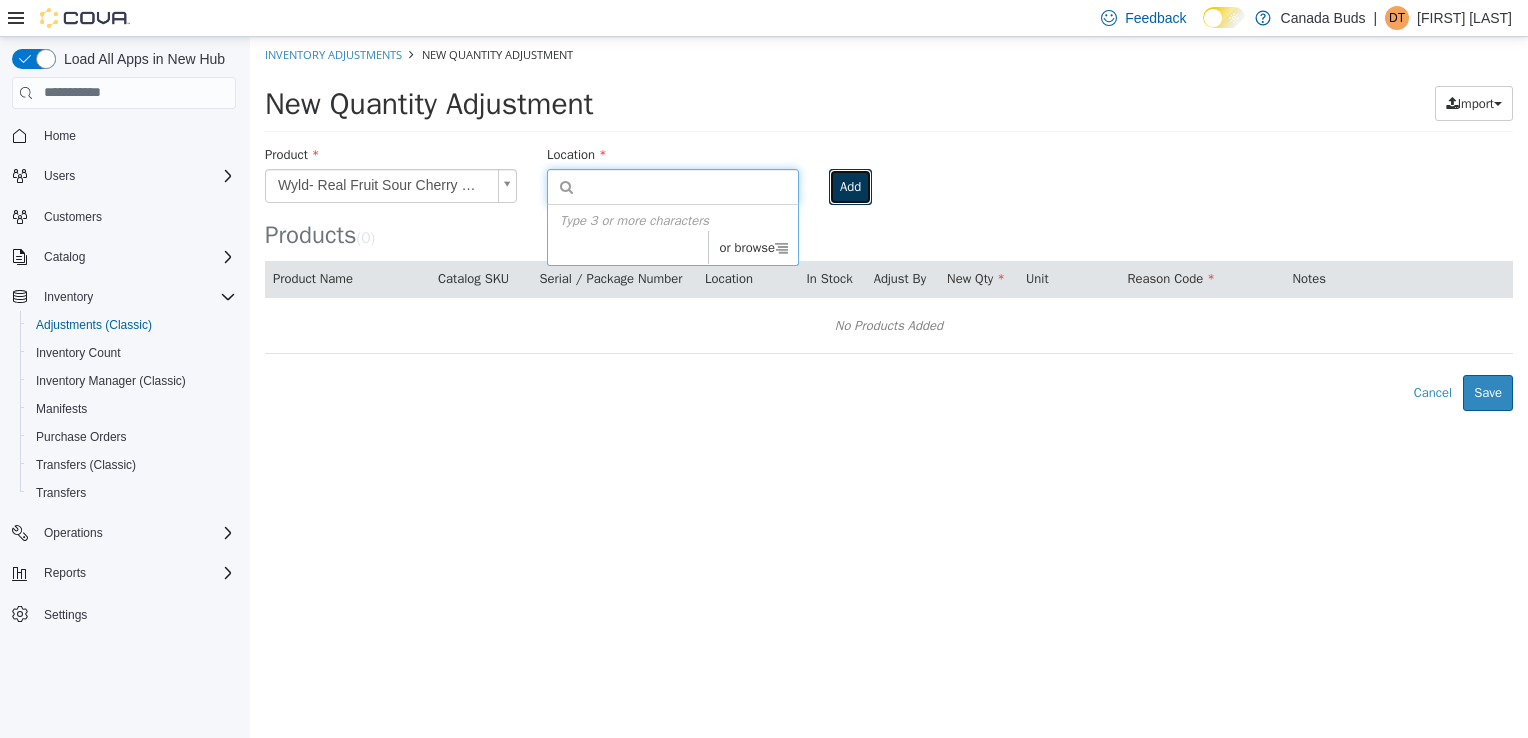 click on "Add" at bounding box center [850, 186] 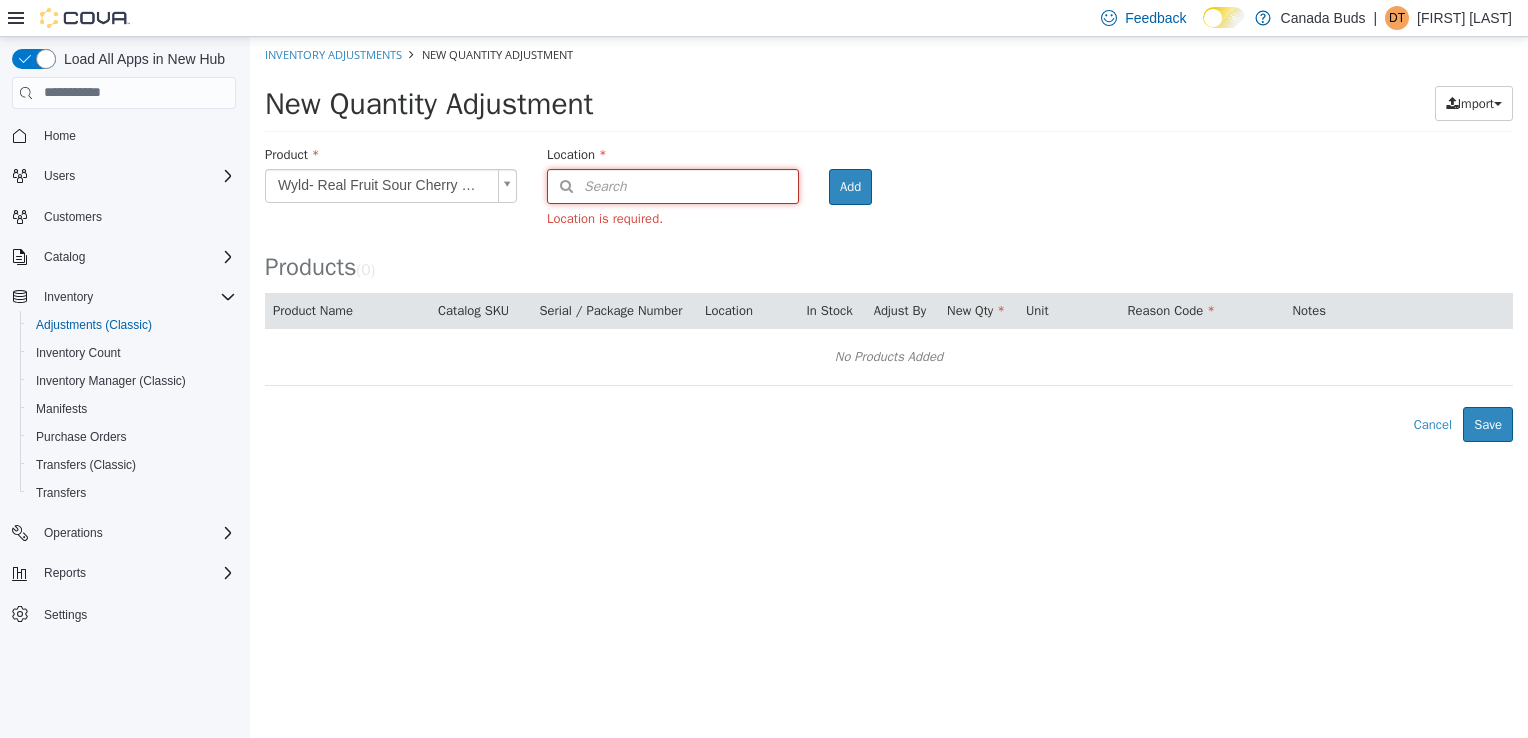 click on "Search" at bounding box center (673, 185) 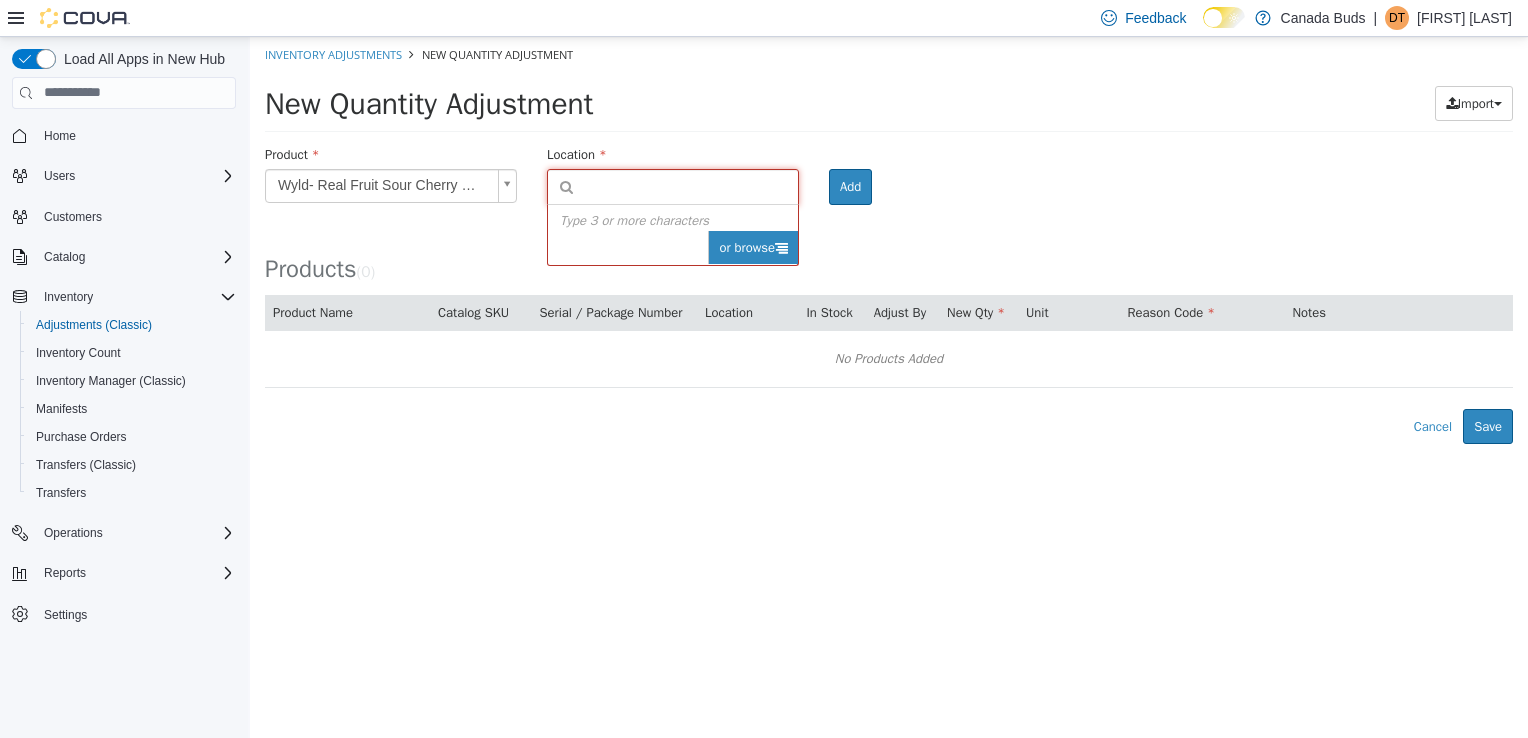 click on "or browse" at bounding box center [753, 247] 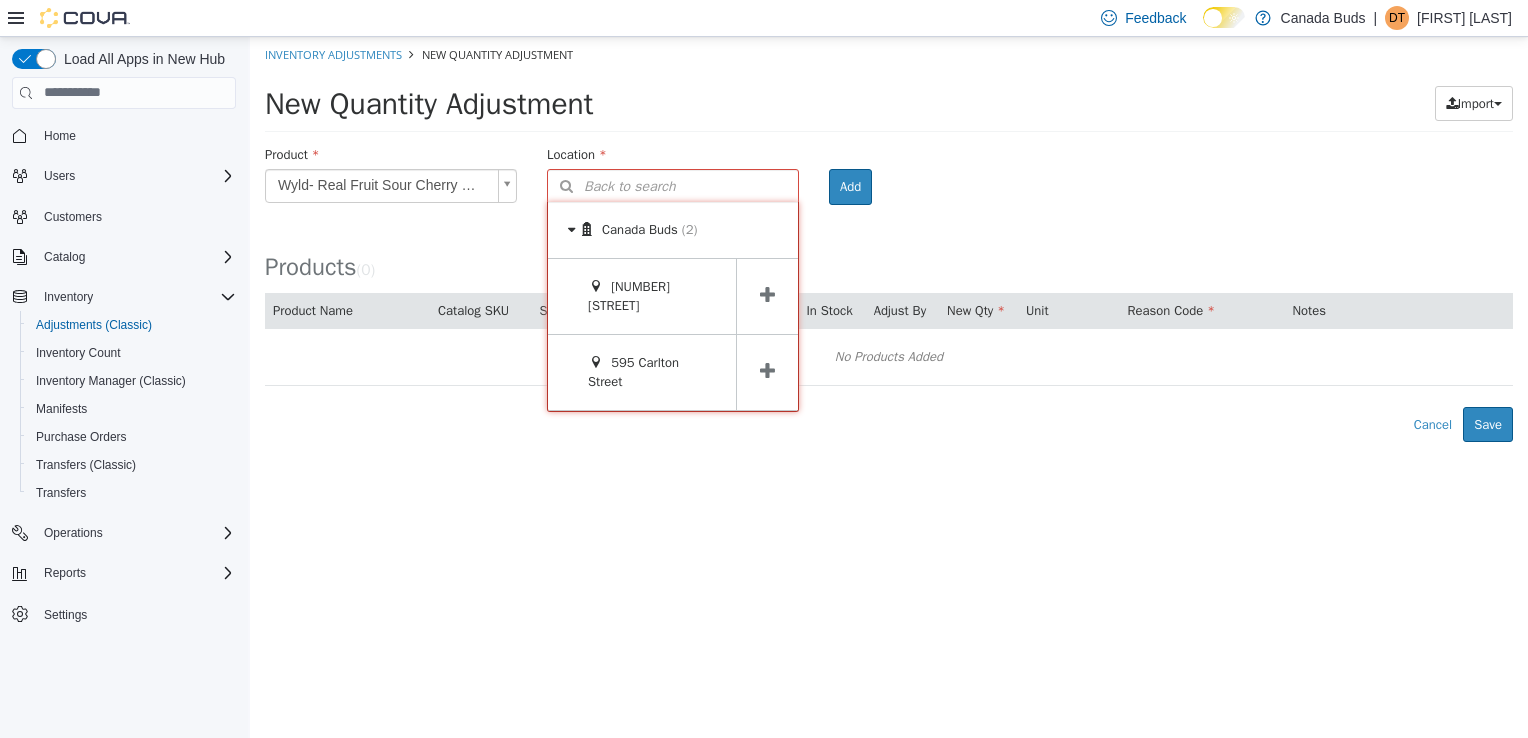 click at bounding box center [767, 370] 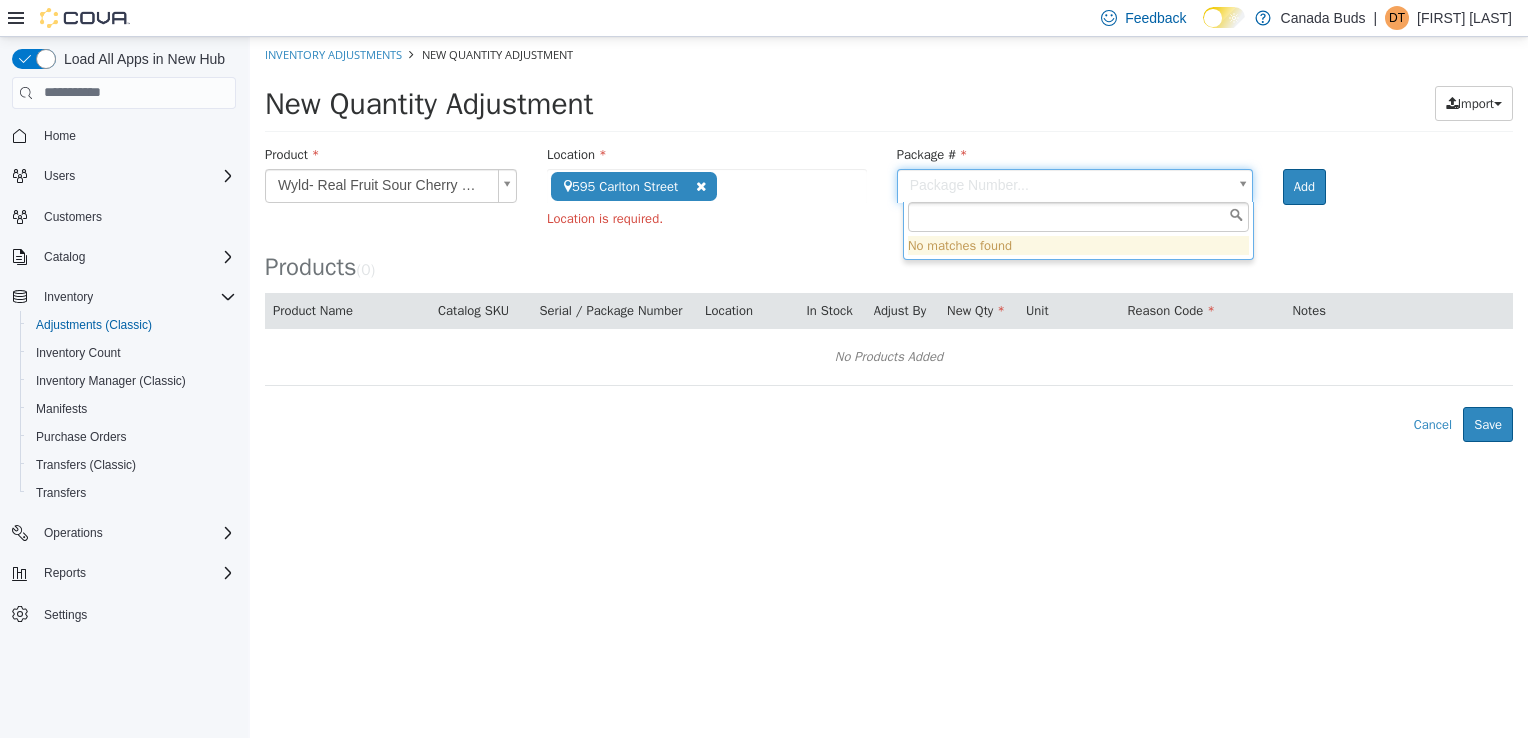 click on "**********" at bounding box center (889, 238) 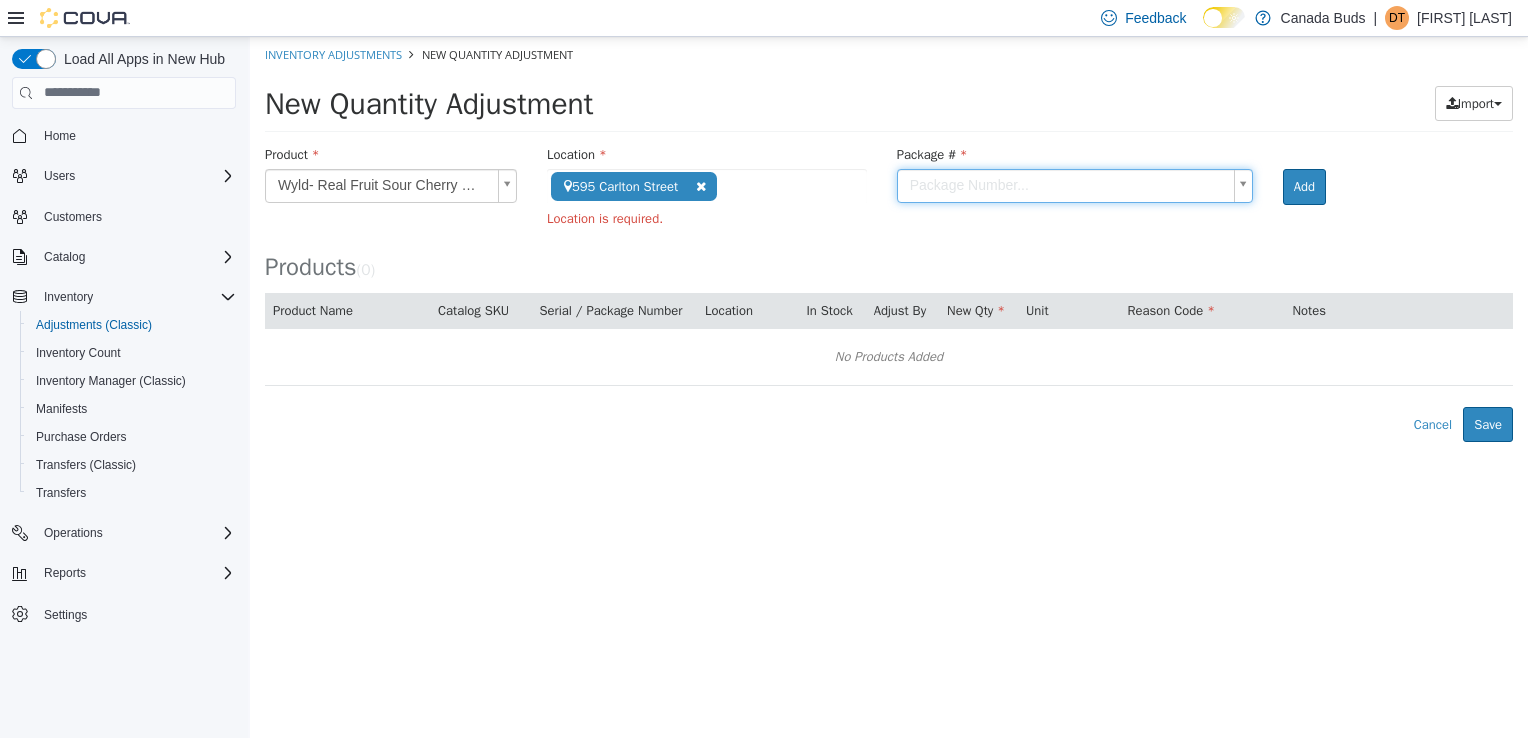 click on "**********" at bounding box center [889, 238] 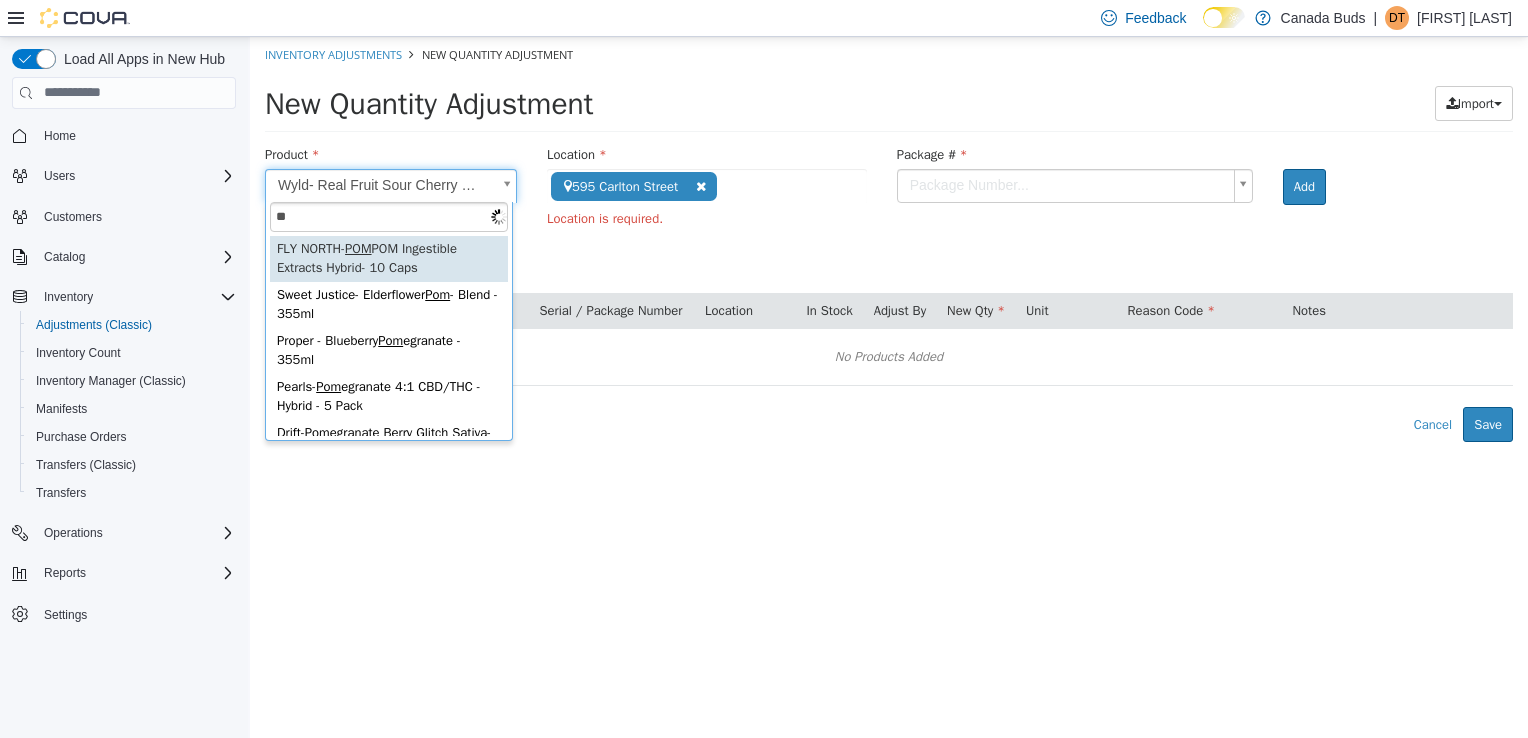 type on "*" 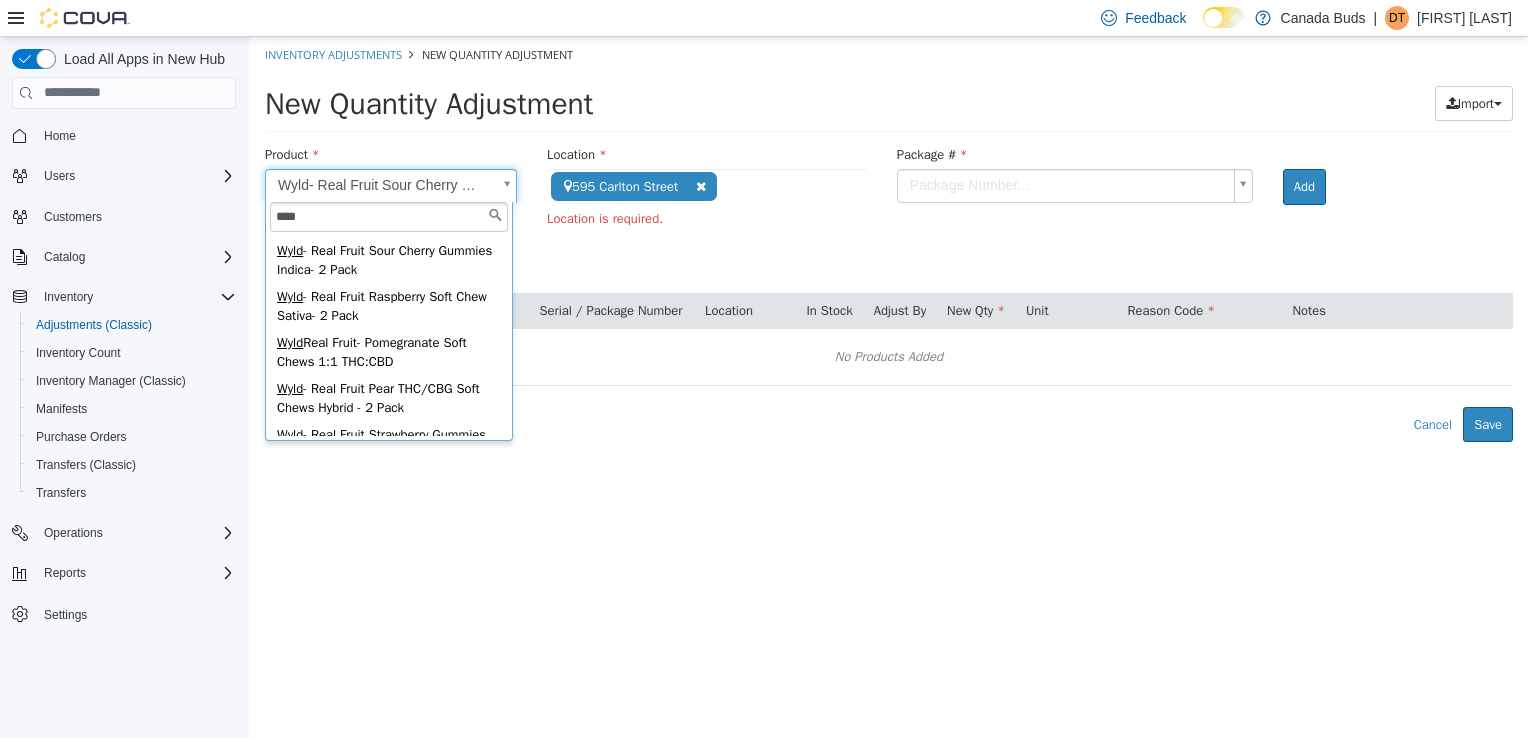 scroll, scrollTop: 238, scrollLeft: 0, axis: vertical 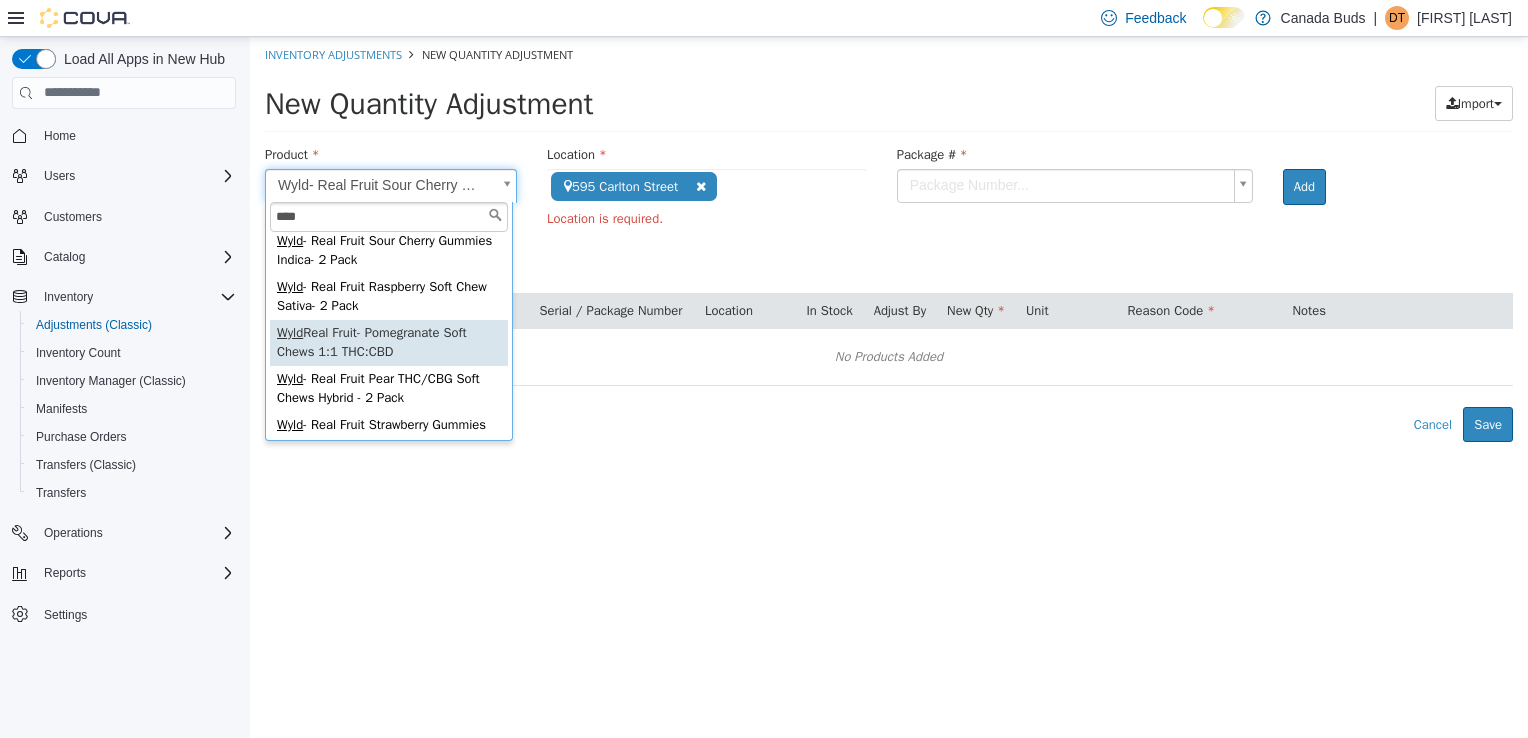 type on "****" 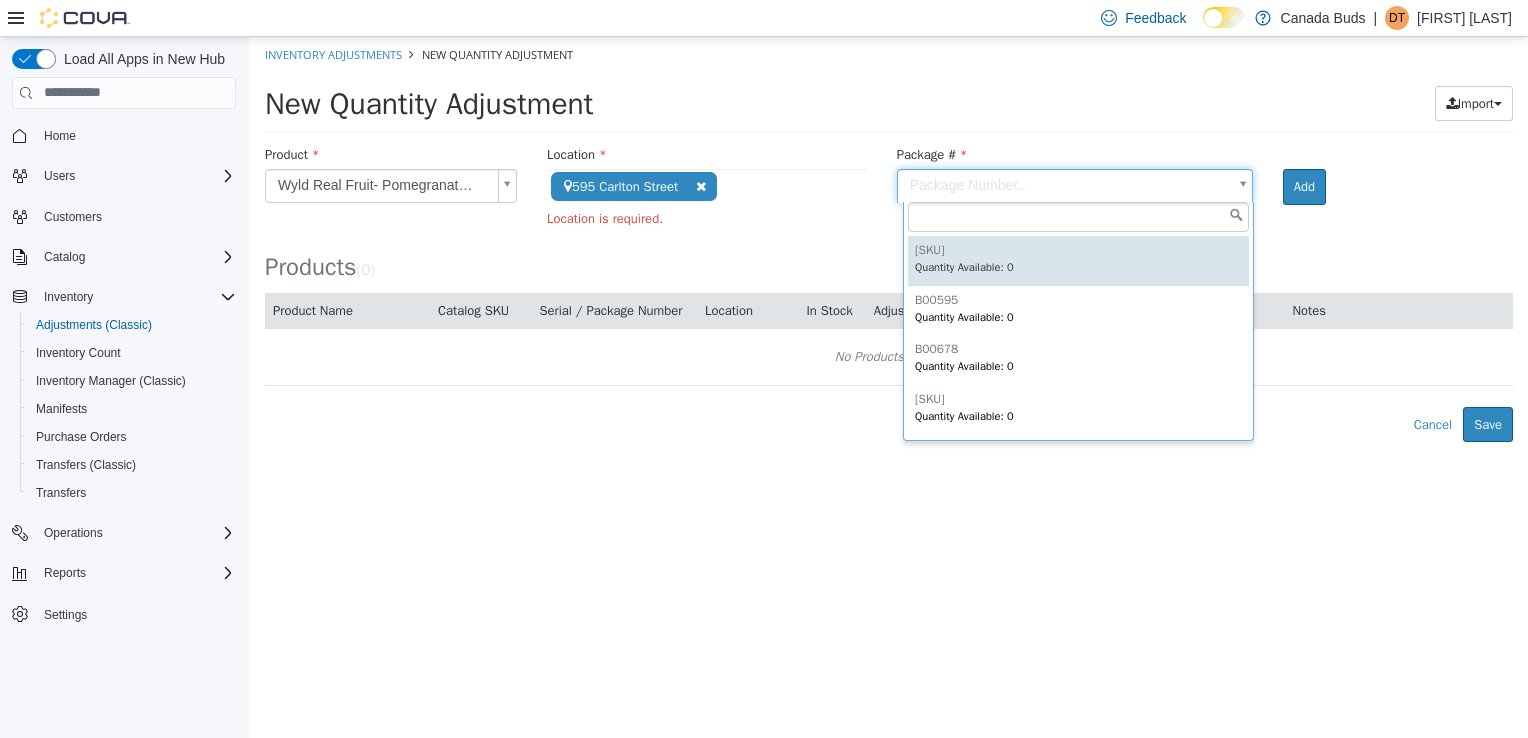 click on "**********" at bounding box center [889, 238] 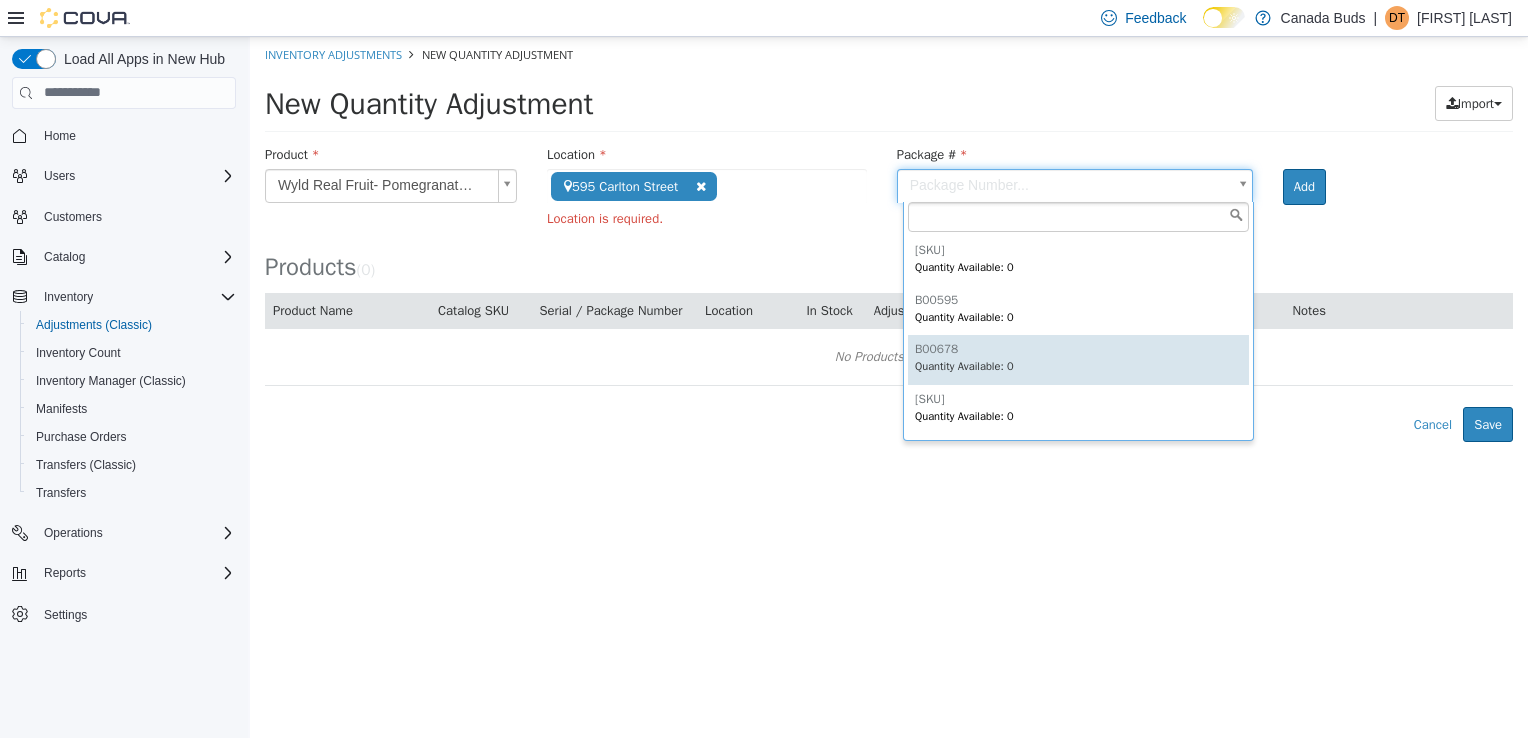 scroll, scrollTop: 148, scrollLeft: 0, axis: vertical 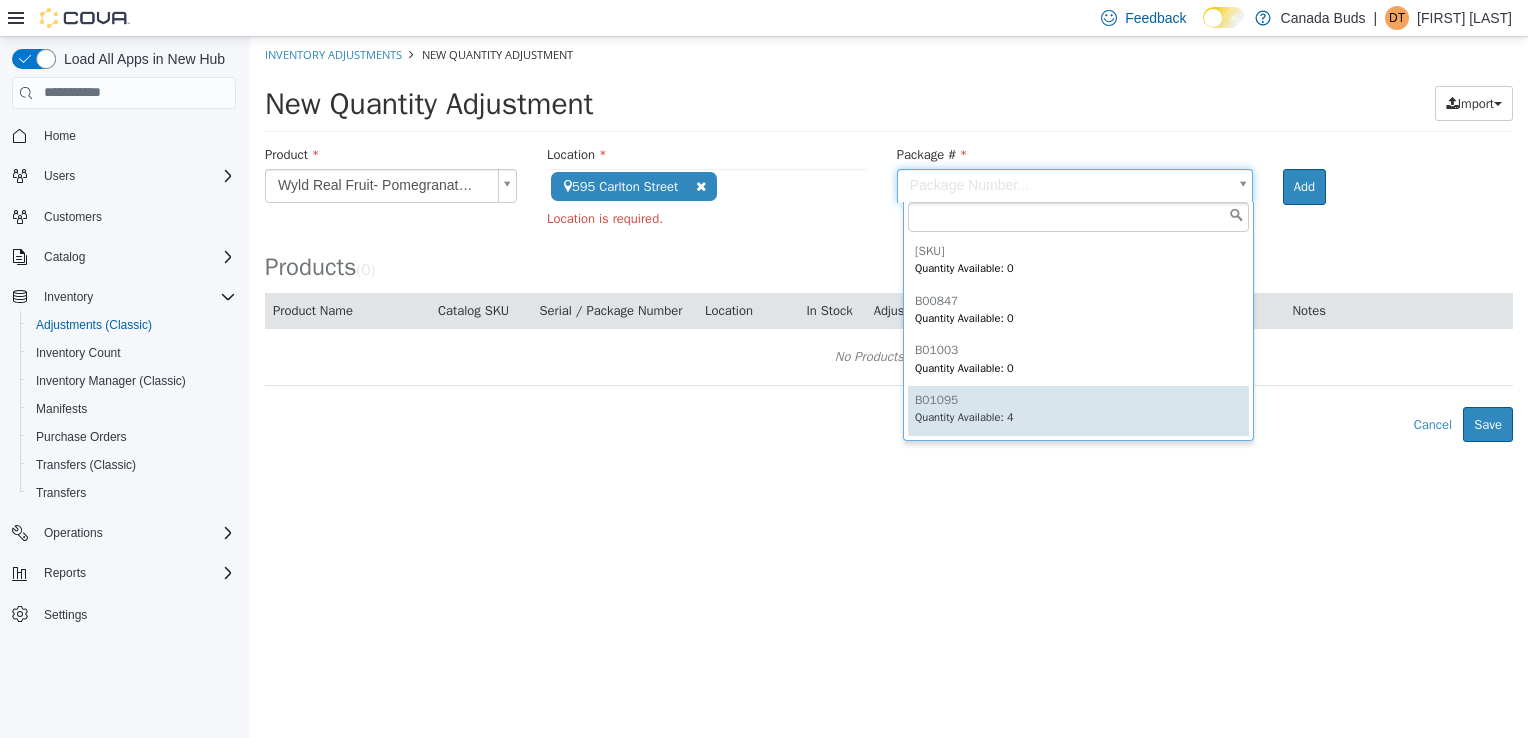 type on "******" 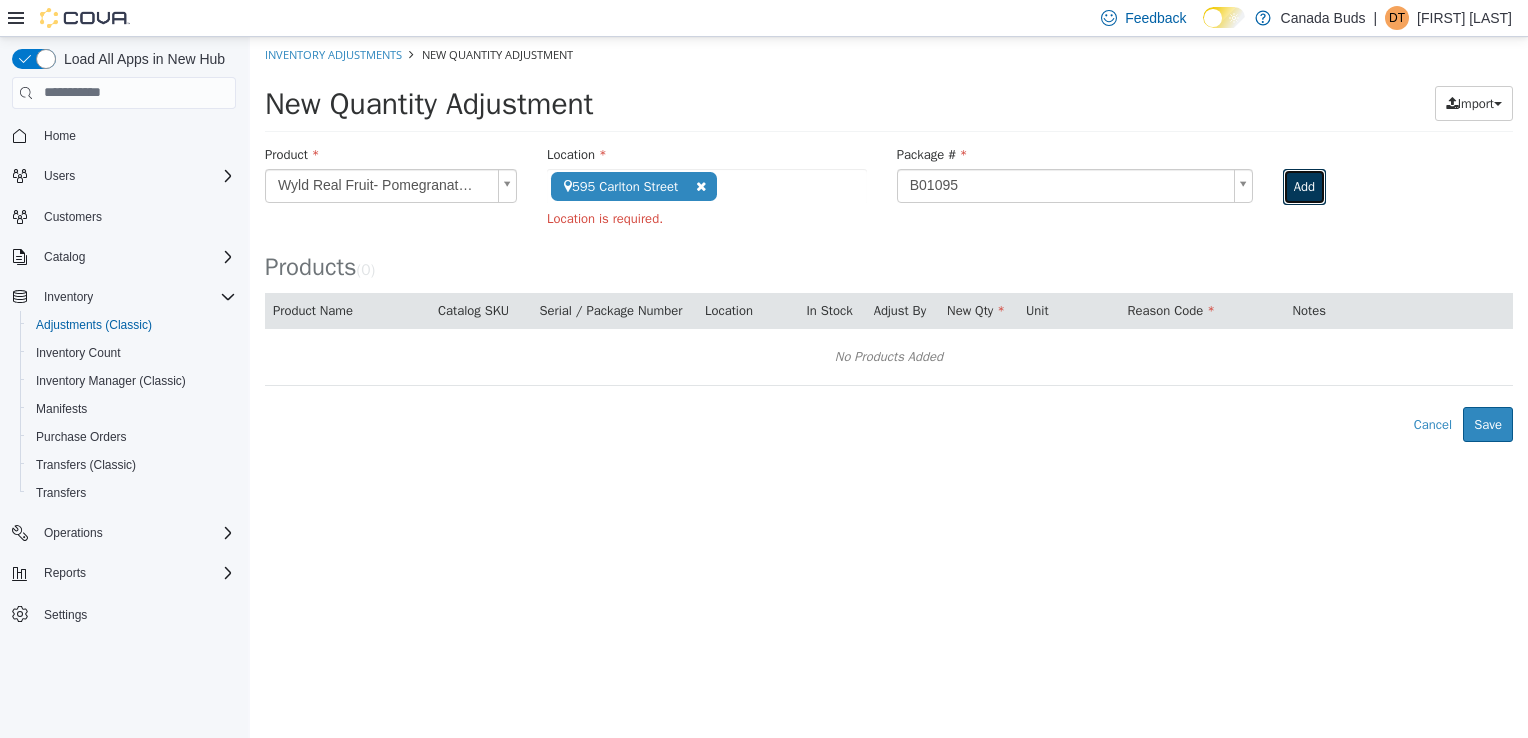 click on "Add" at bounding box center (1304, 186) 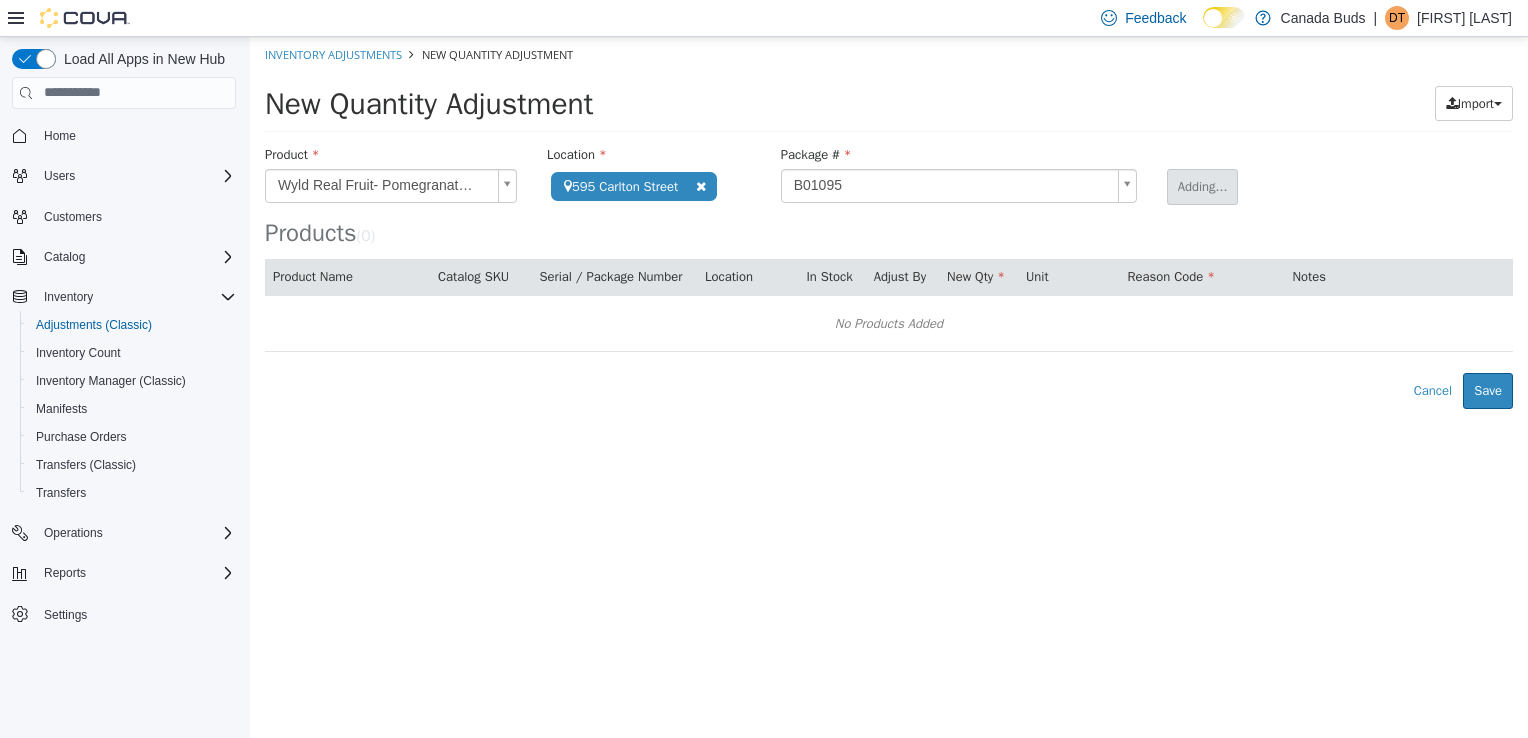 type 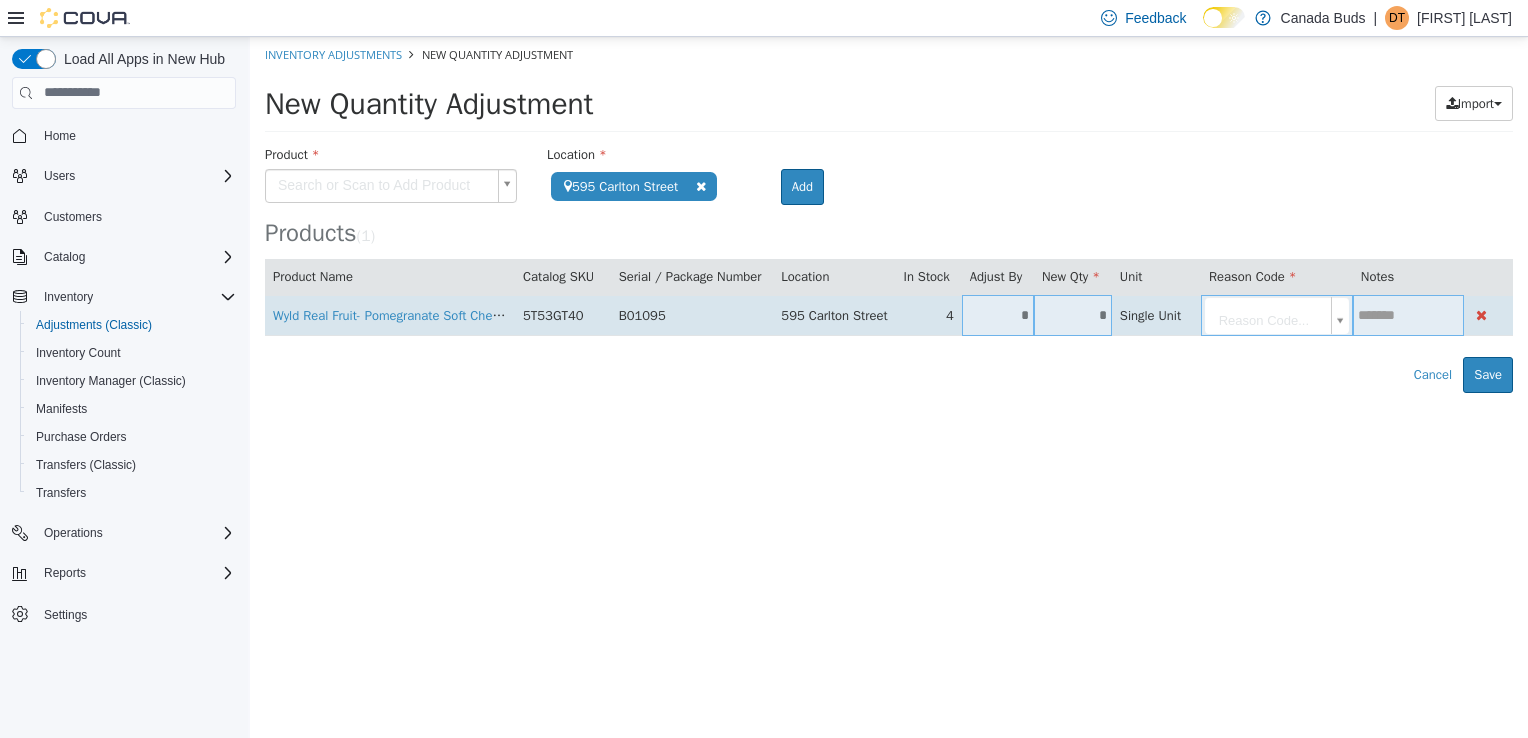 click on "*" at bounding box center [998, 314] 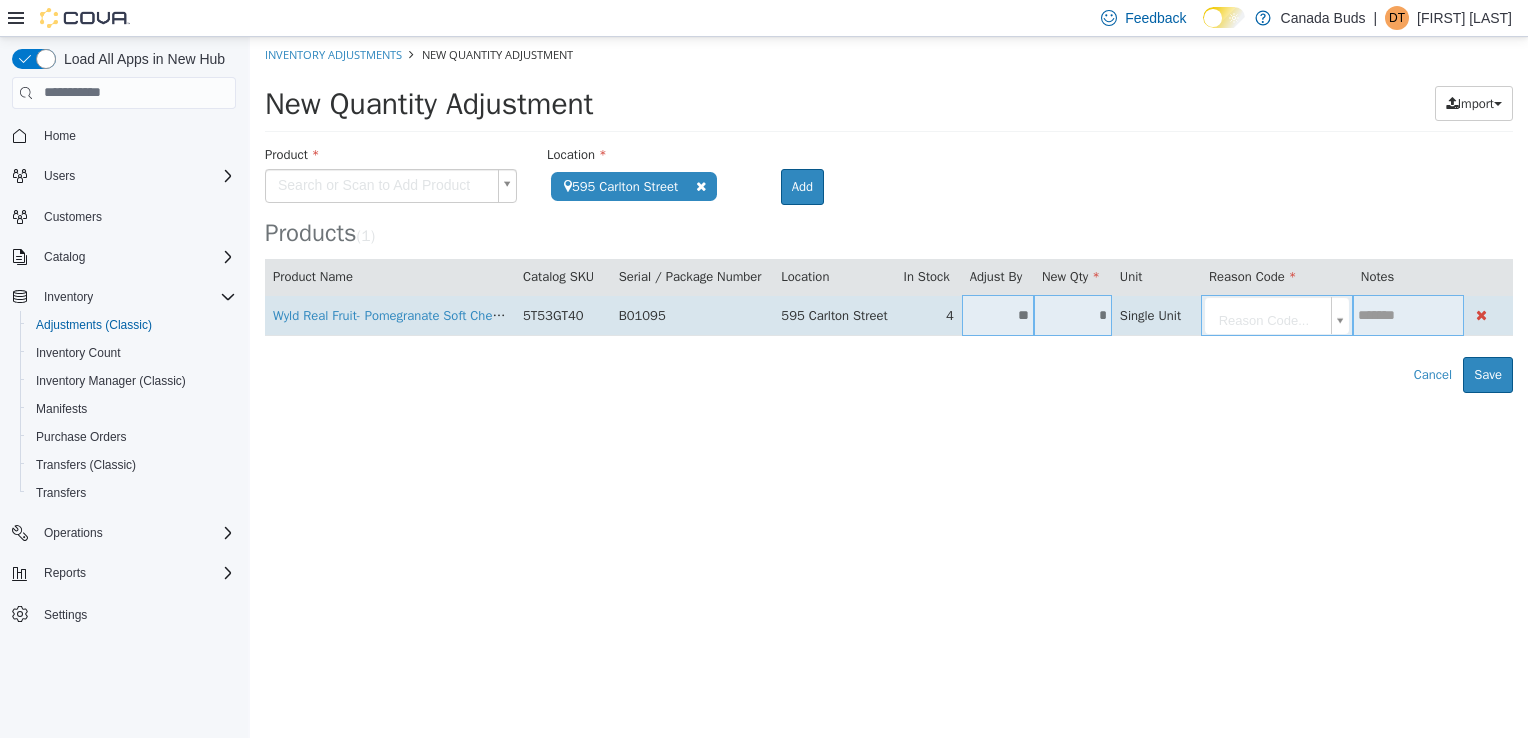 type on "**" 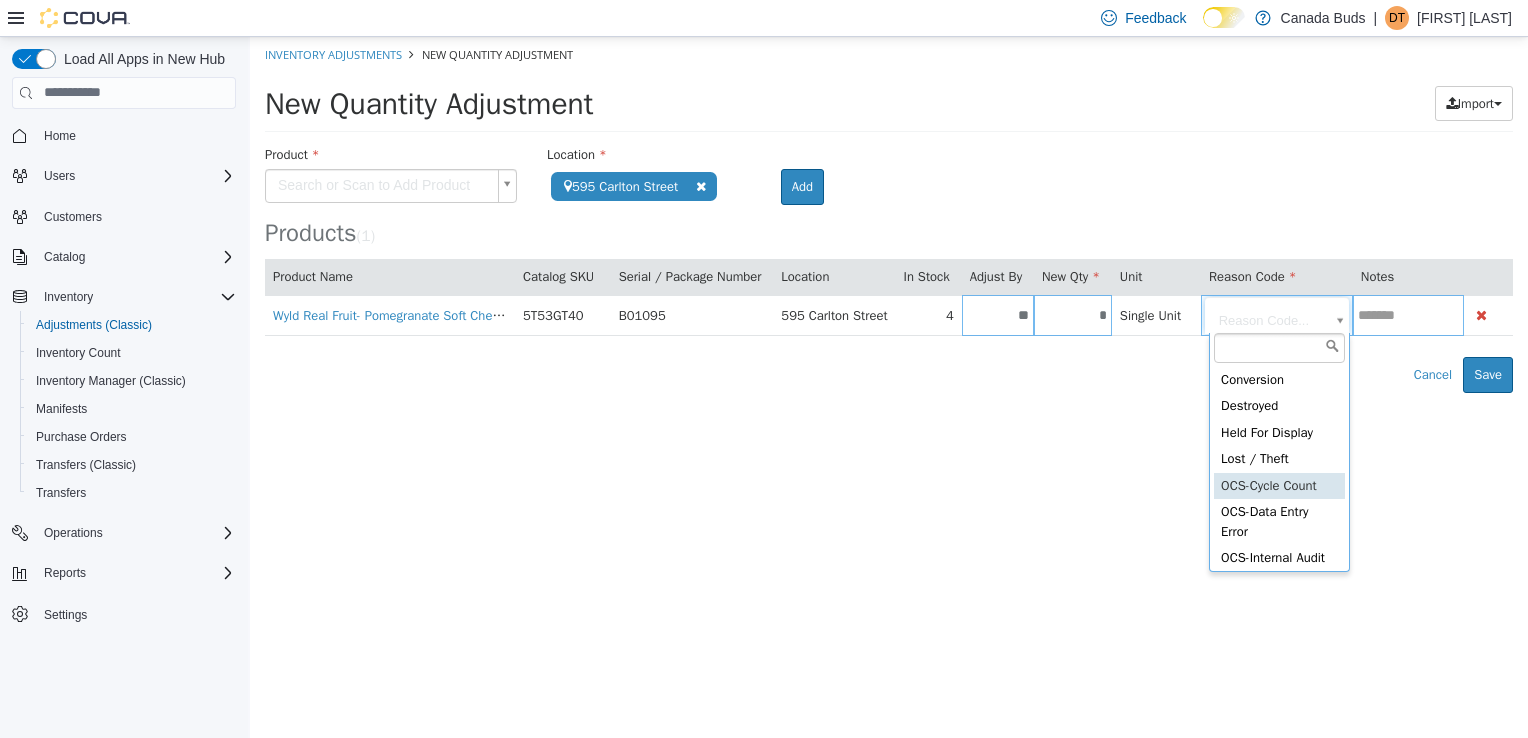 scroll, scrollTop: 491, scrollLeft: 0, axis: vertical 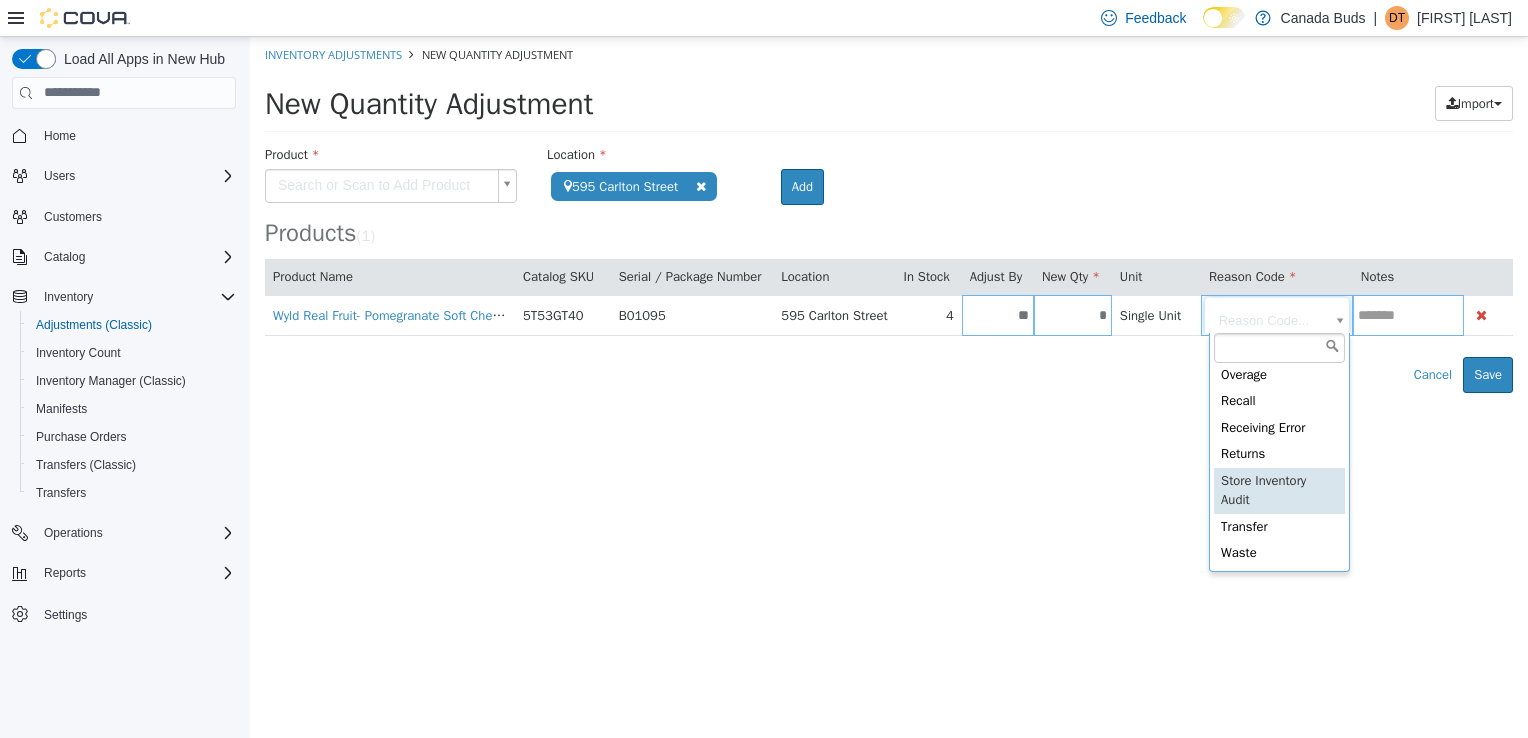 type on "**********" 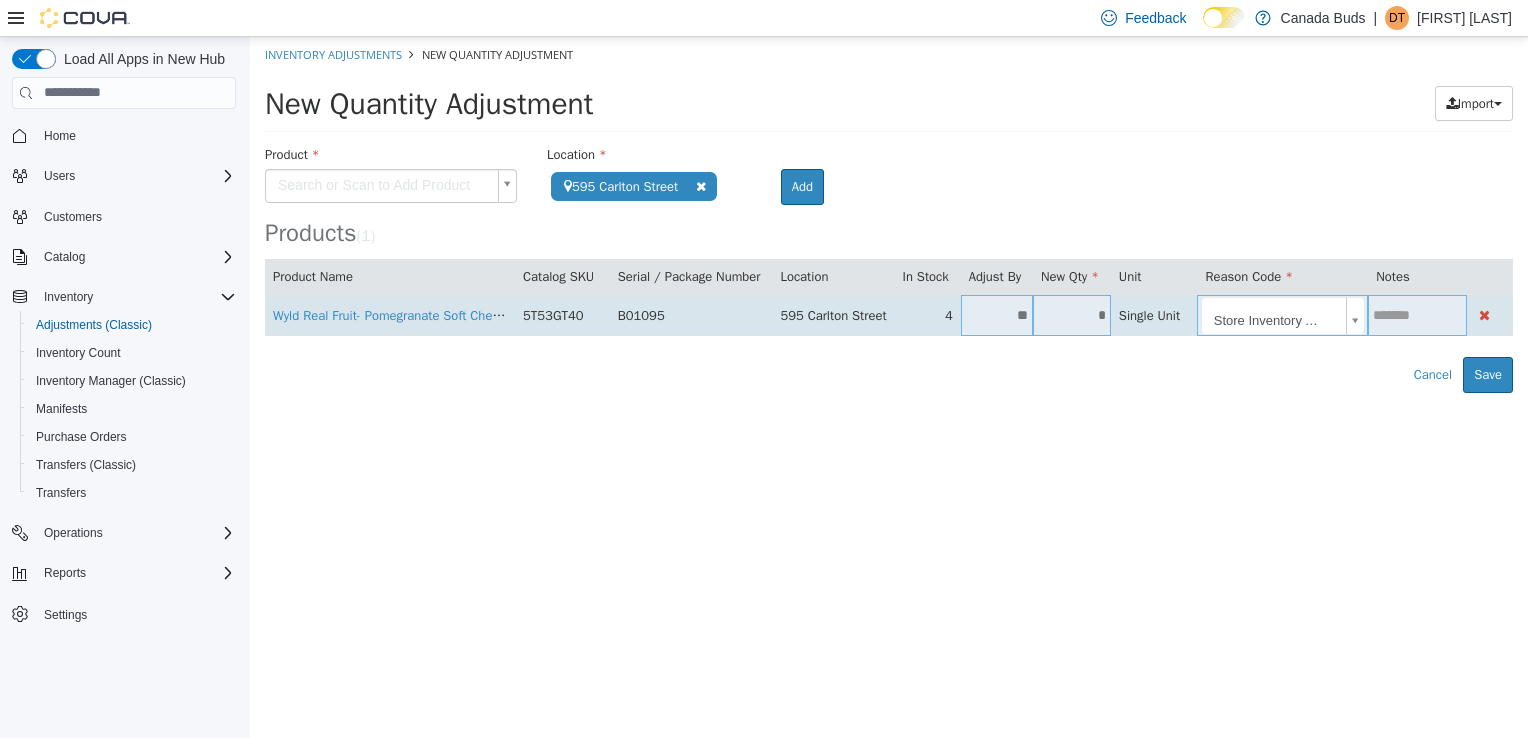 click at bounding box center [1417, 314] 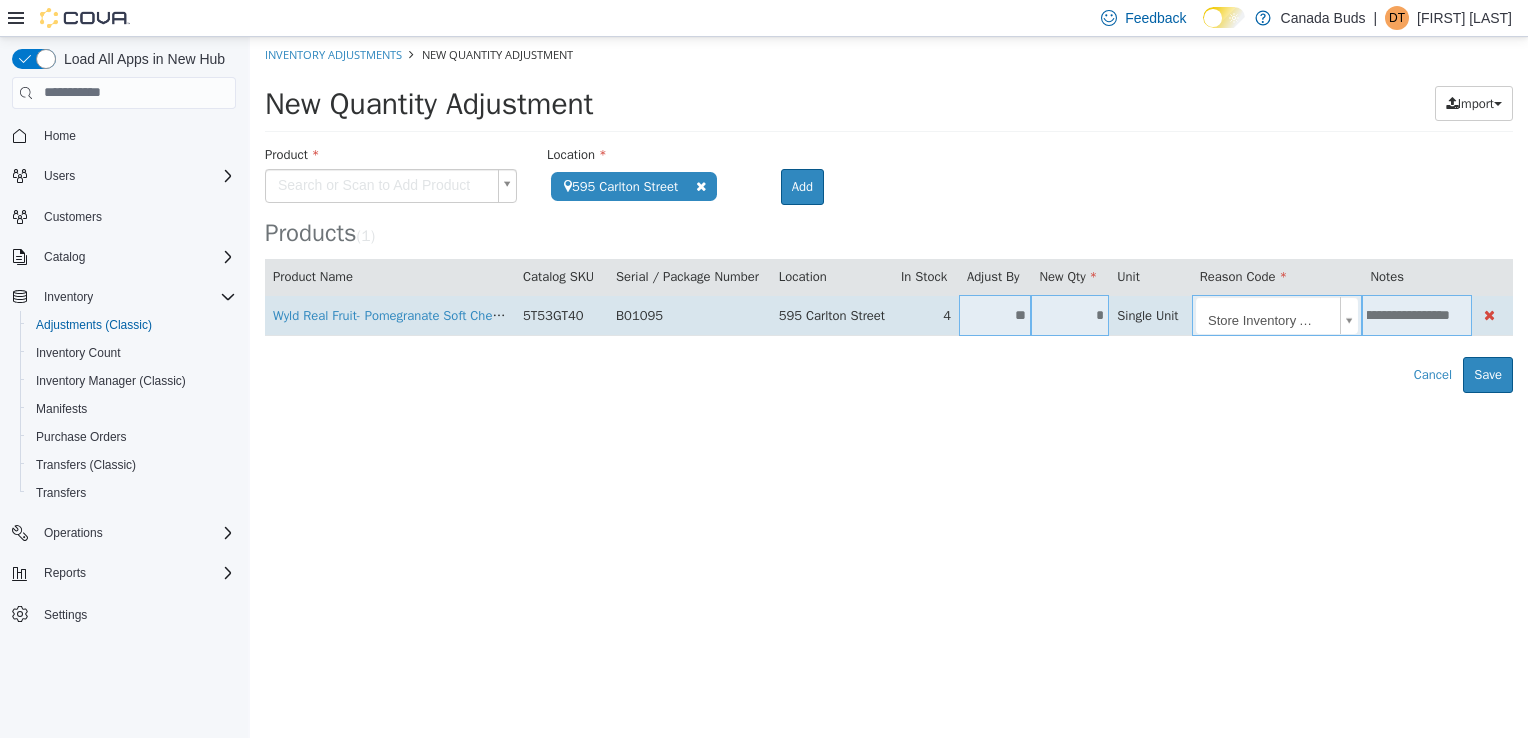 scroll, scrollTop: 0, scrollLeft: 102, axis: horizontal 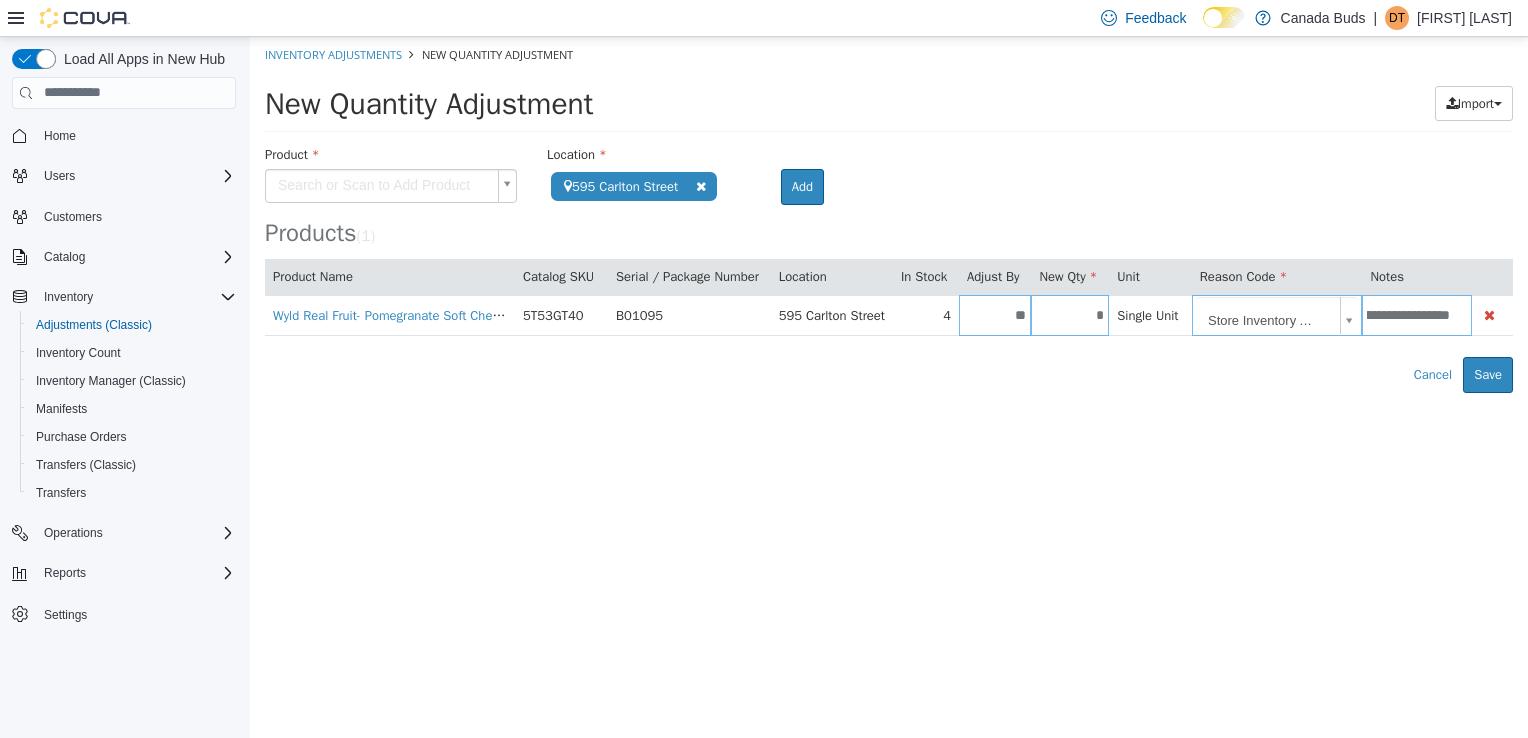 type on "**********" 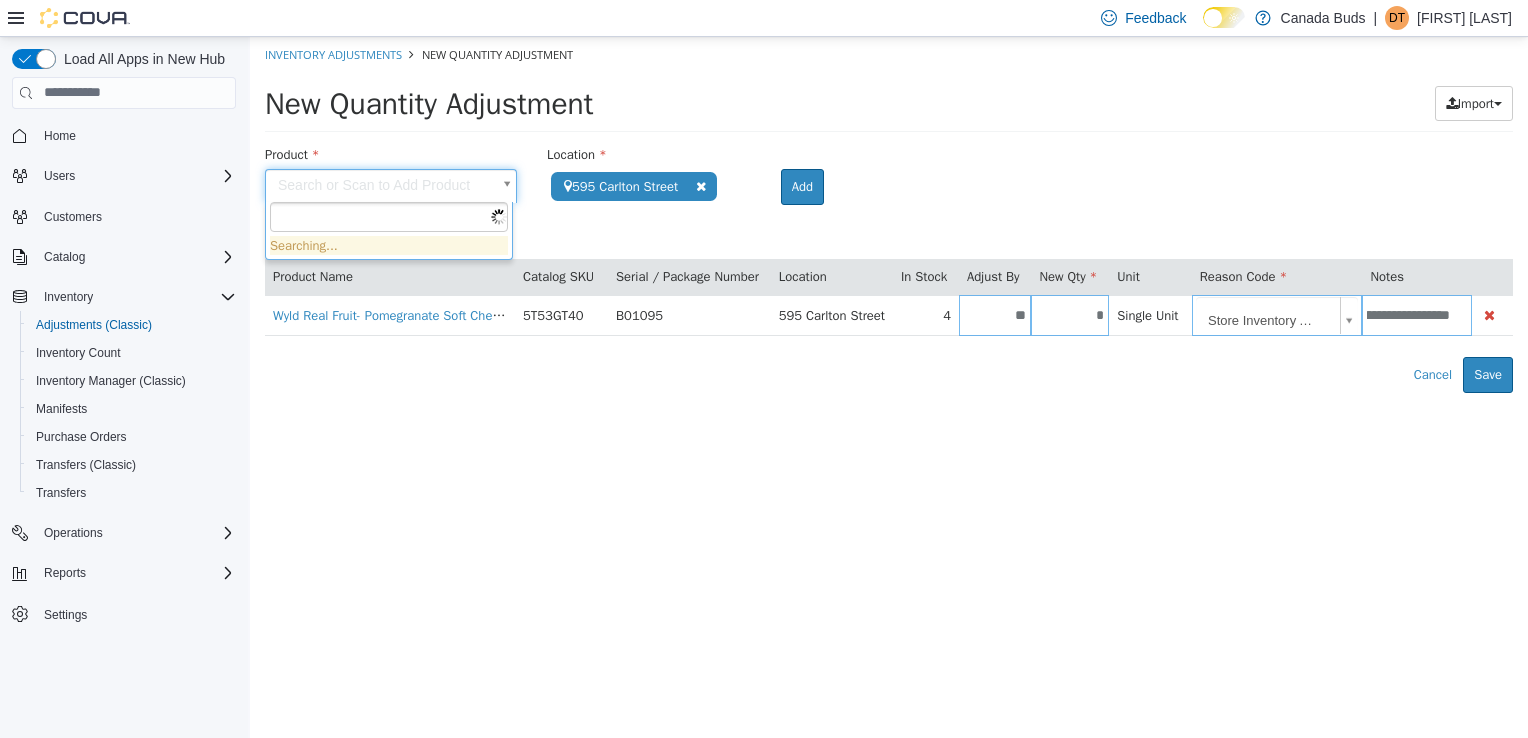 scroll, scrollTop: 0, scrollLeft: 0, axis: both 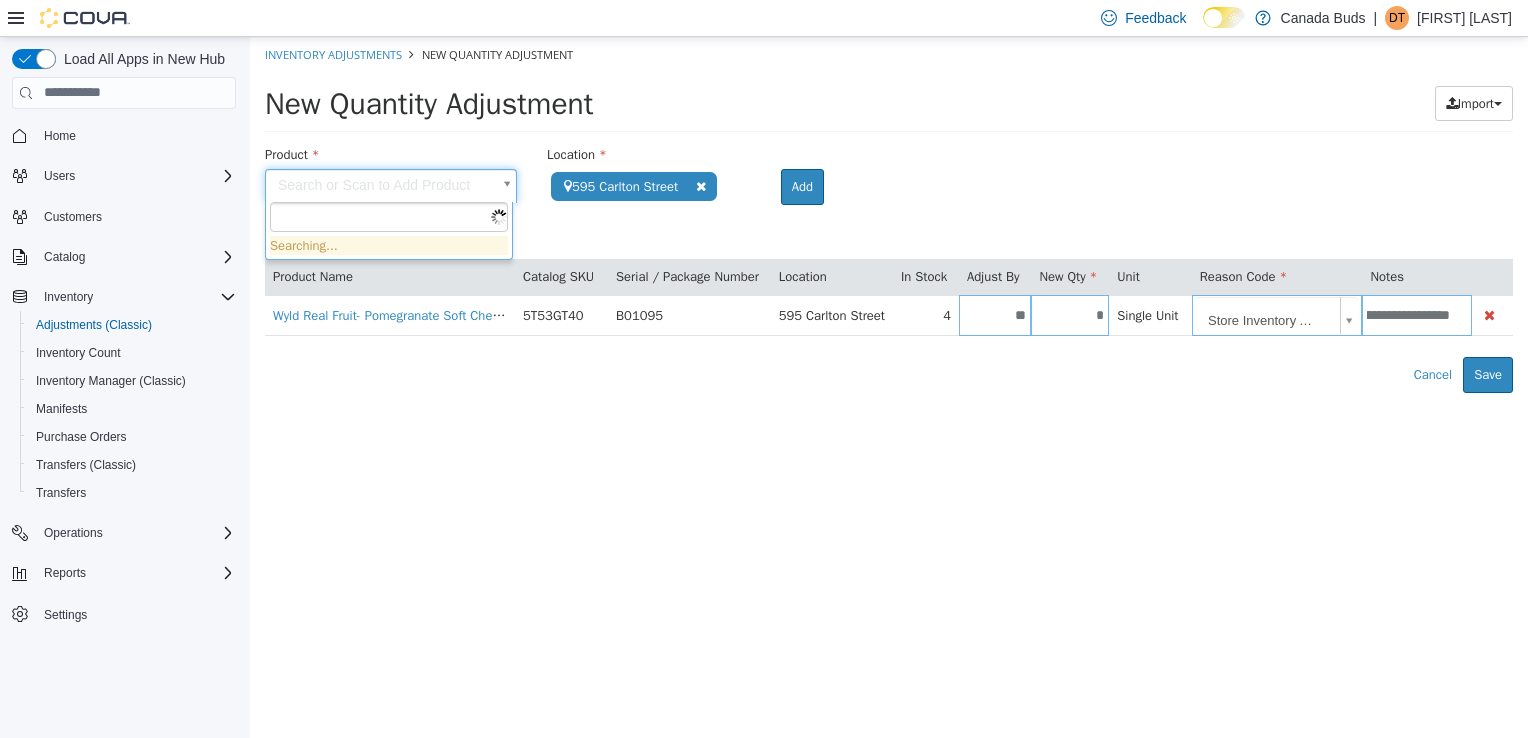 click on "**********" at bounding box center (889, 214) 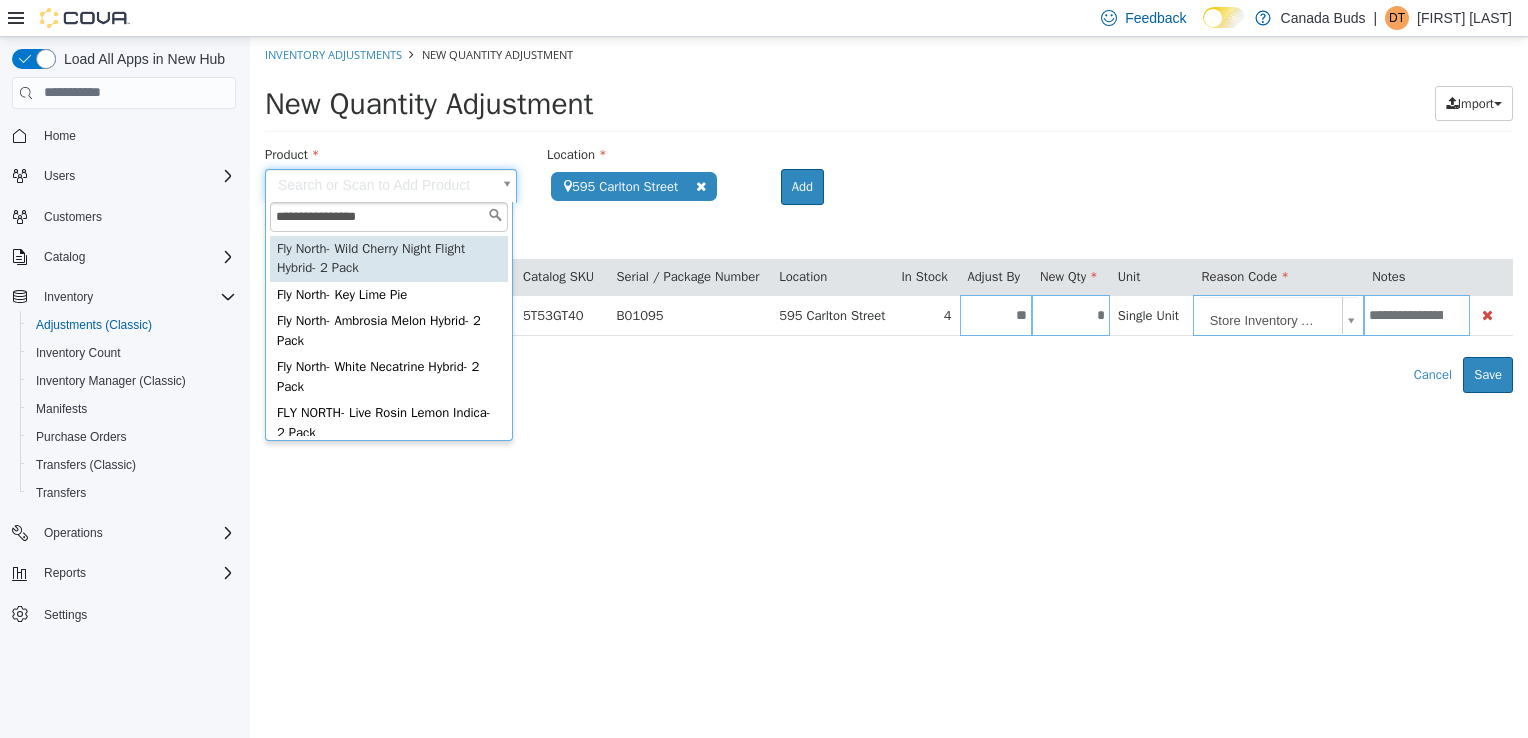 type on "**********" 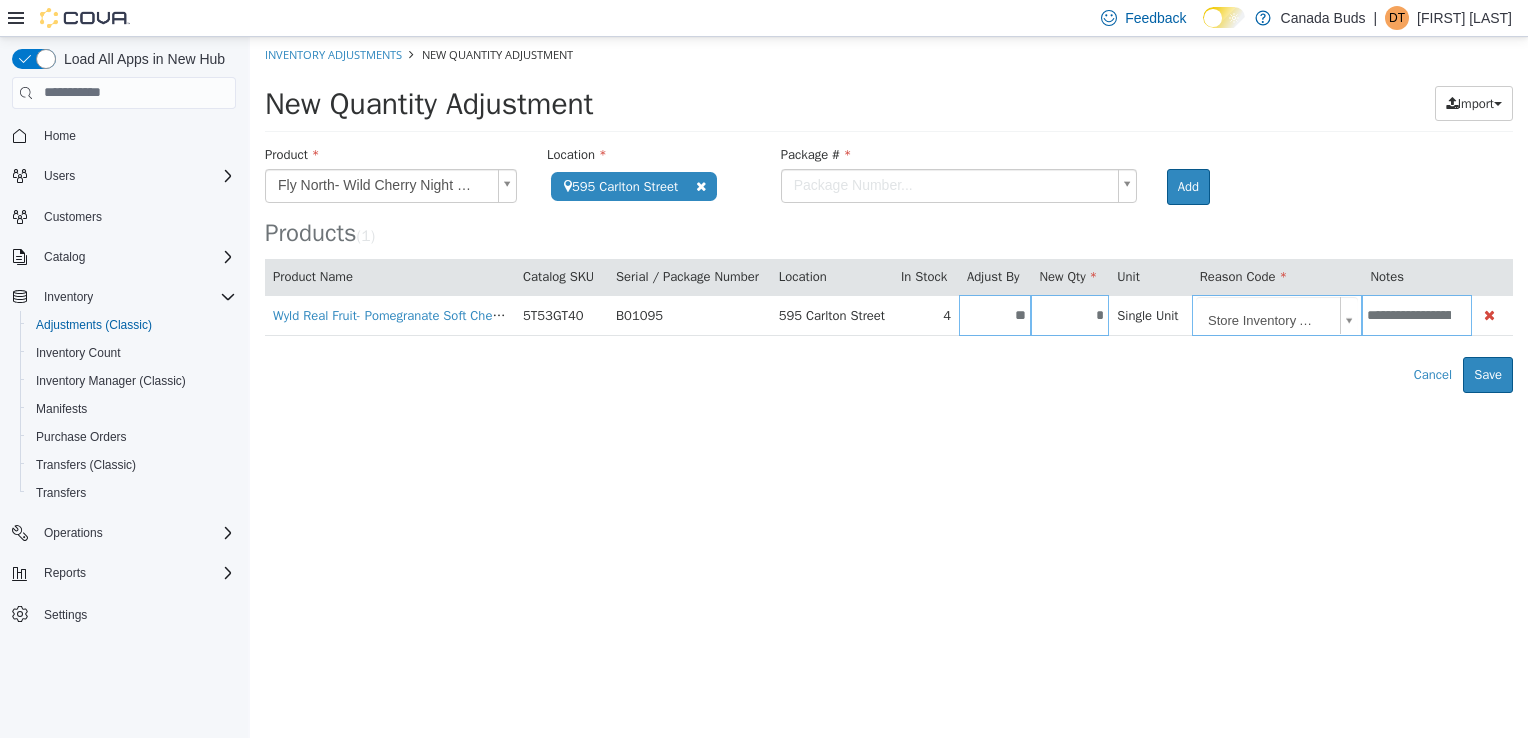 click on "**********" at bounding box center (889, 214) 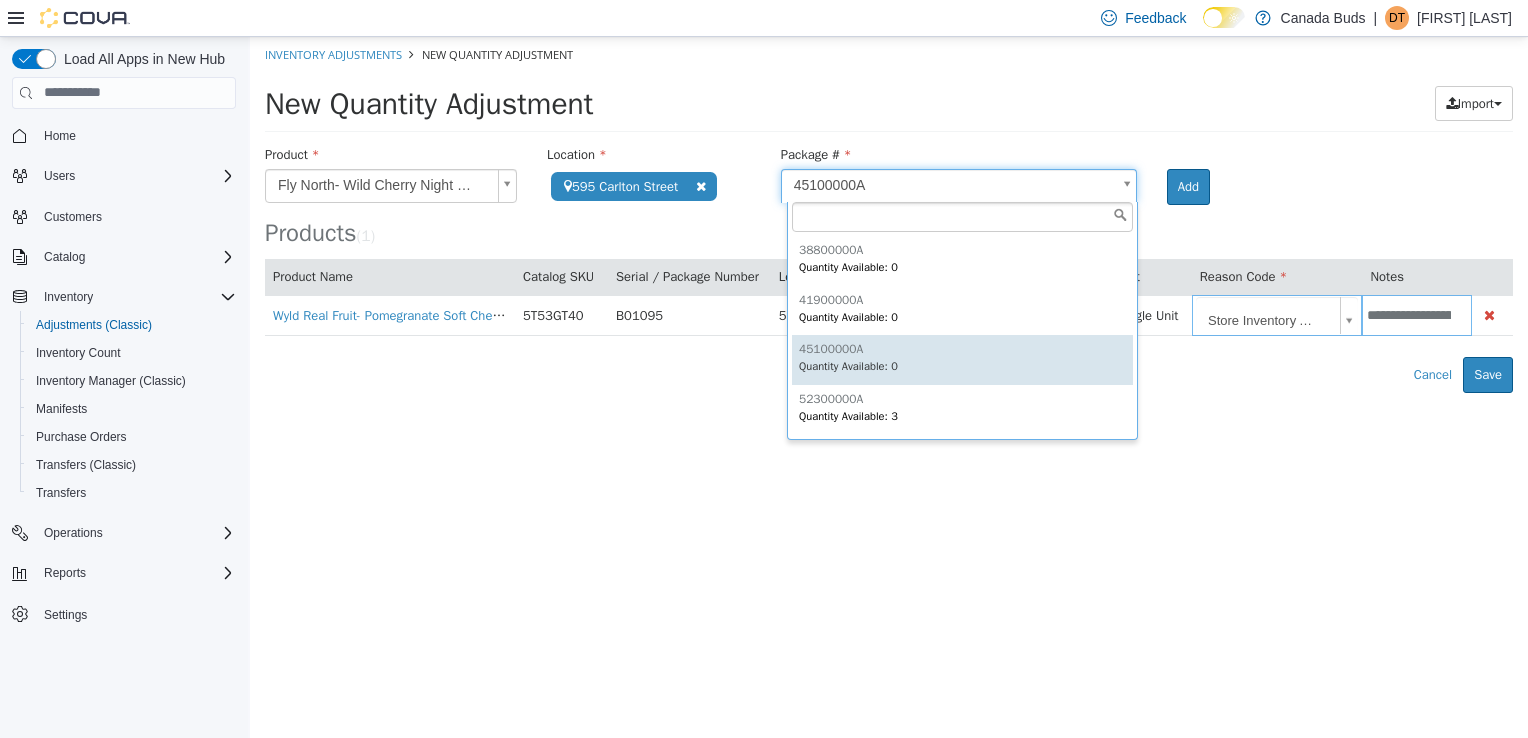 click on "**********" at bounding box center [889, 214] 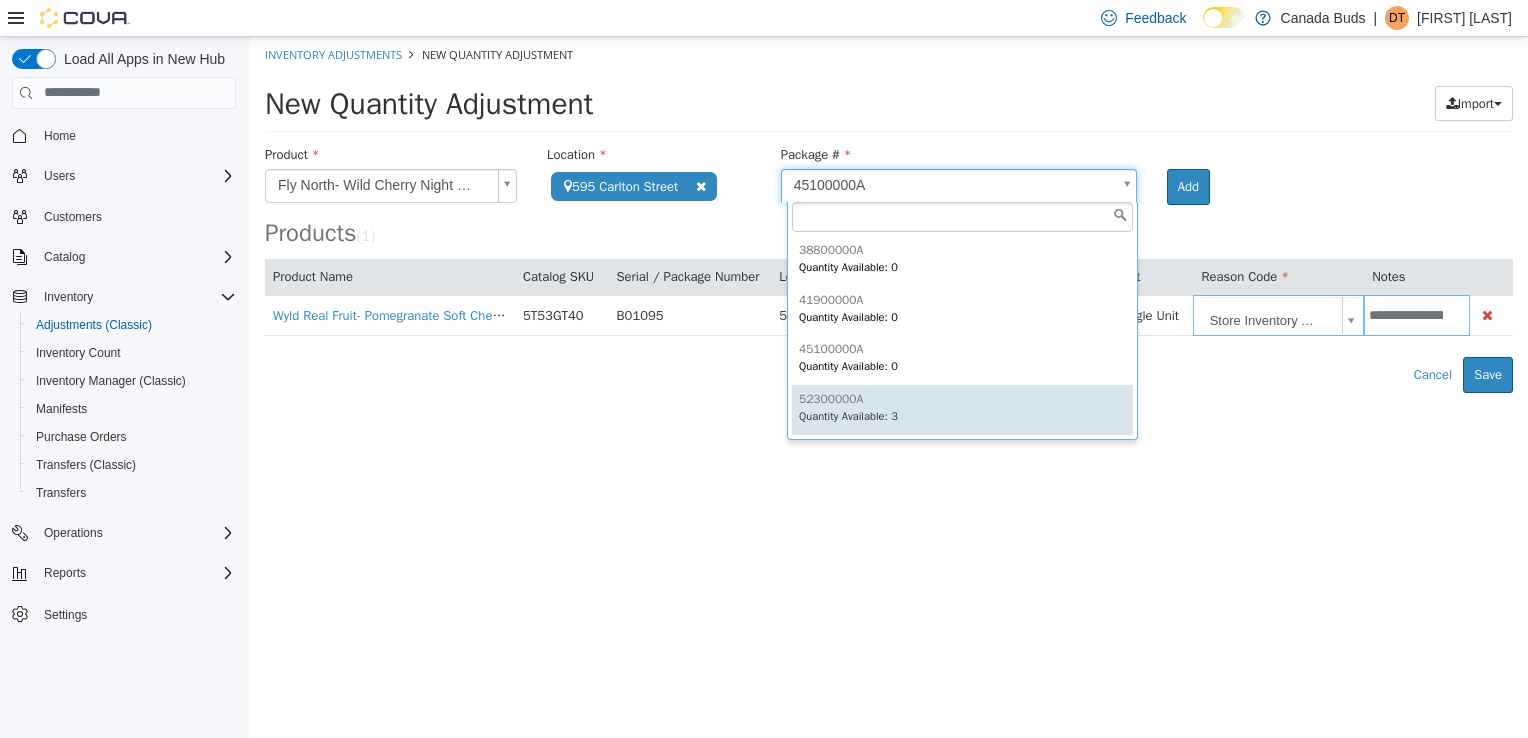 type on "*********" 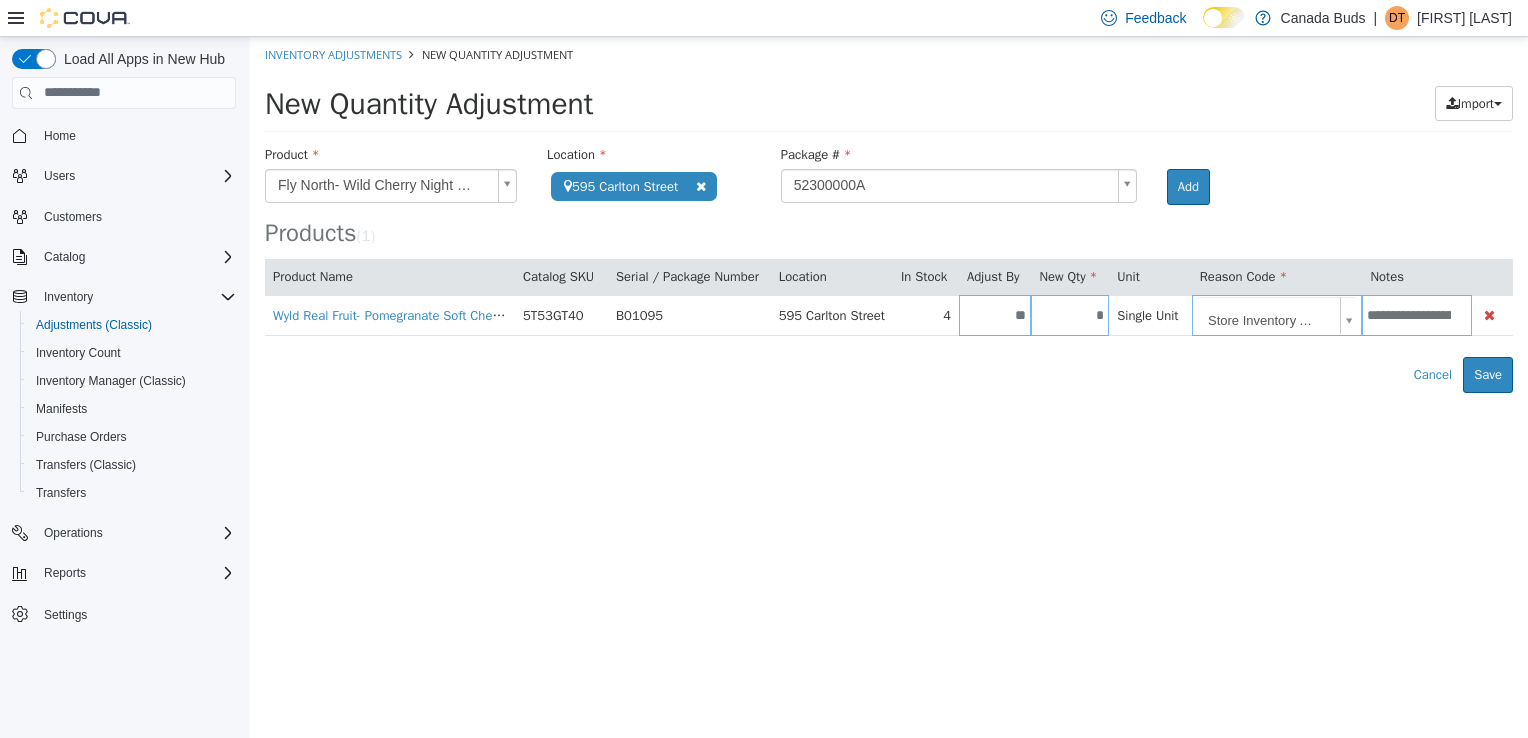 click on "**********" at bounding box center [889, 214] 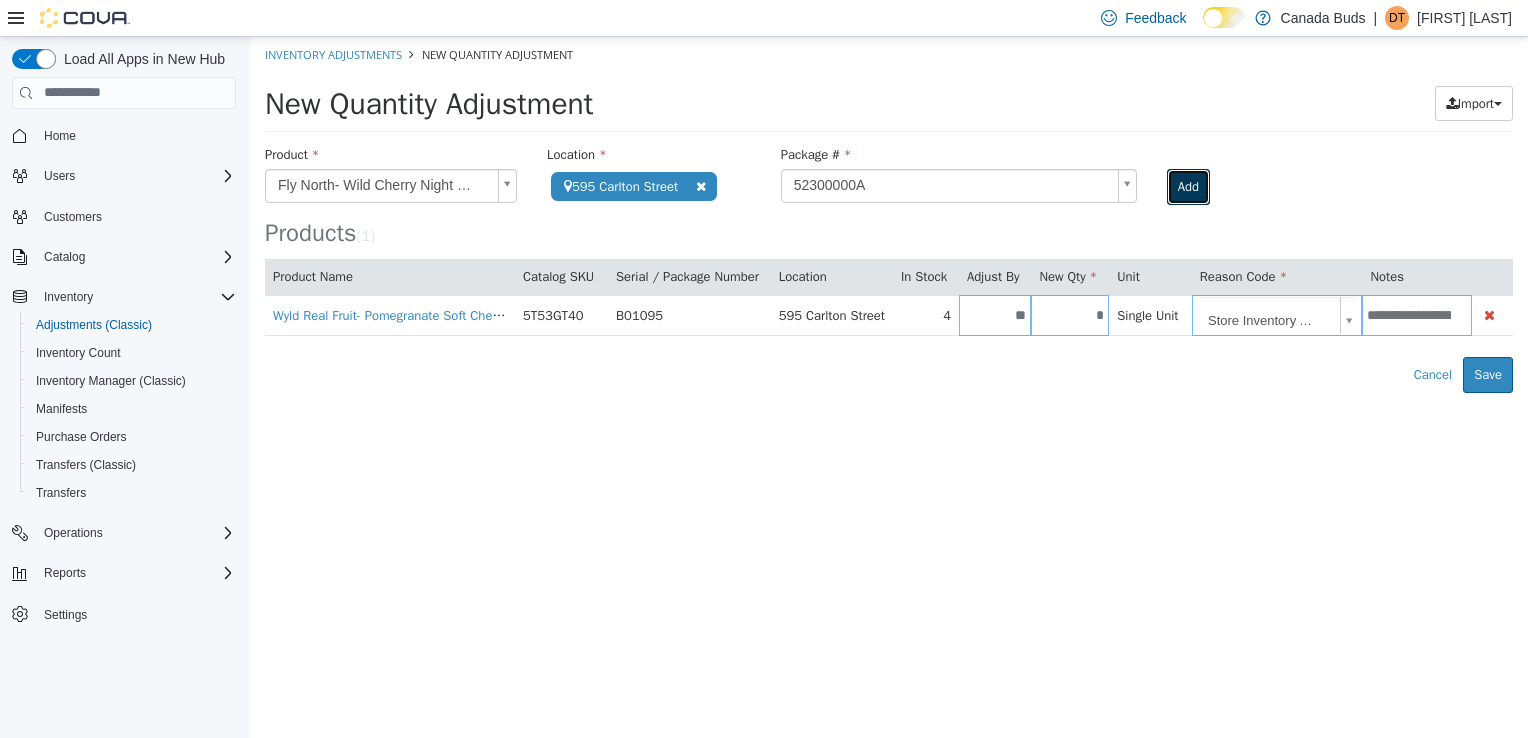 click on "Add" at bounding box center (1188, 186) 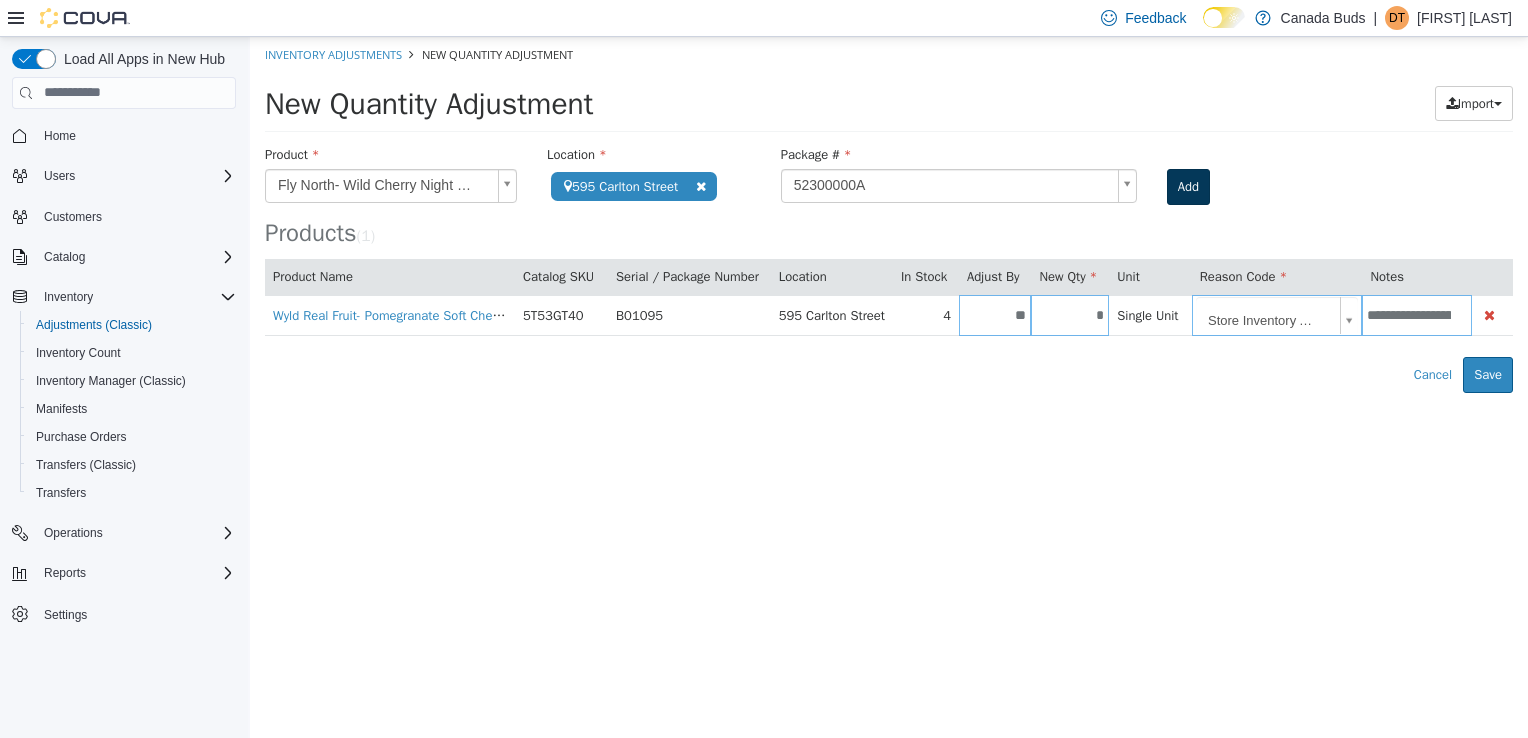 type 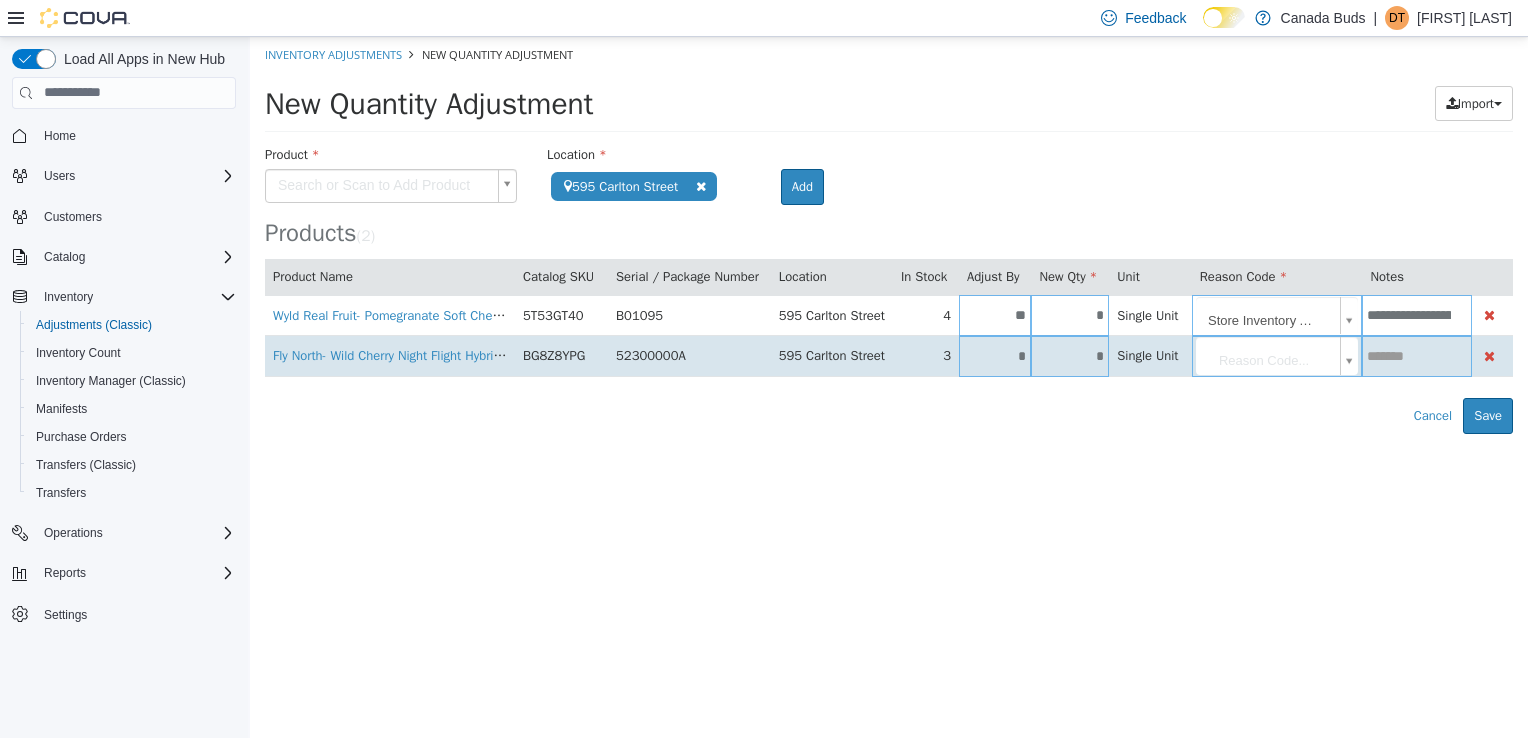 click on "*" at bounding box center [995, 355] 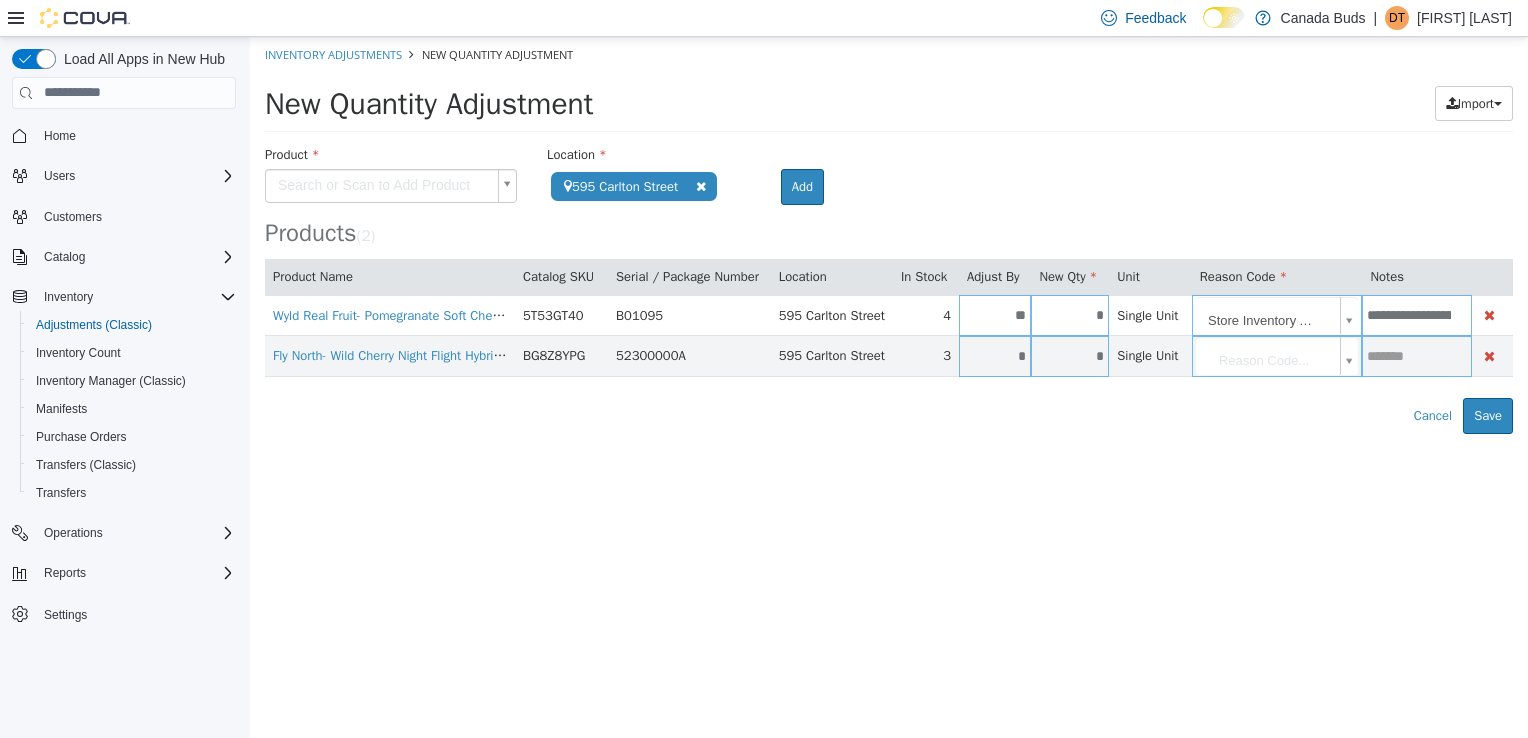 type on "*" 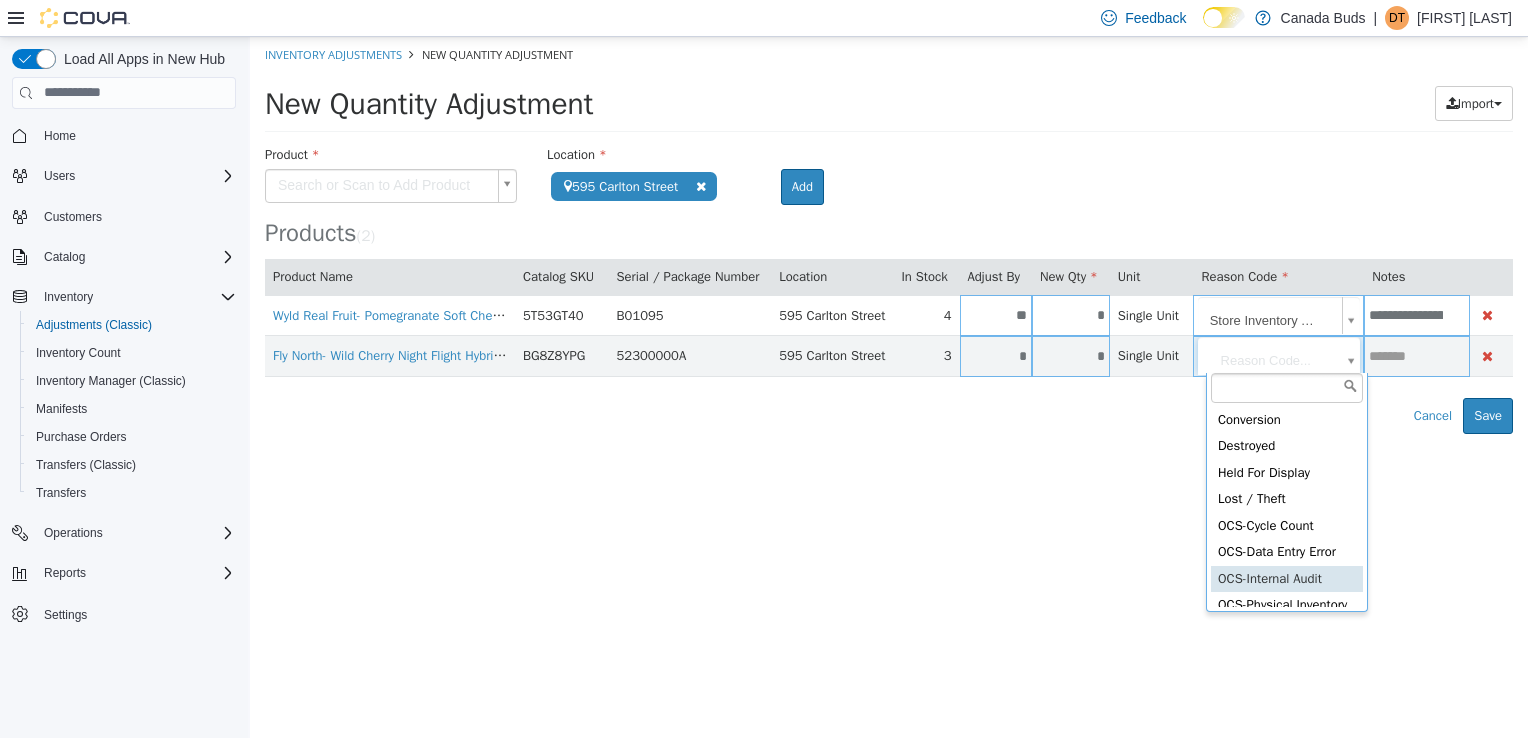 scroll, scrollTop: 393, scrollLeft: 0, axis: vertical 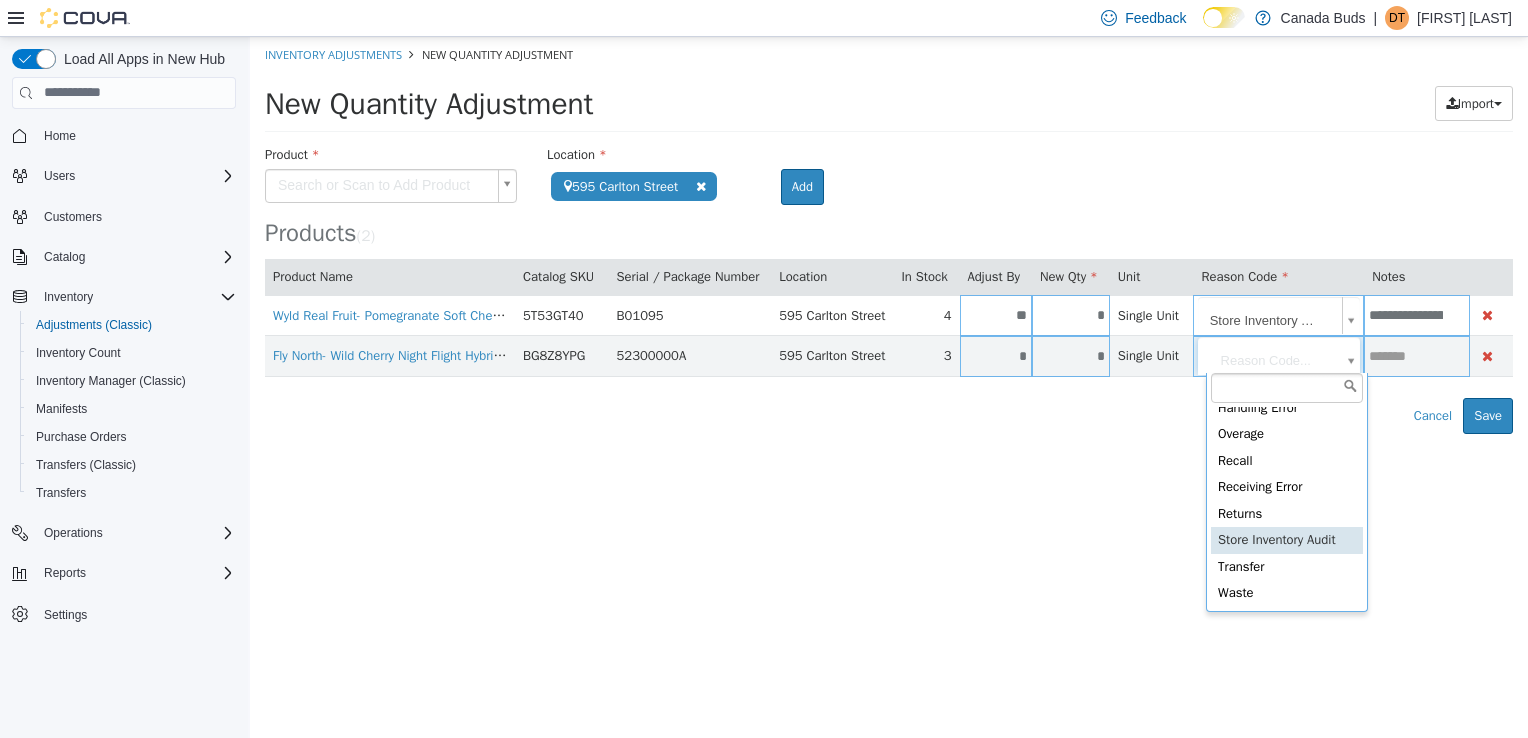 type on "**********" 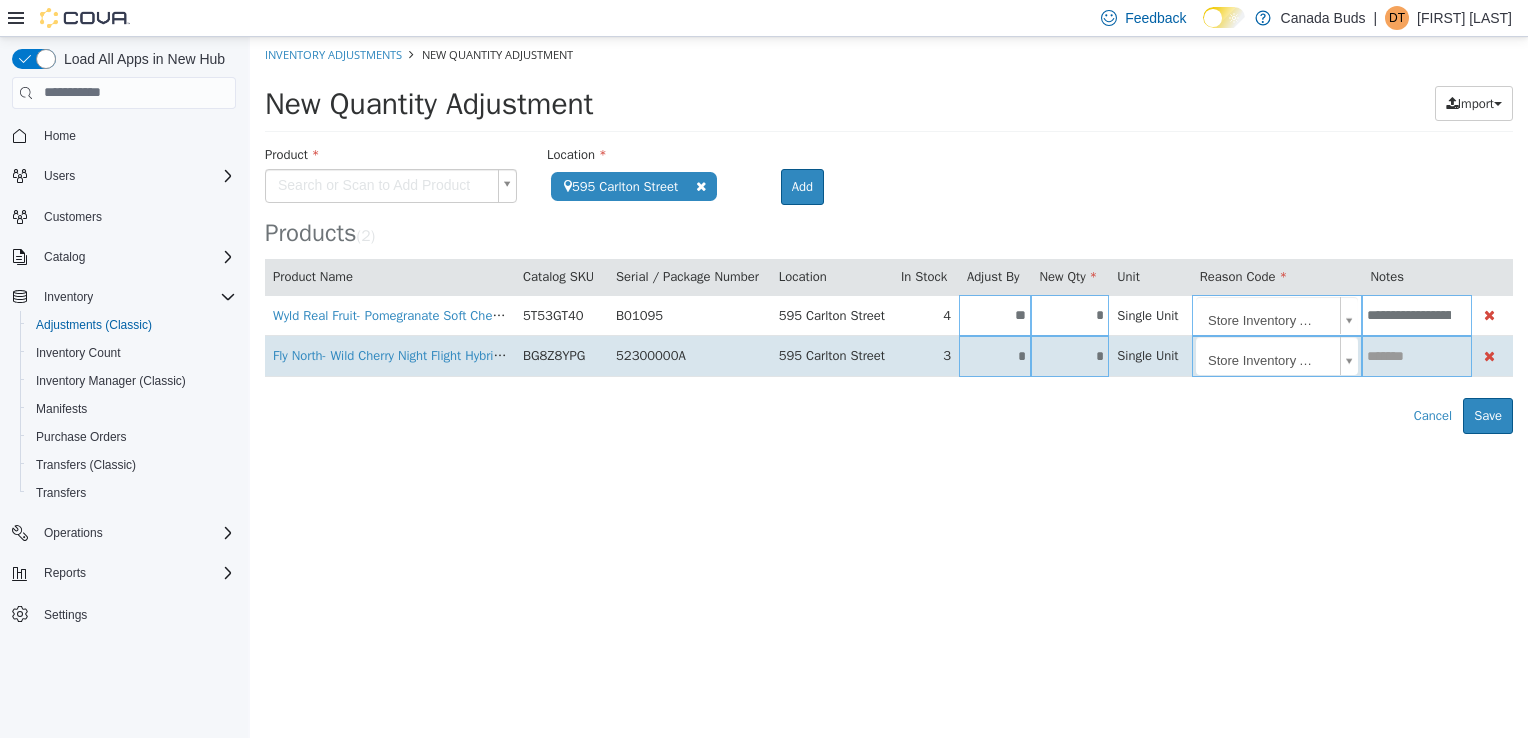 click at bounding box center [1416, 355] 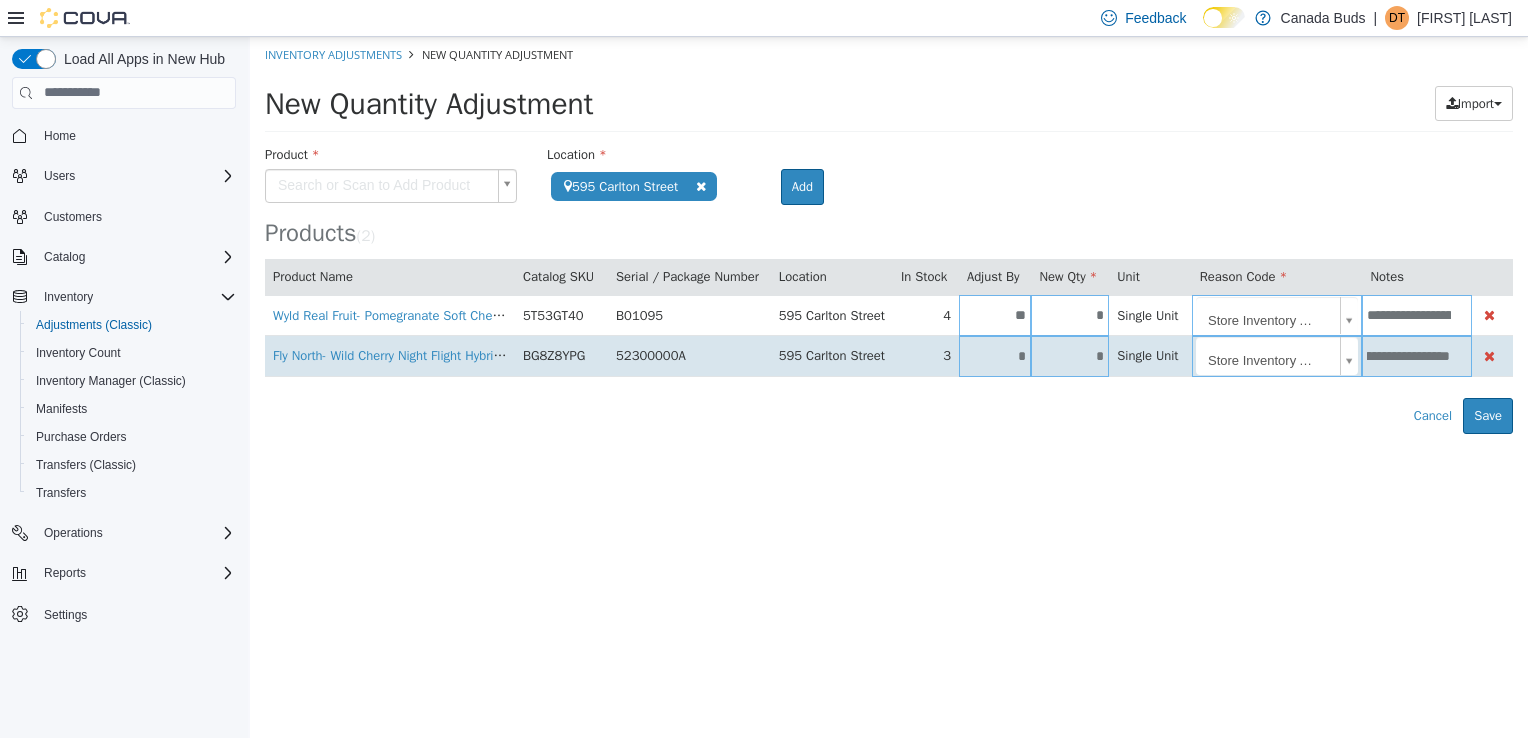 scroll, scrollTop: 0, scrollLeft: 64, axis: horizontal 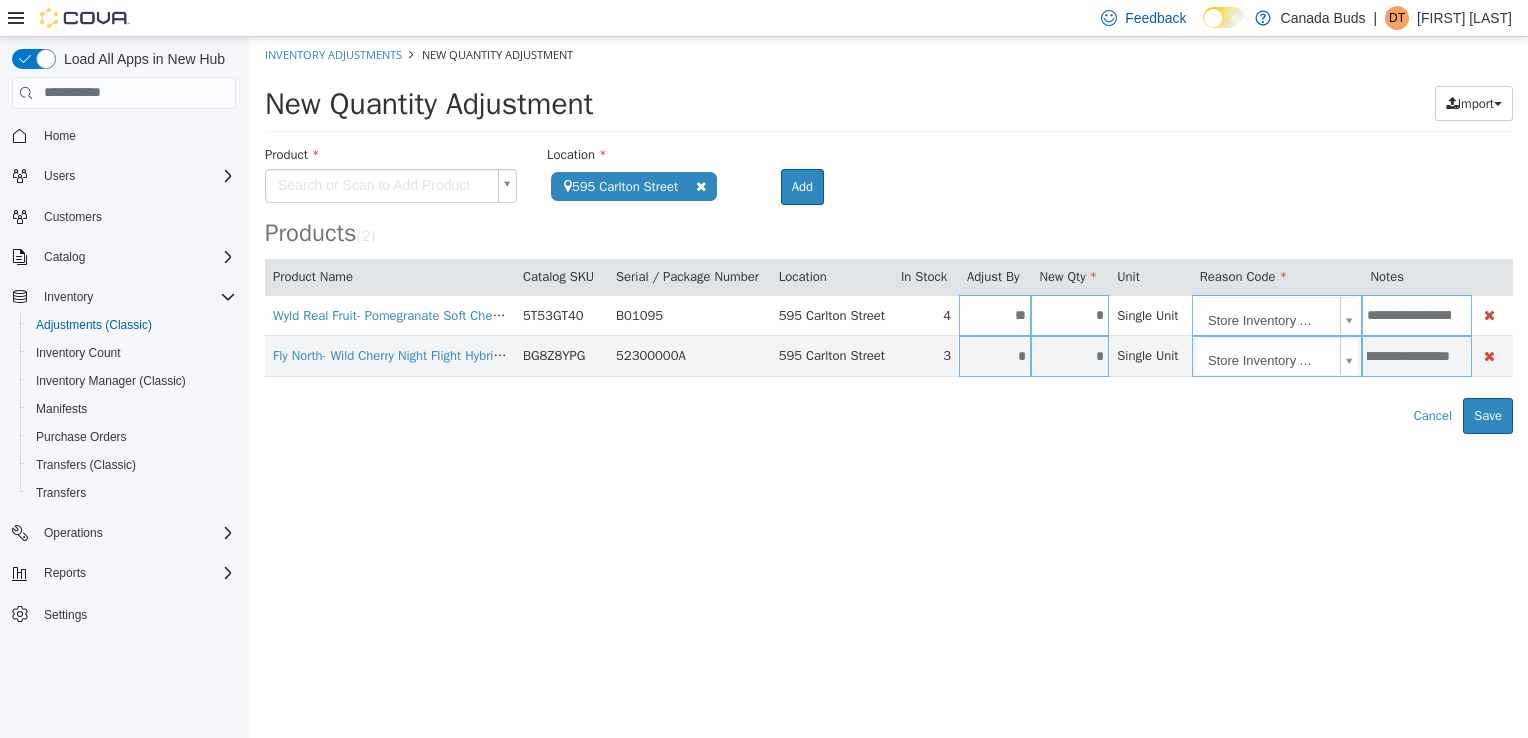 drag, startPoint x: 1407, startPoint y: 351, endPoint x: 1531, endPoint y: 417, distance: 140.47064 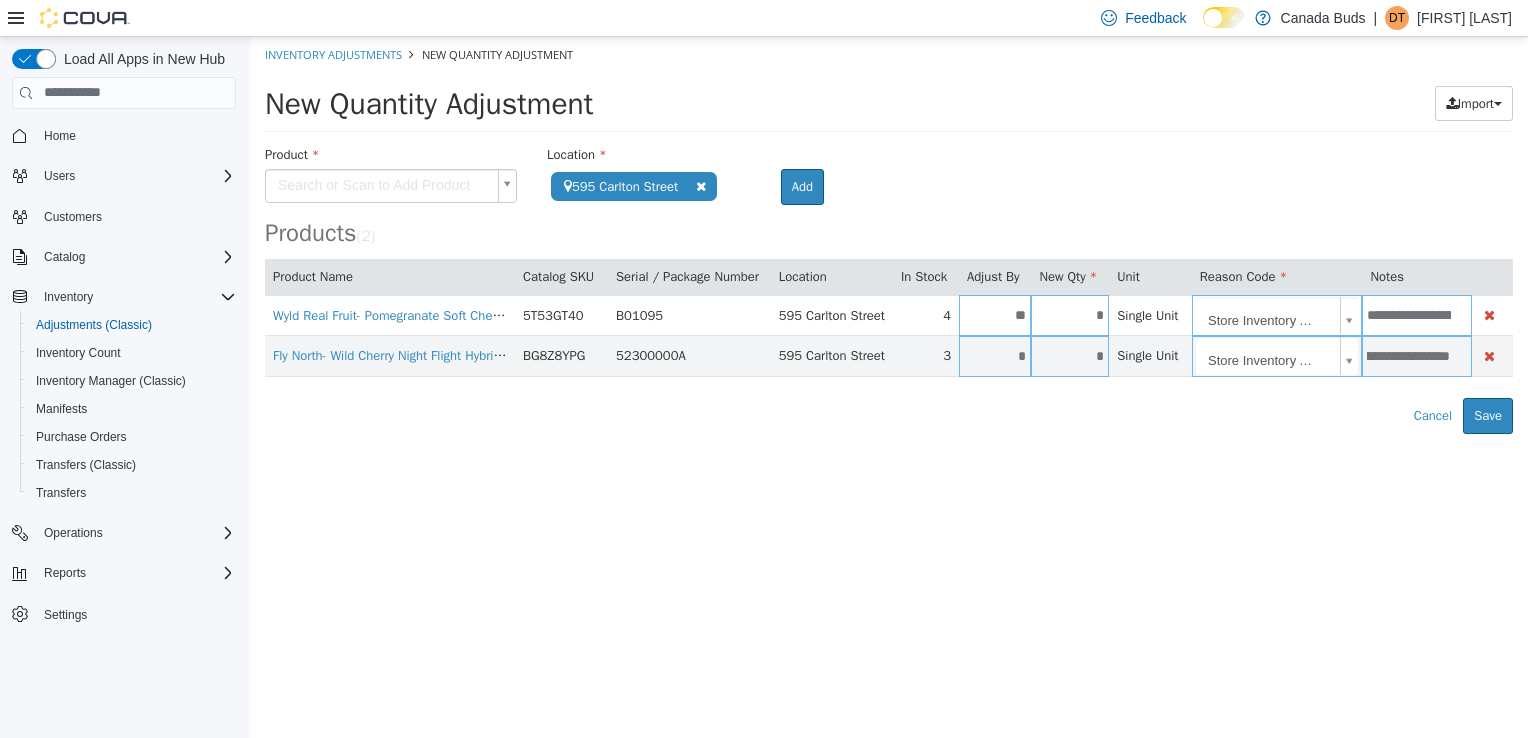 scroll, scrollTop: 0, scrollLeft: 68, axis: horizontal 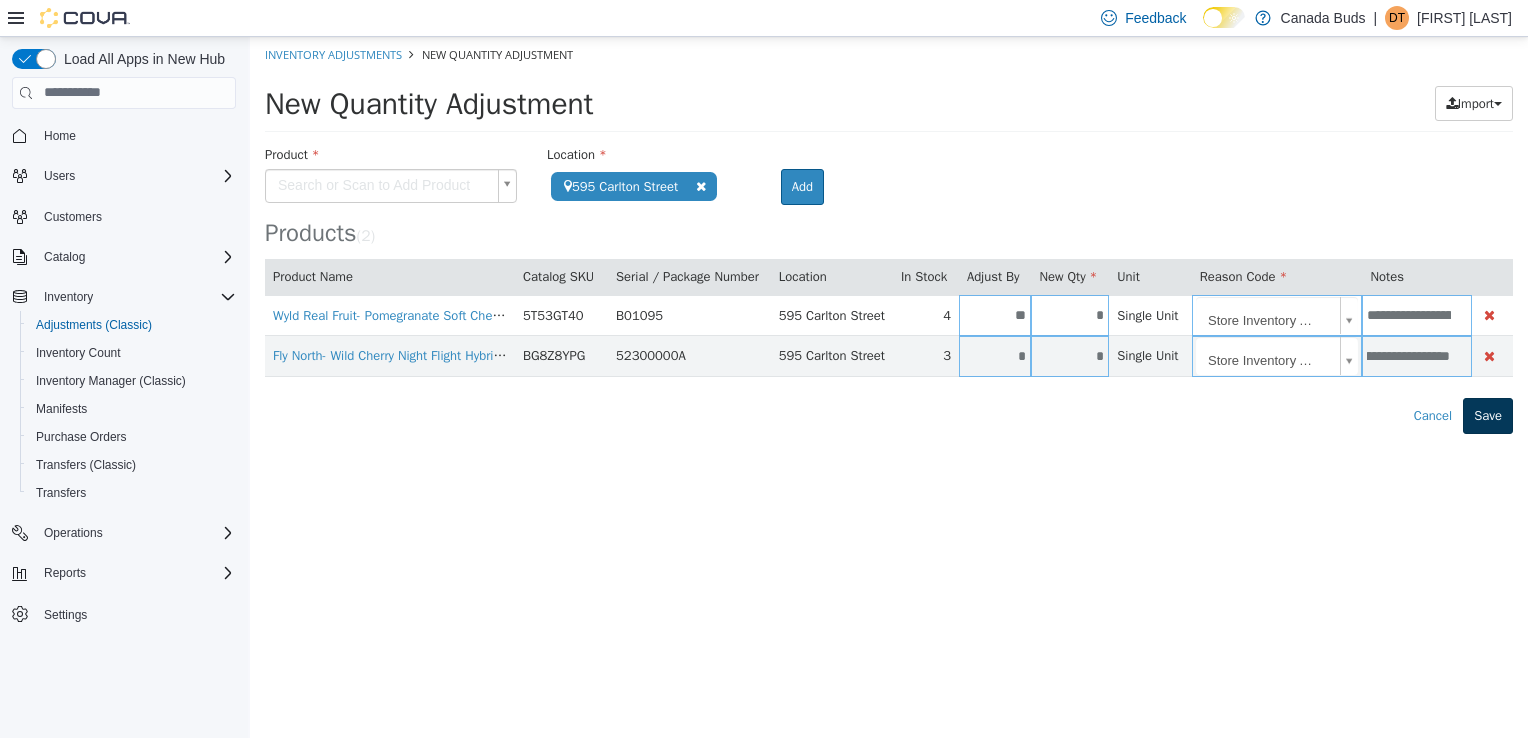 type on "**********" 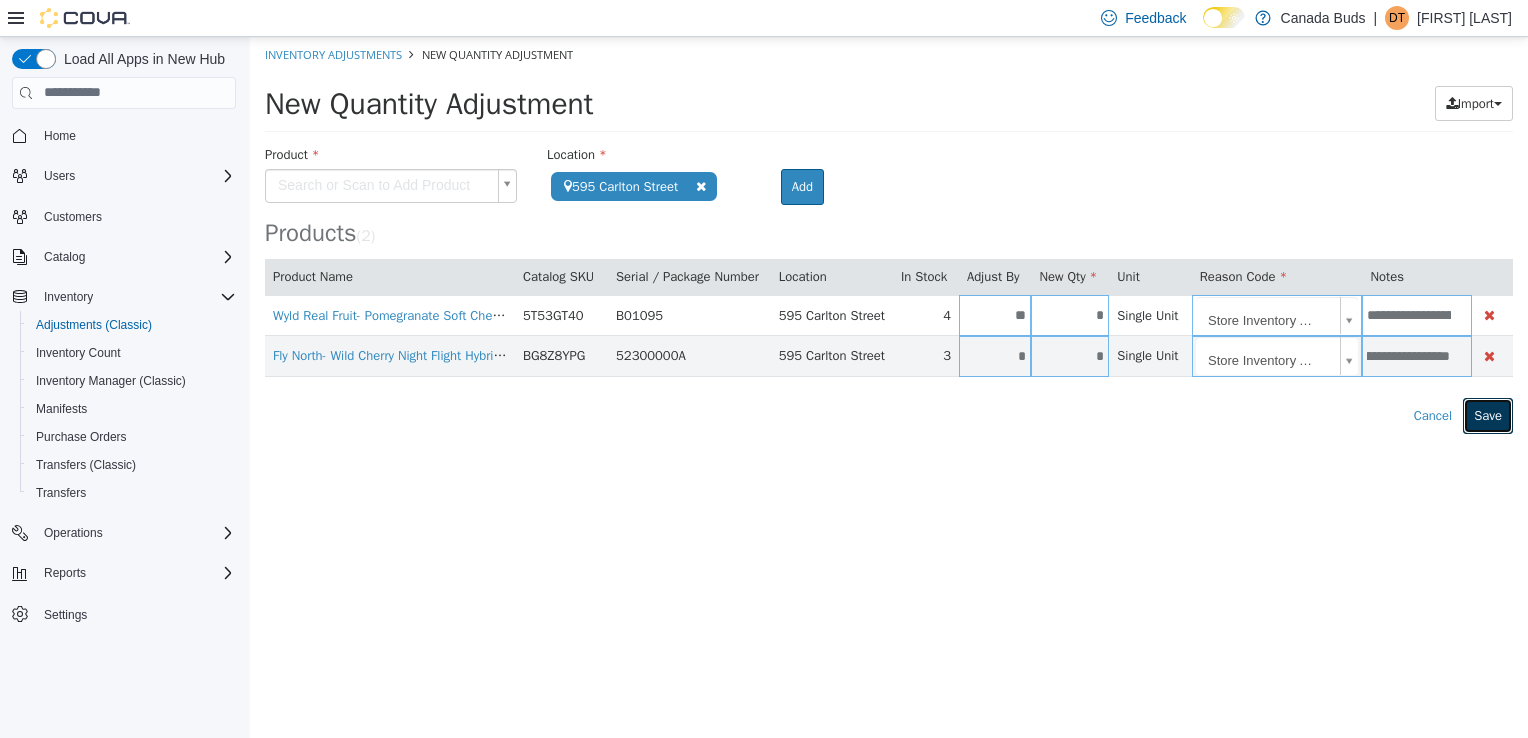 scroll, scrollTop: 0, scrollLeft: 0, axis: both 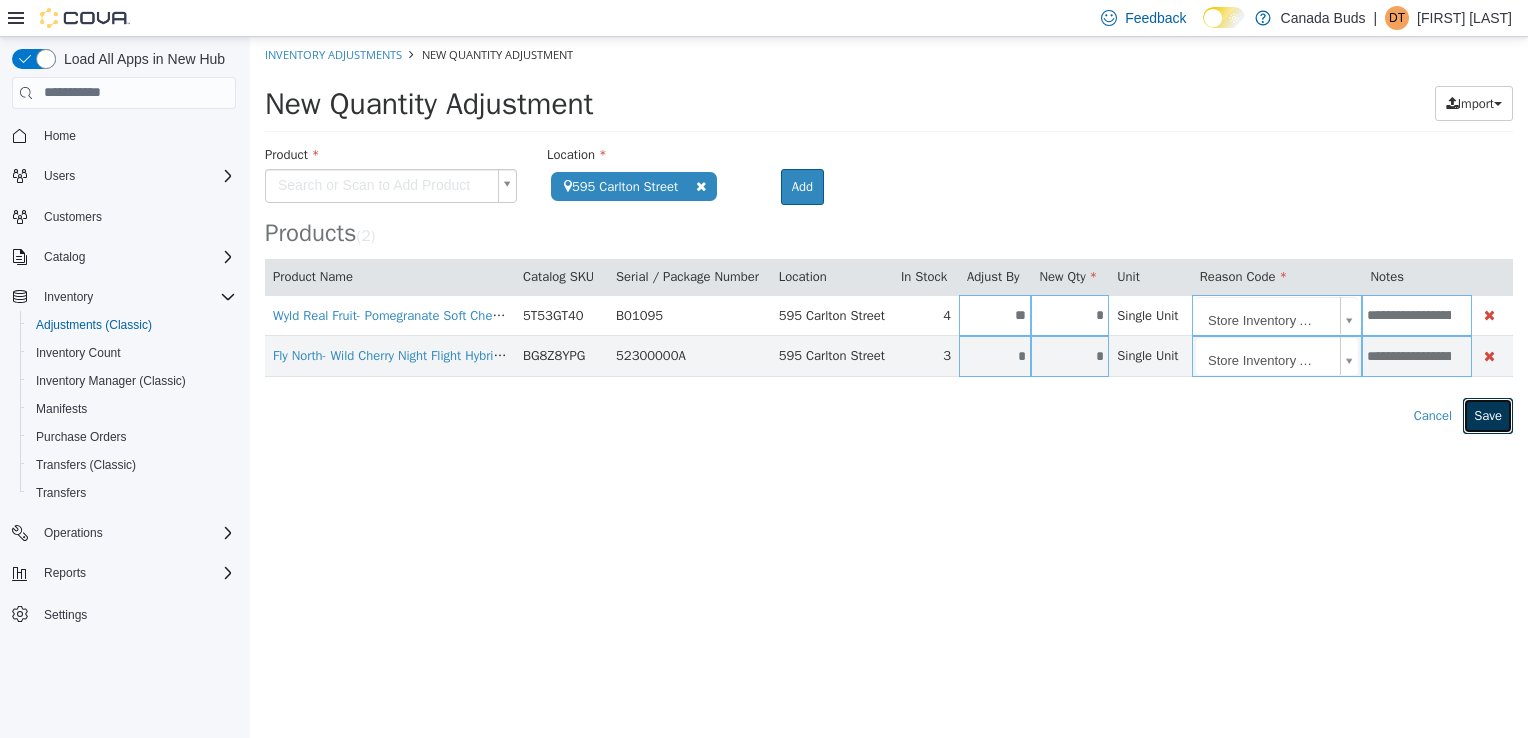 click on "Save" at bounding box center (1488, 415) 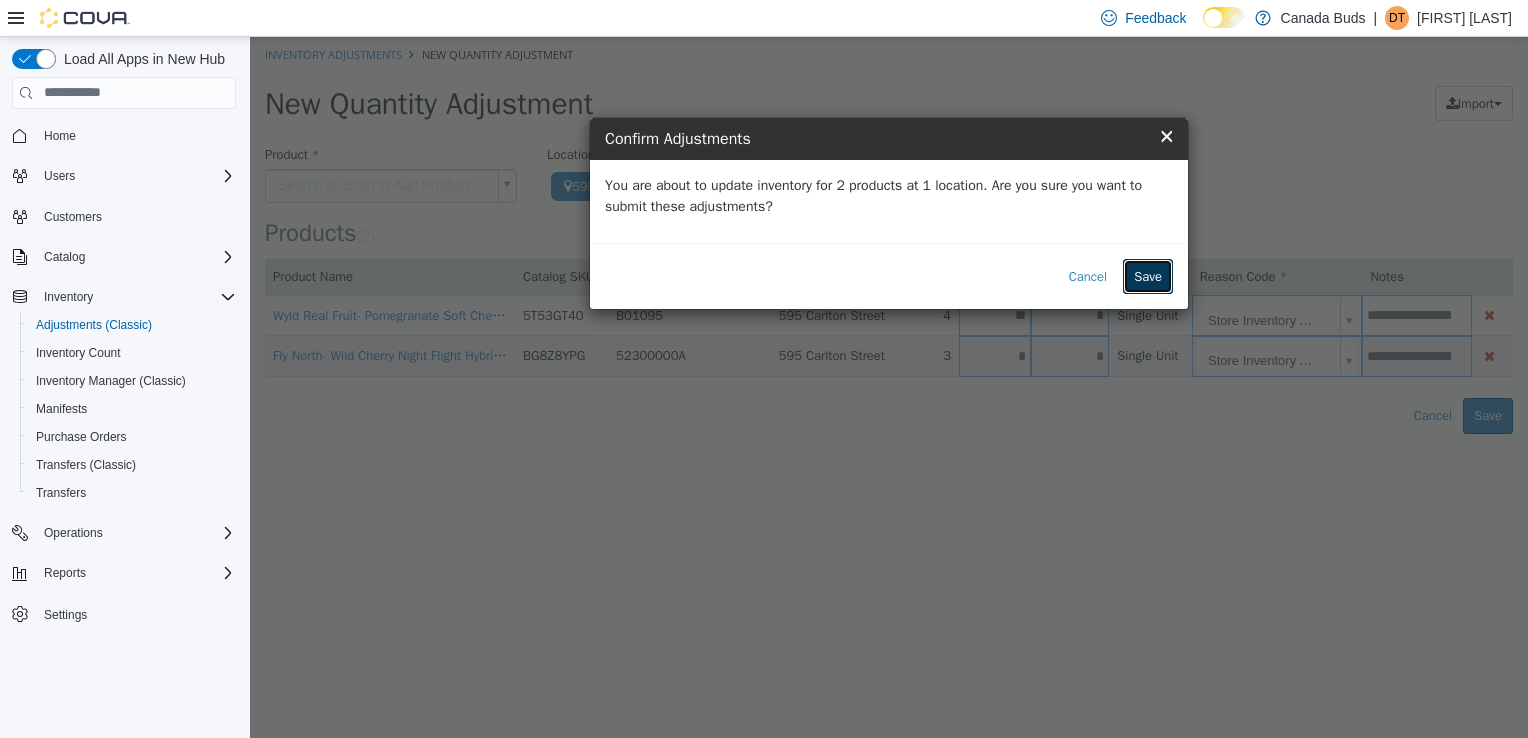 click on "Save" at bounding box center (1148, 276) 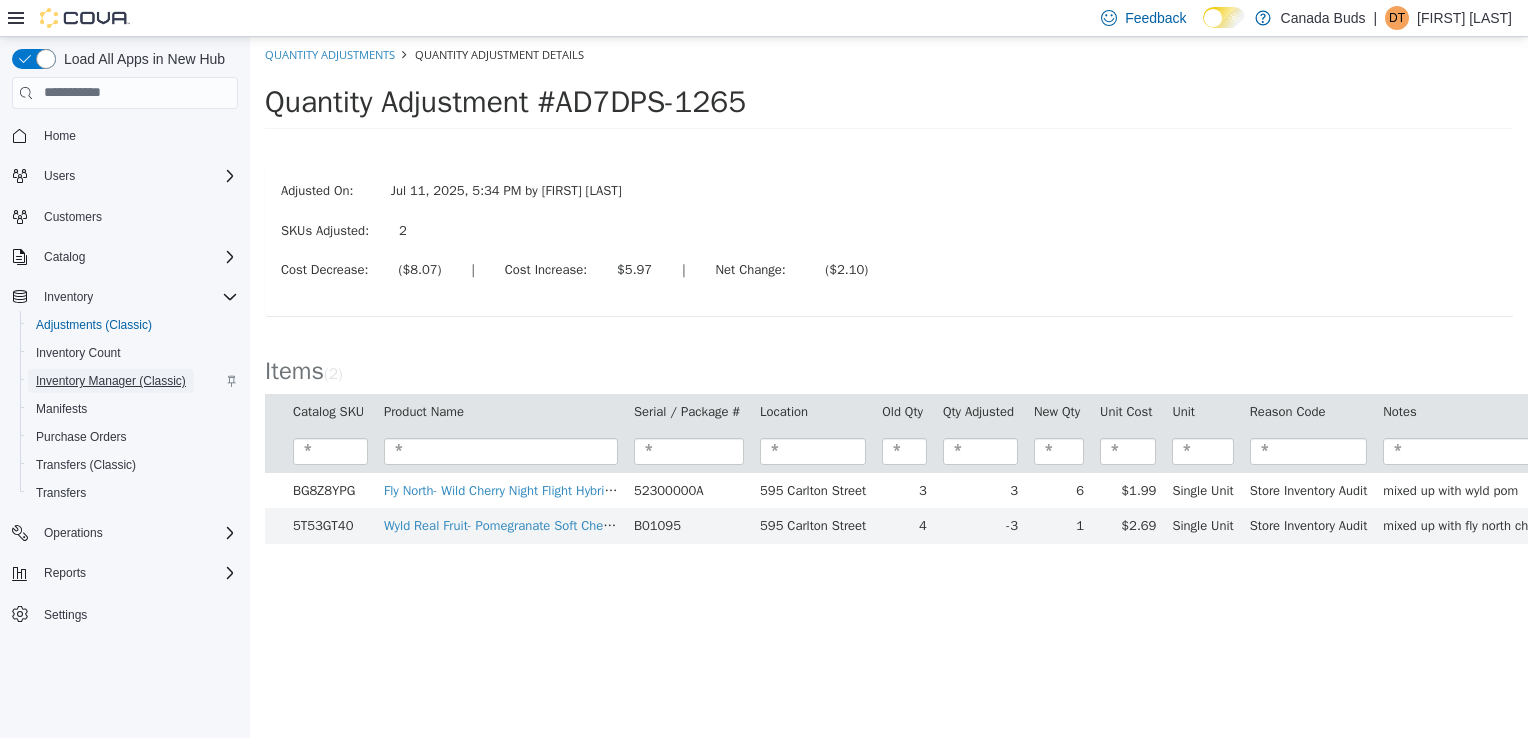 click on "Inventory Manager (Classic)" at bounding box center (111, 381) 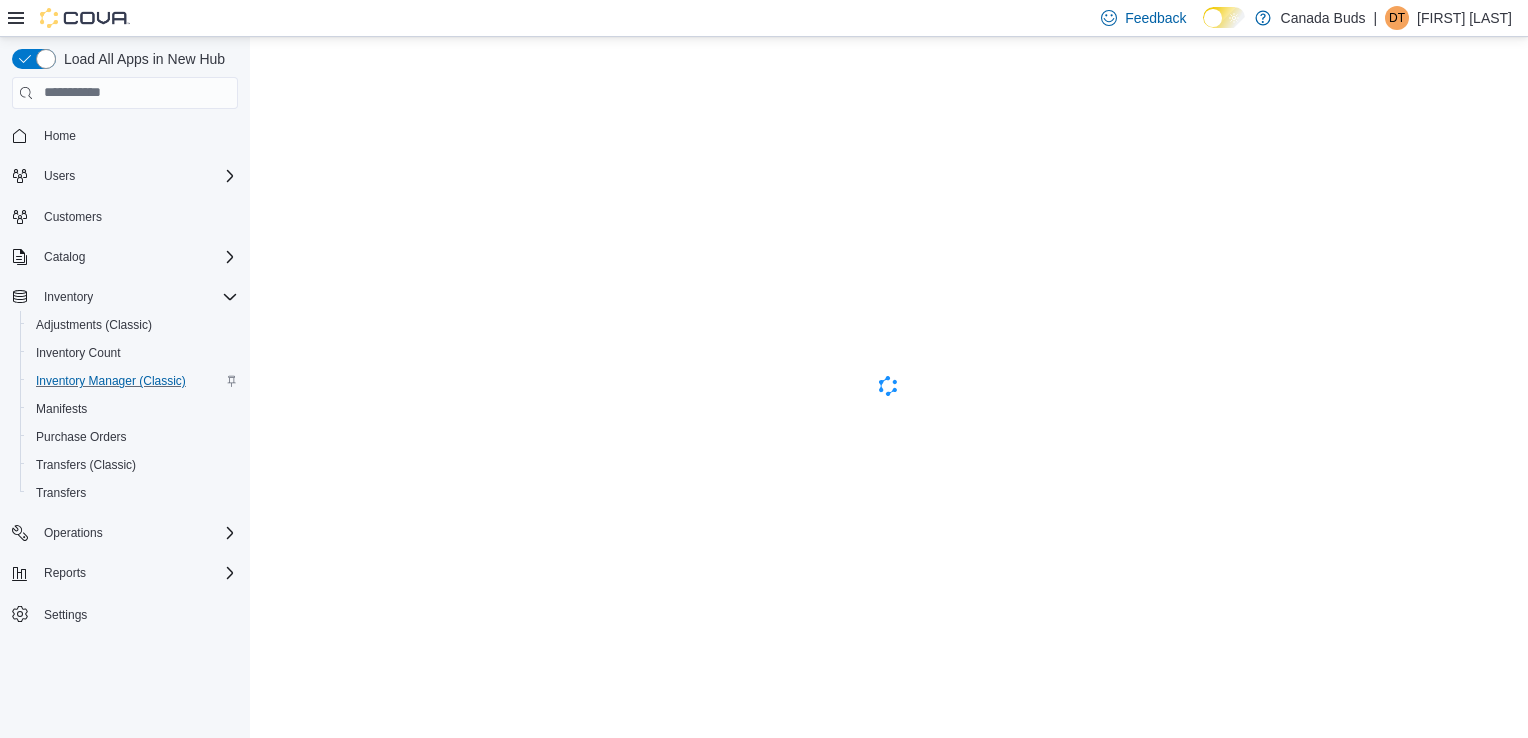 scroll, scrollTop: 0, scrollLeft: 0, axis: both 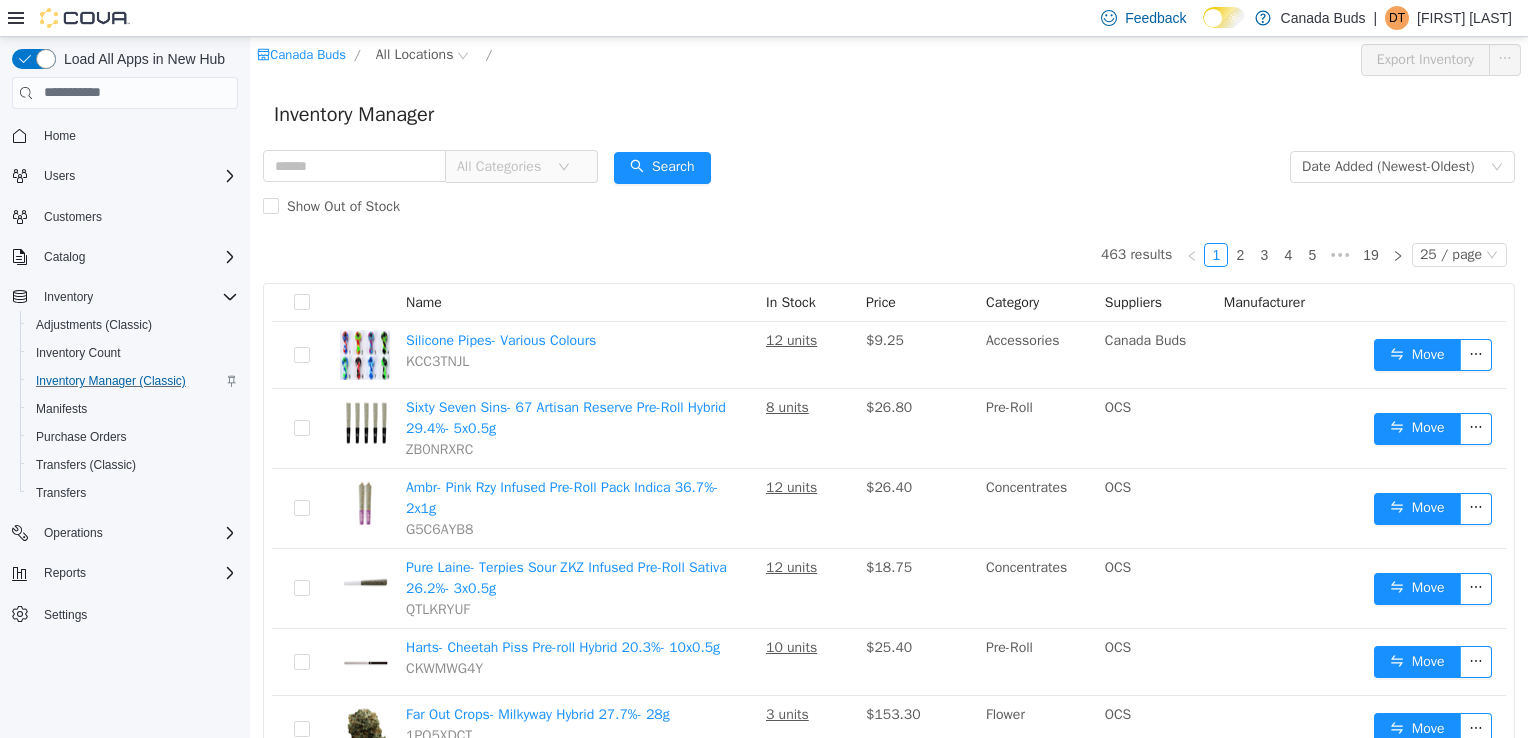 click on "All Categories" at bounding box center (502, 166) 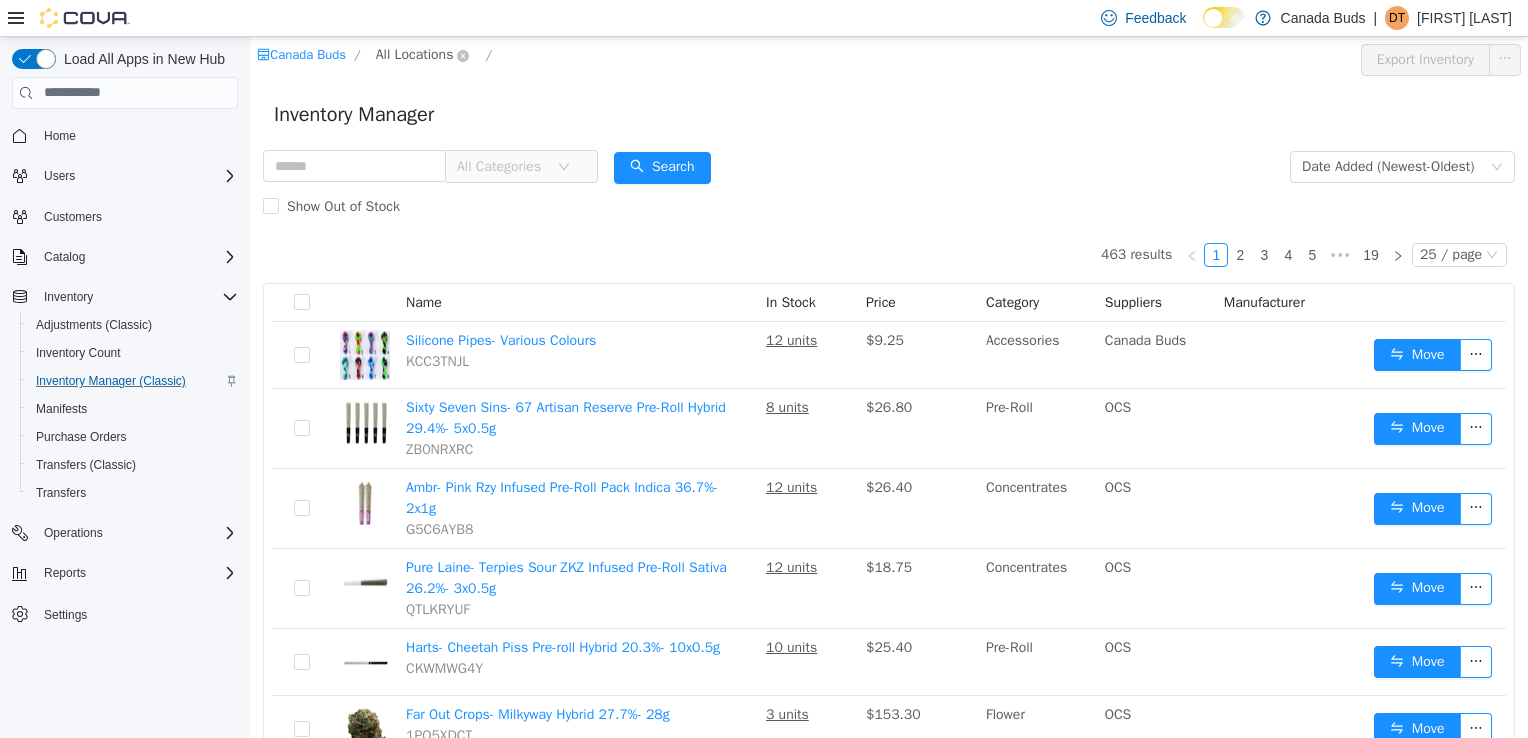 click on "All Locations" at bounding box center (415, 54) 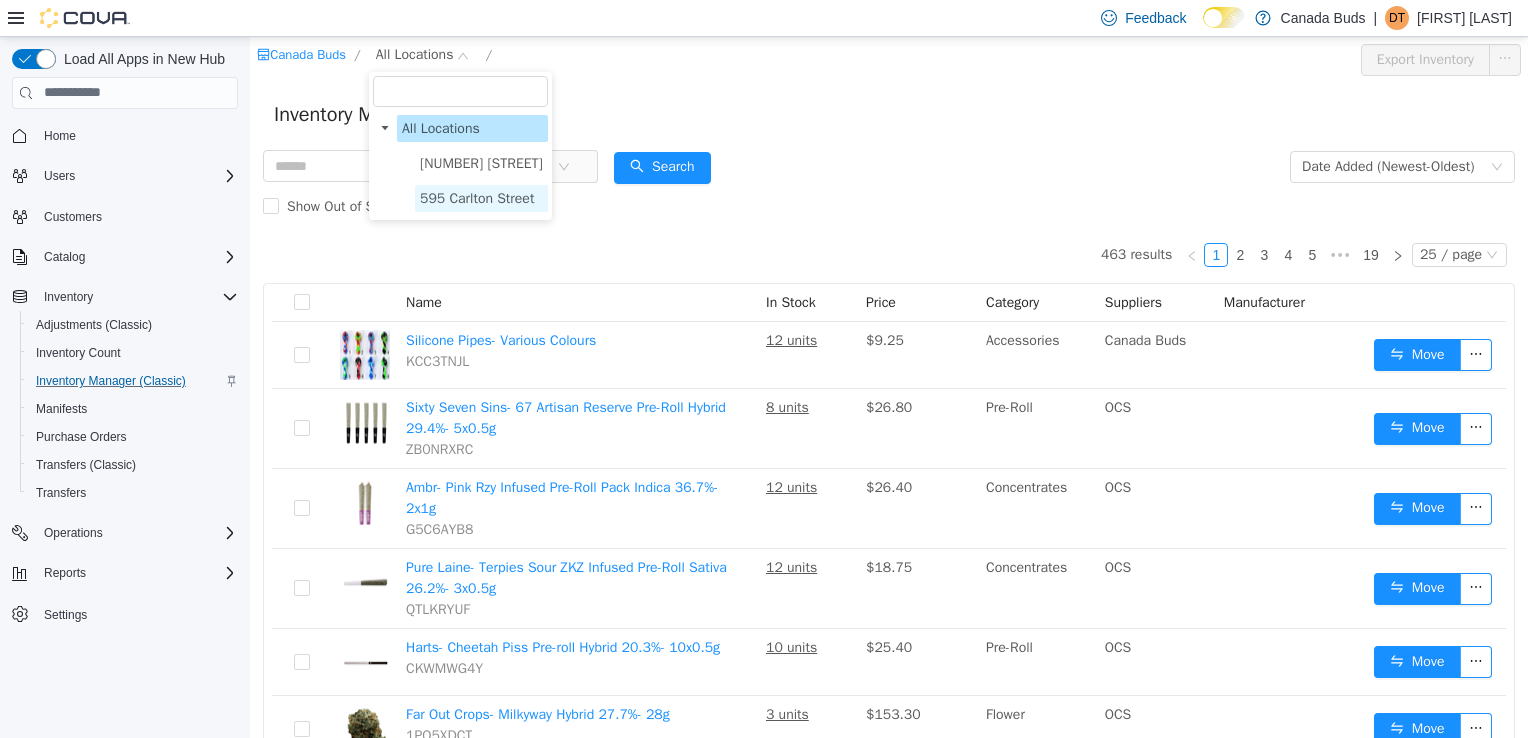 click on "595 Carlton Street" at bounding box center [477, 197] 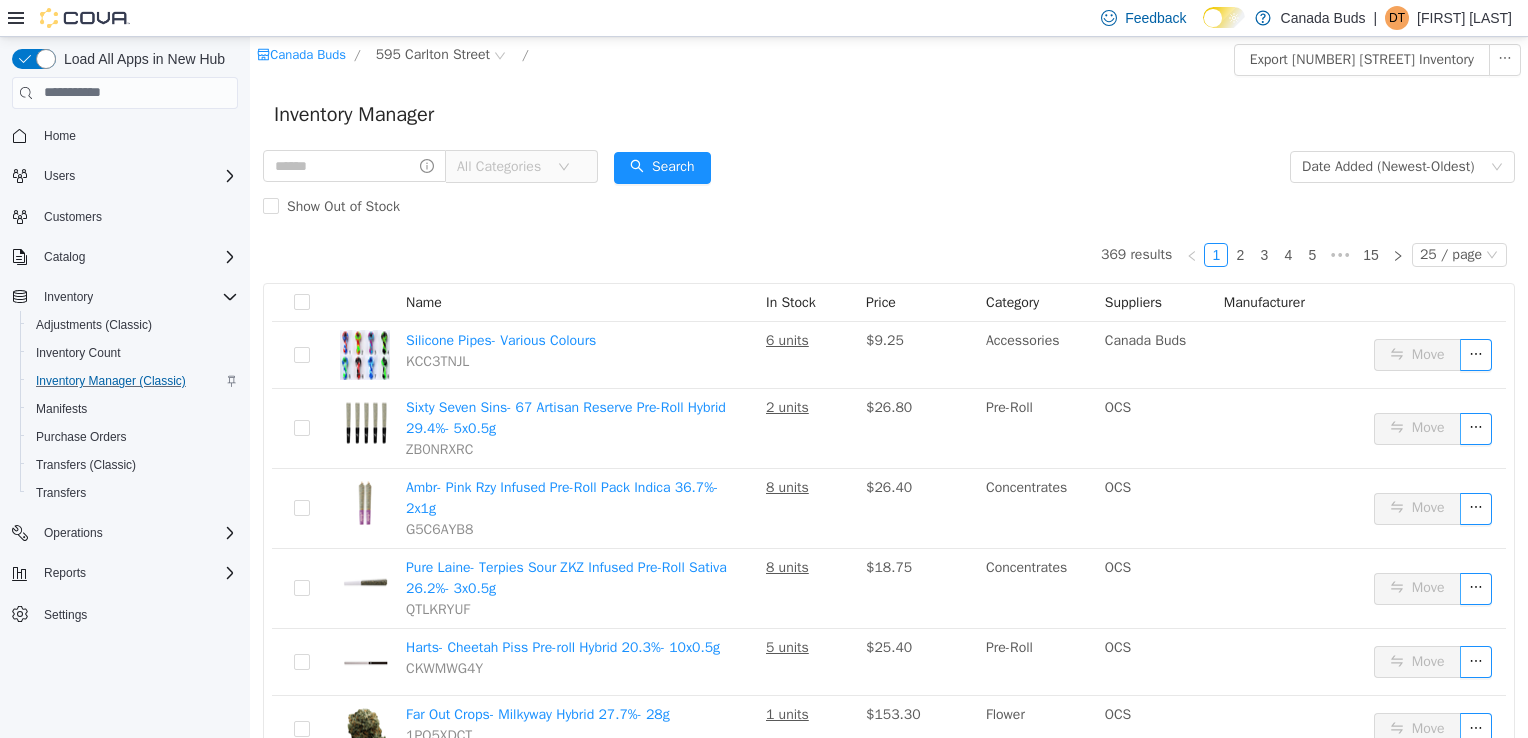 click on "All Categories" at bounding box center [502, 166] 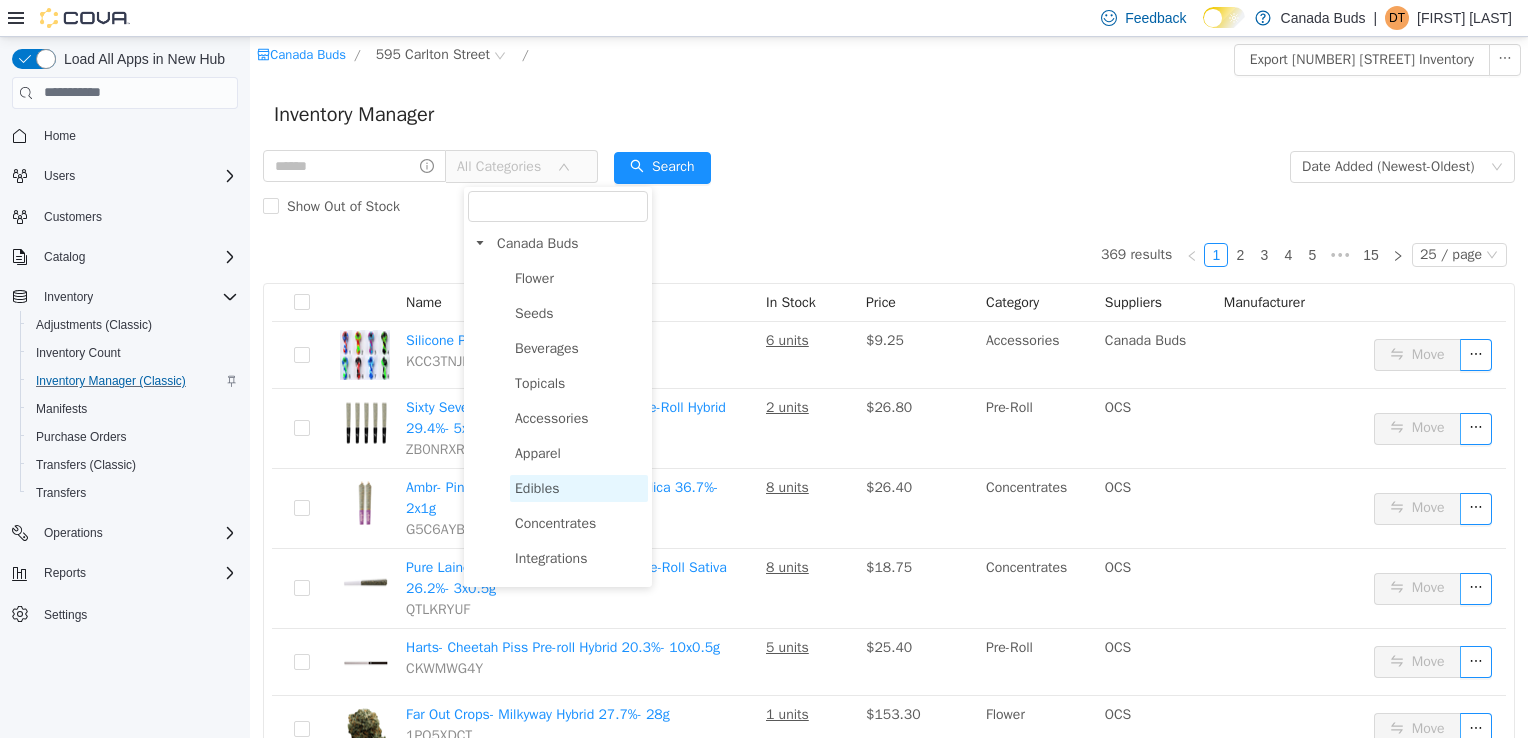 scroll, scrollTop: 352, scrollLeft: 0, axis: vertical 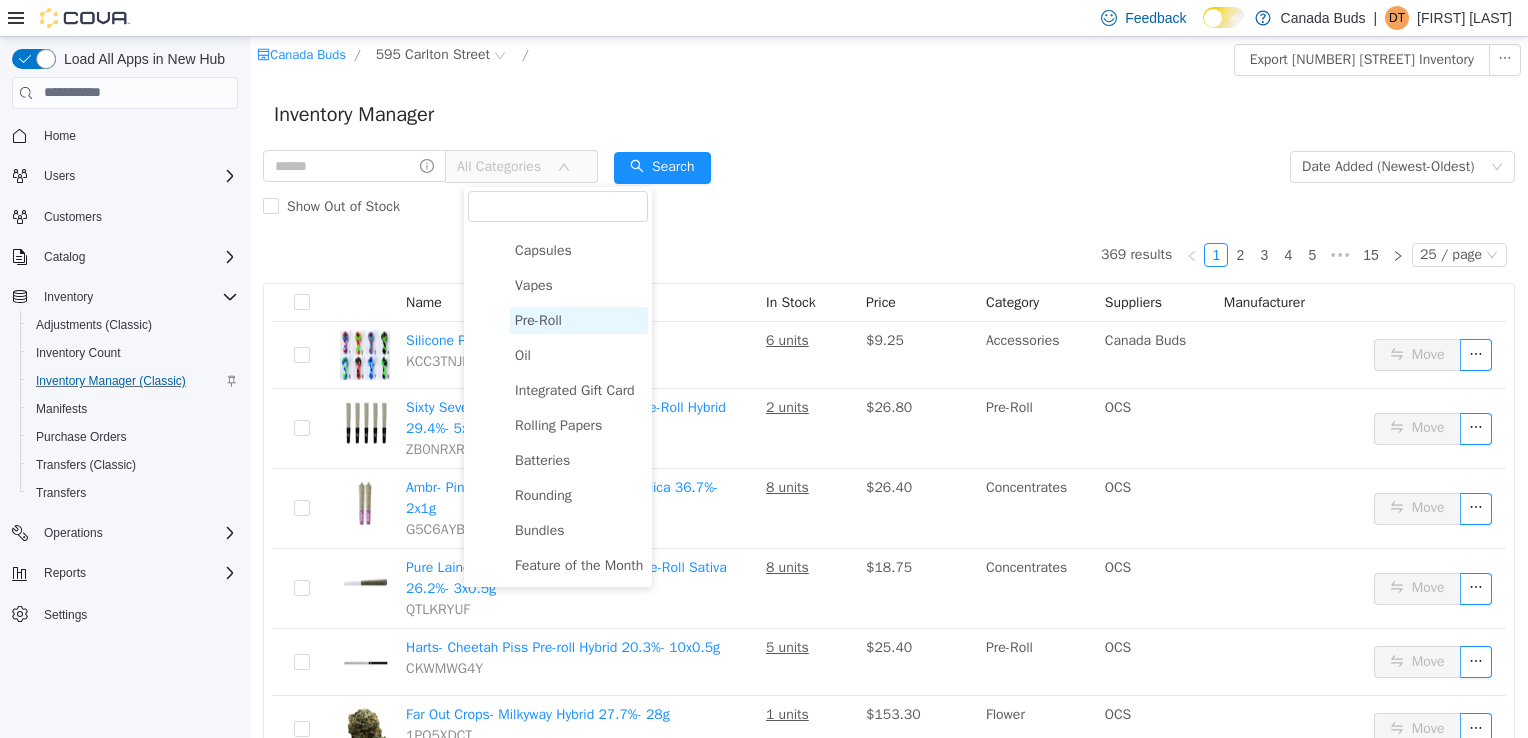click on "Pre-Roll" at bounding box center [538, 319] 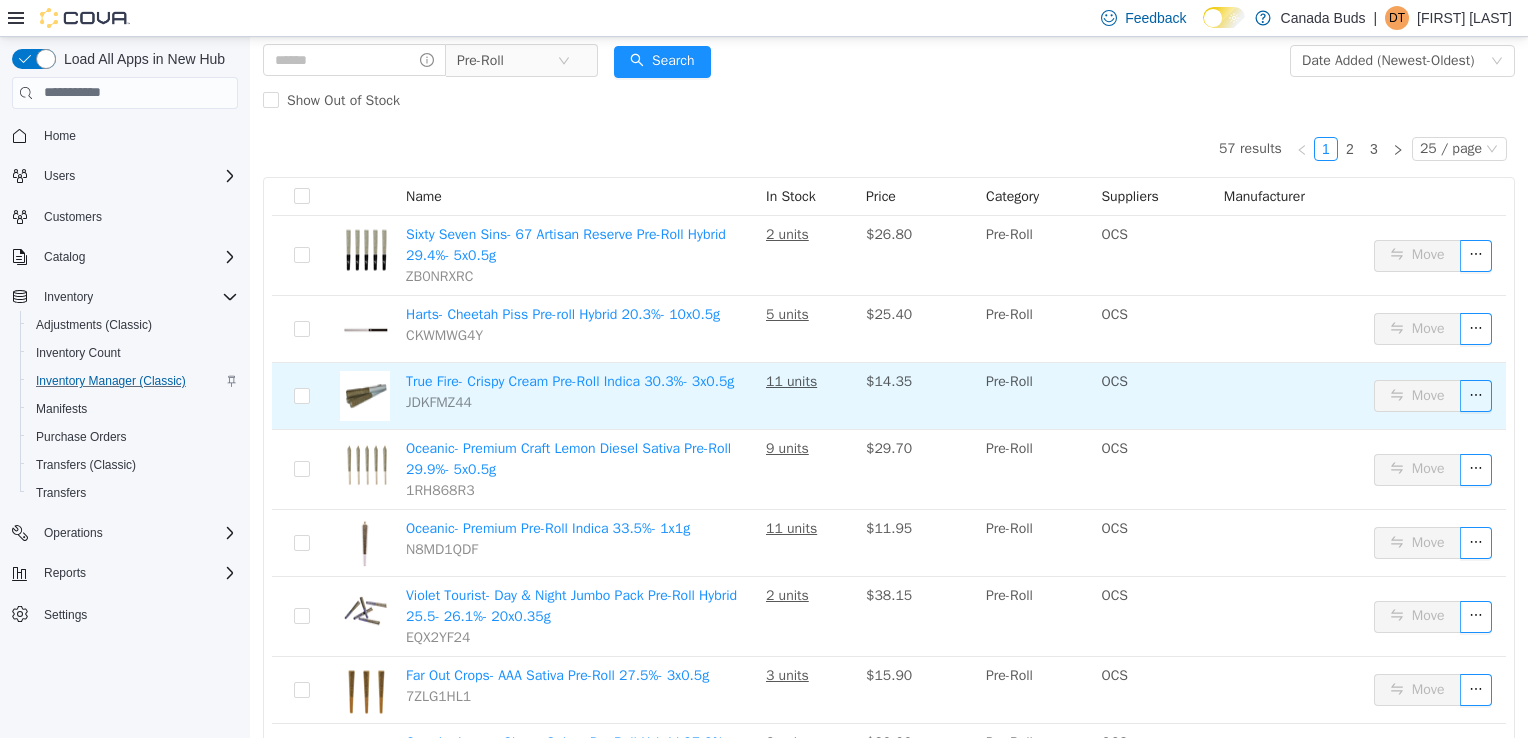 scroll, scrollTop: 0, scrollLeft: 0, axis: both 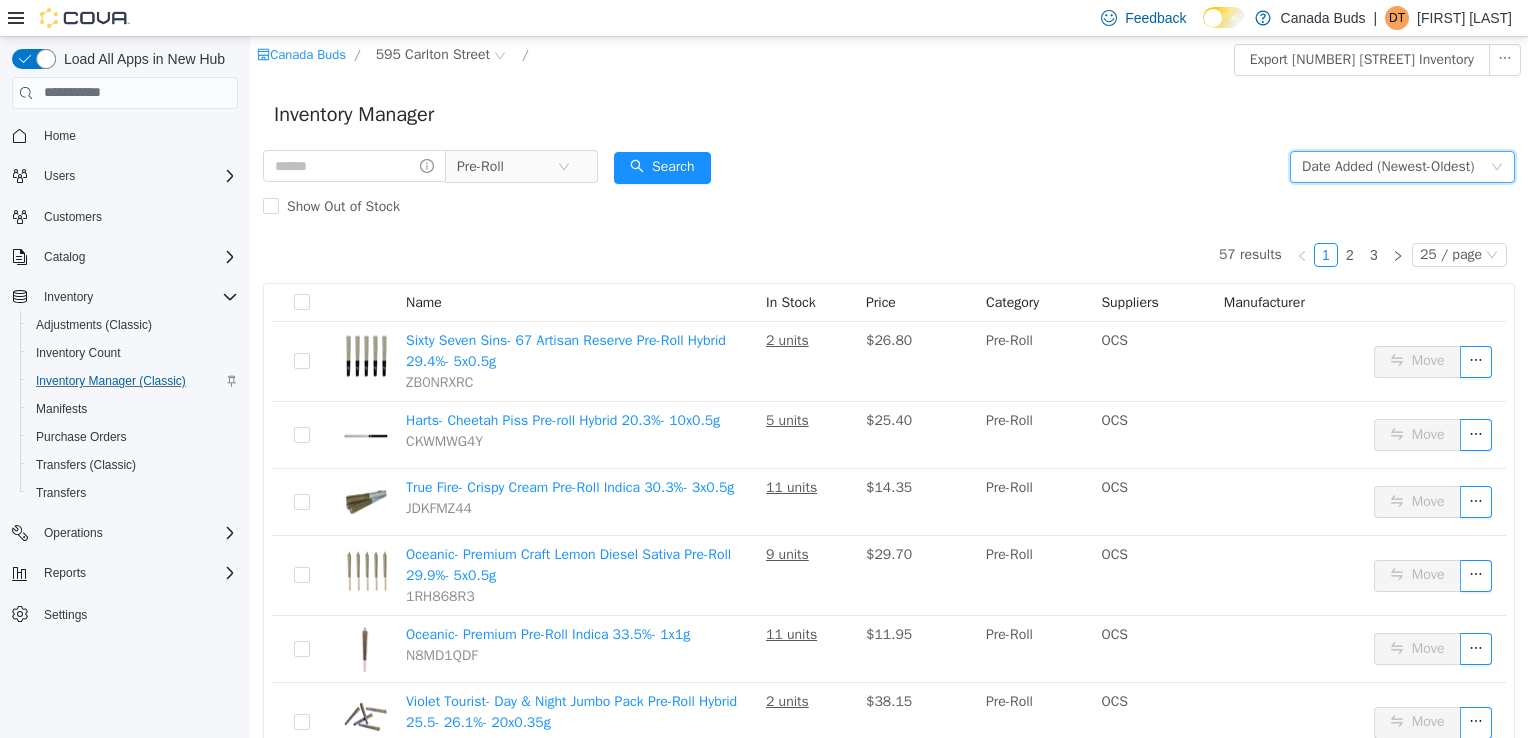 click on "Date Added (Newest-Oldest)" at bounding box center (1388, 166) 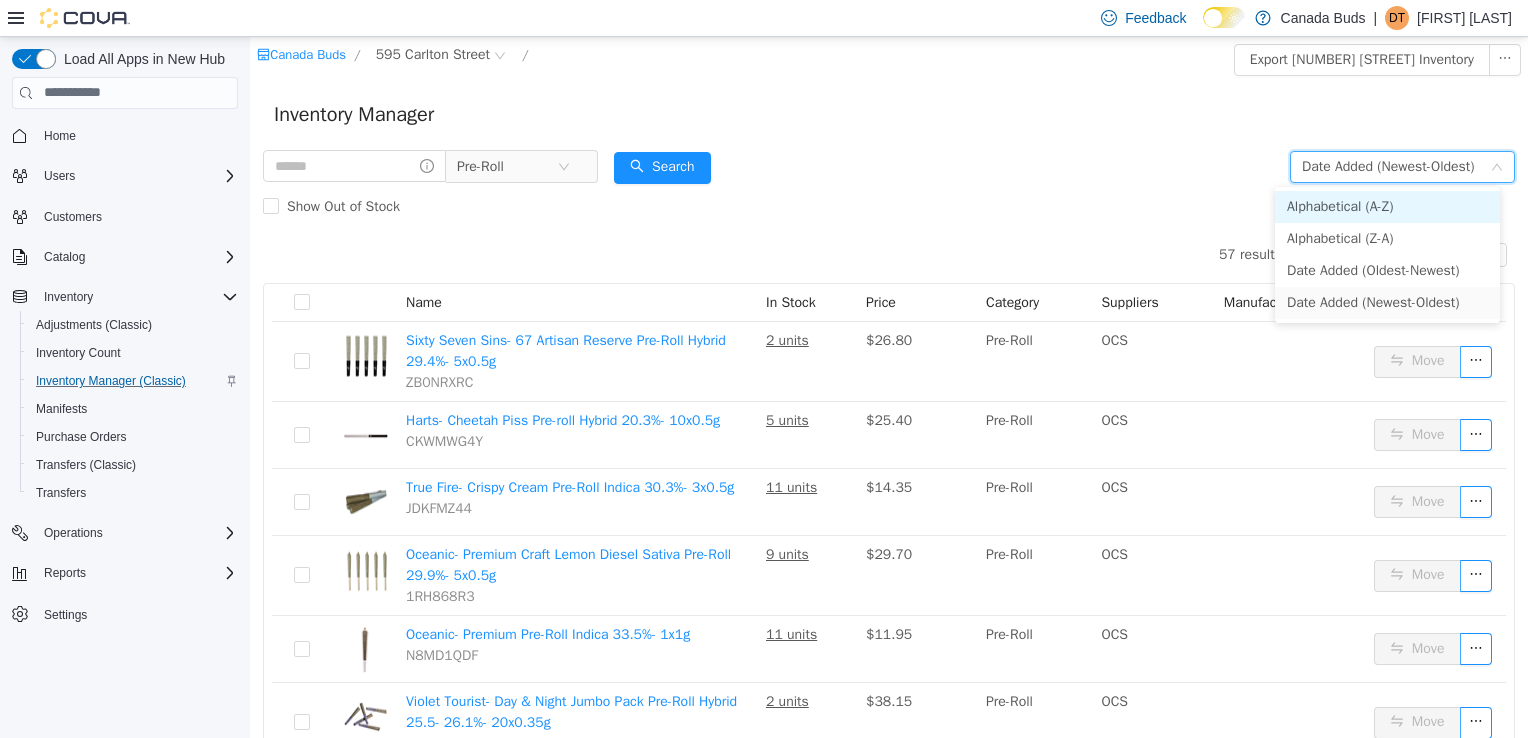 click on "Alphabetical (A-Z)" at bounding box center [1387, 206] 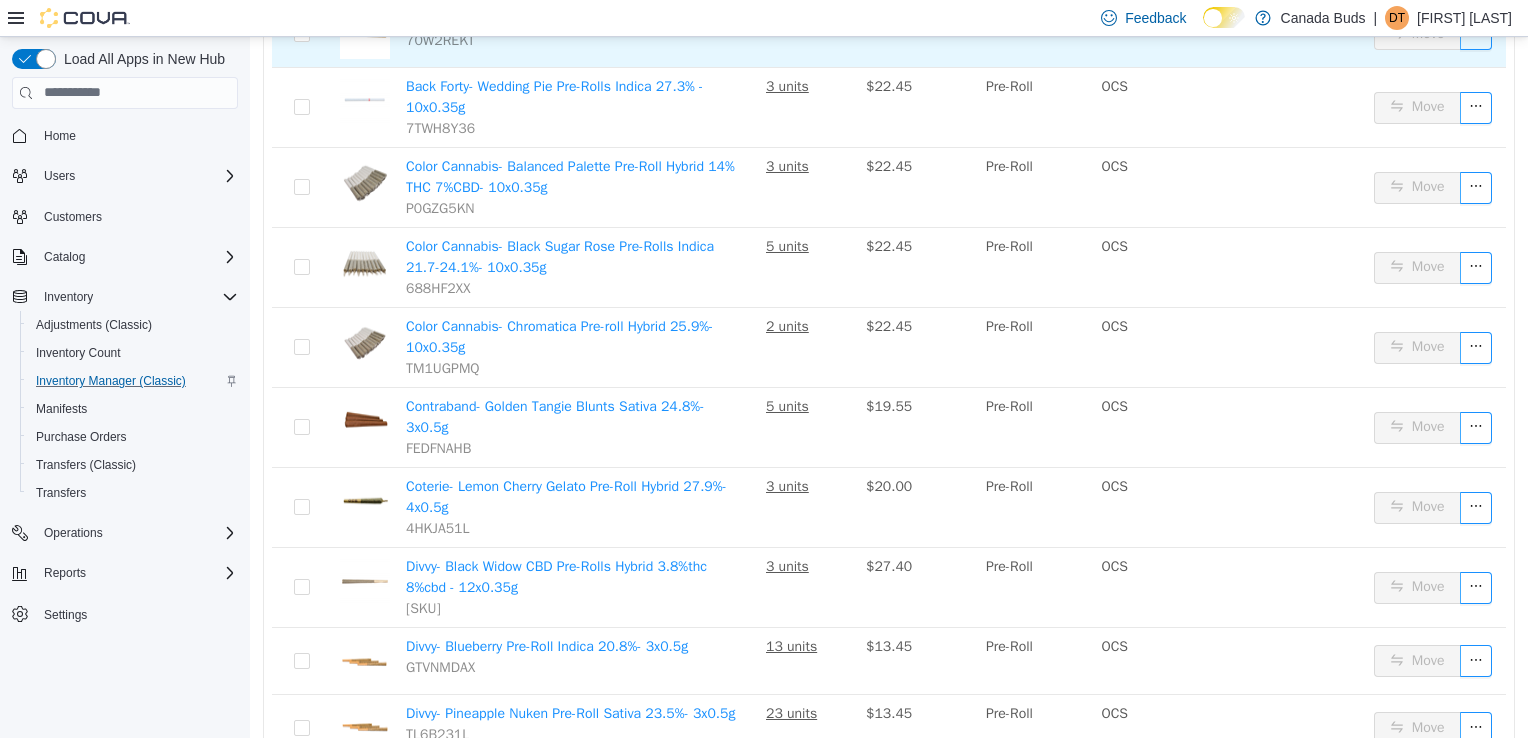 scroll, scrollTop: 550, scrollLeft: 0, axis: vertical 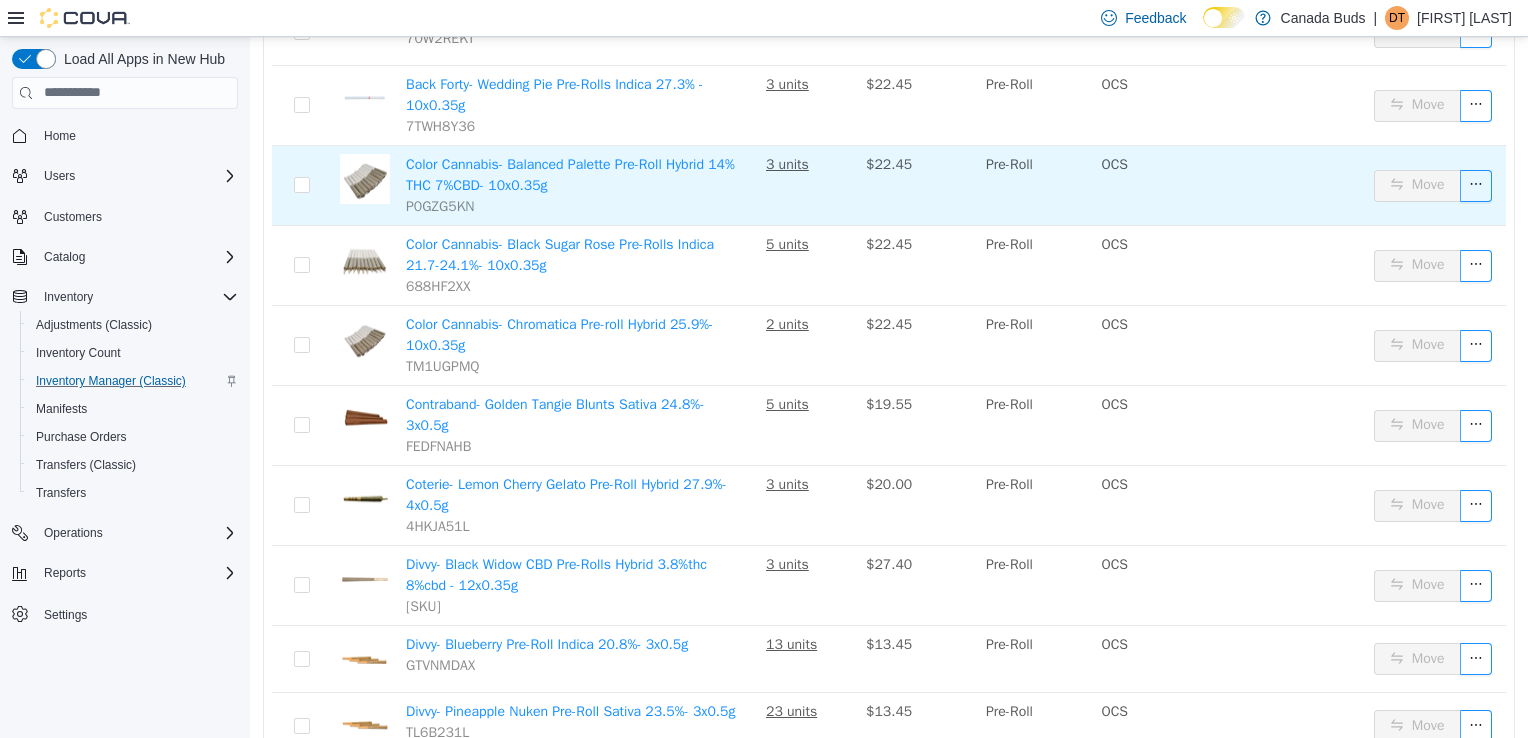 drag, startPoint x: 828, startPoint y: 122, endPoint x: 645, endPoint y: 181, distance: 192.27585 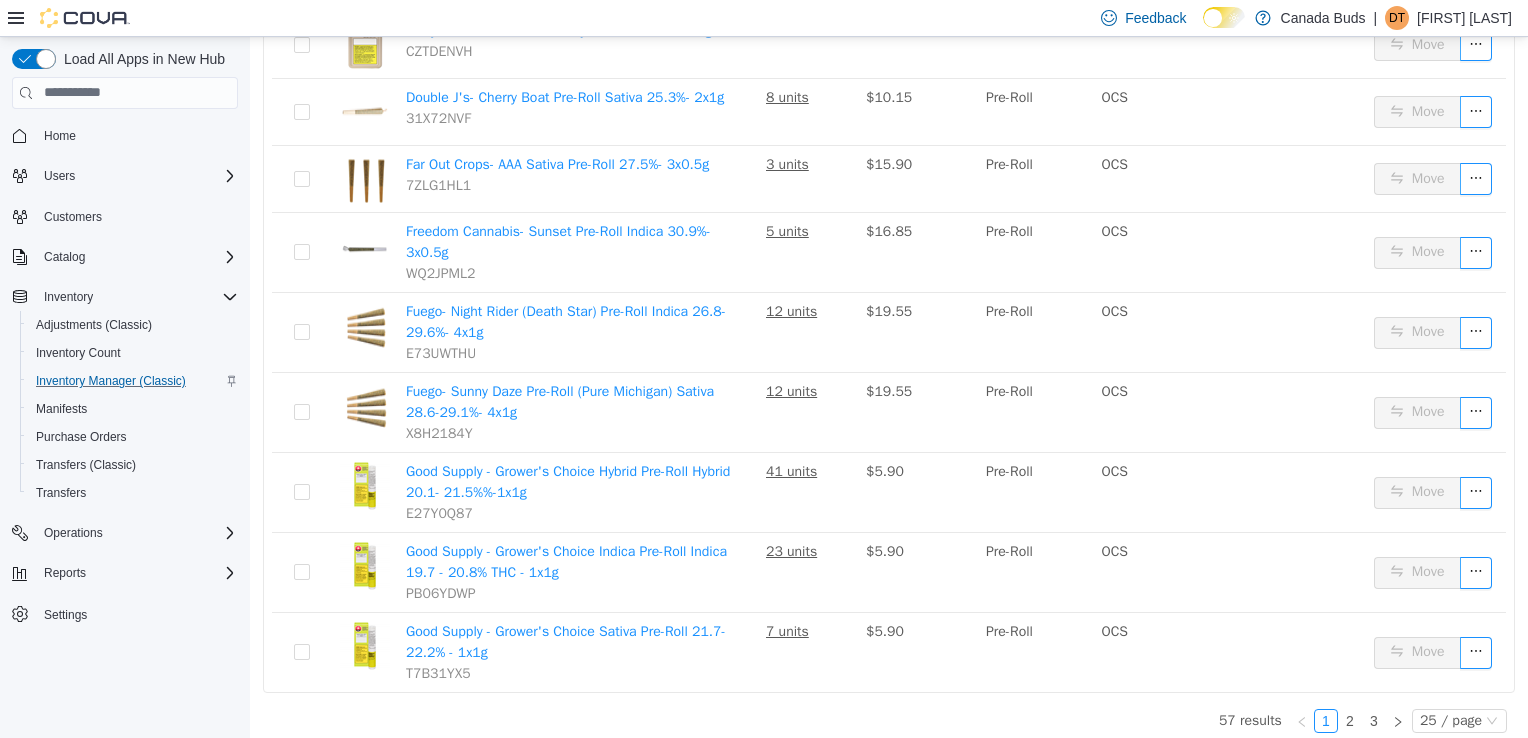 scroll, scrollTop: 1518, scrollLeft: 0, axis: vertical 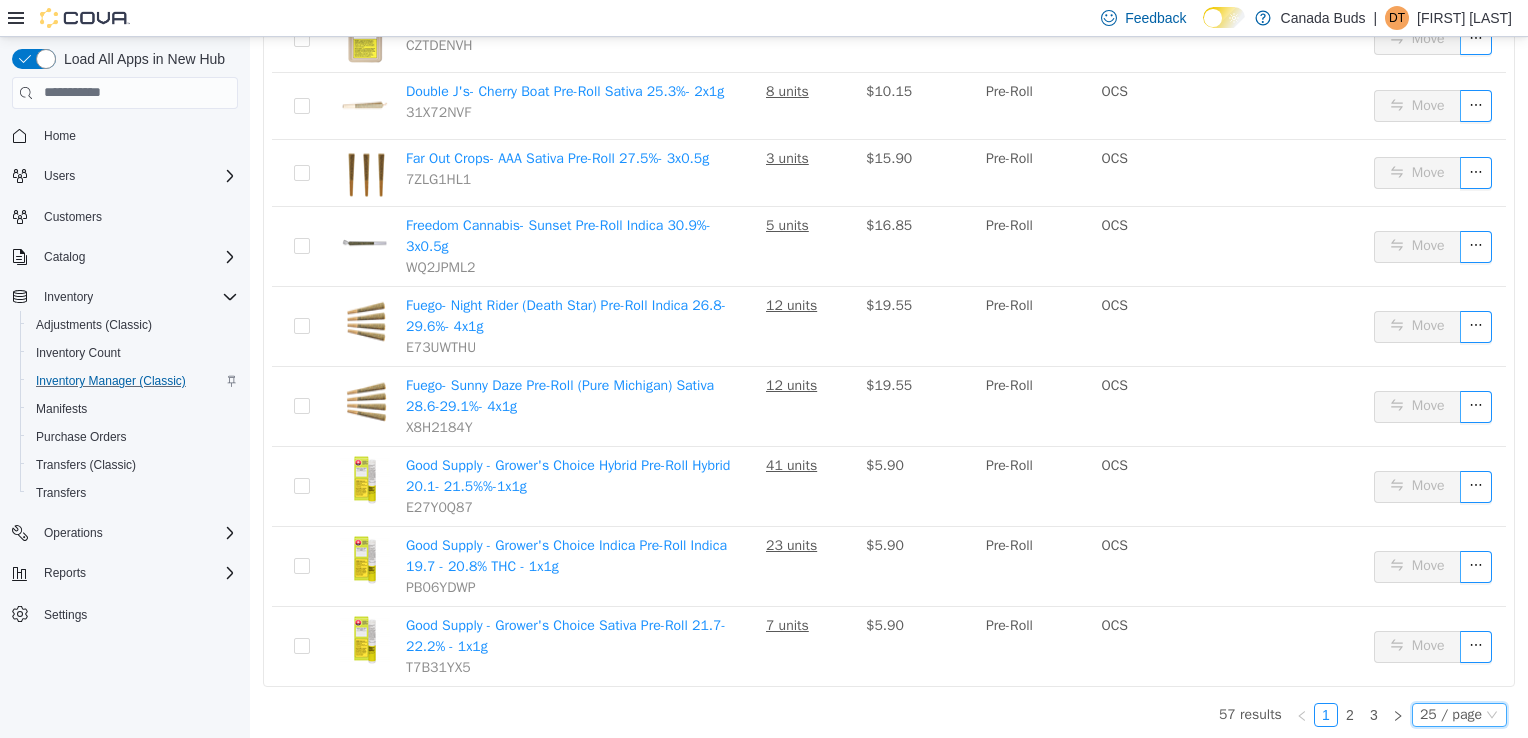 click on "25 / page" at bounding box center [1459, 714] 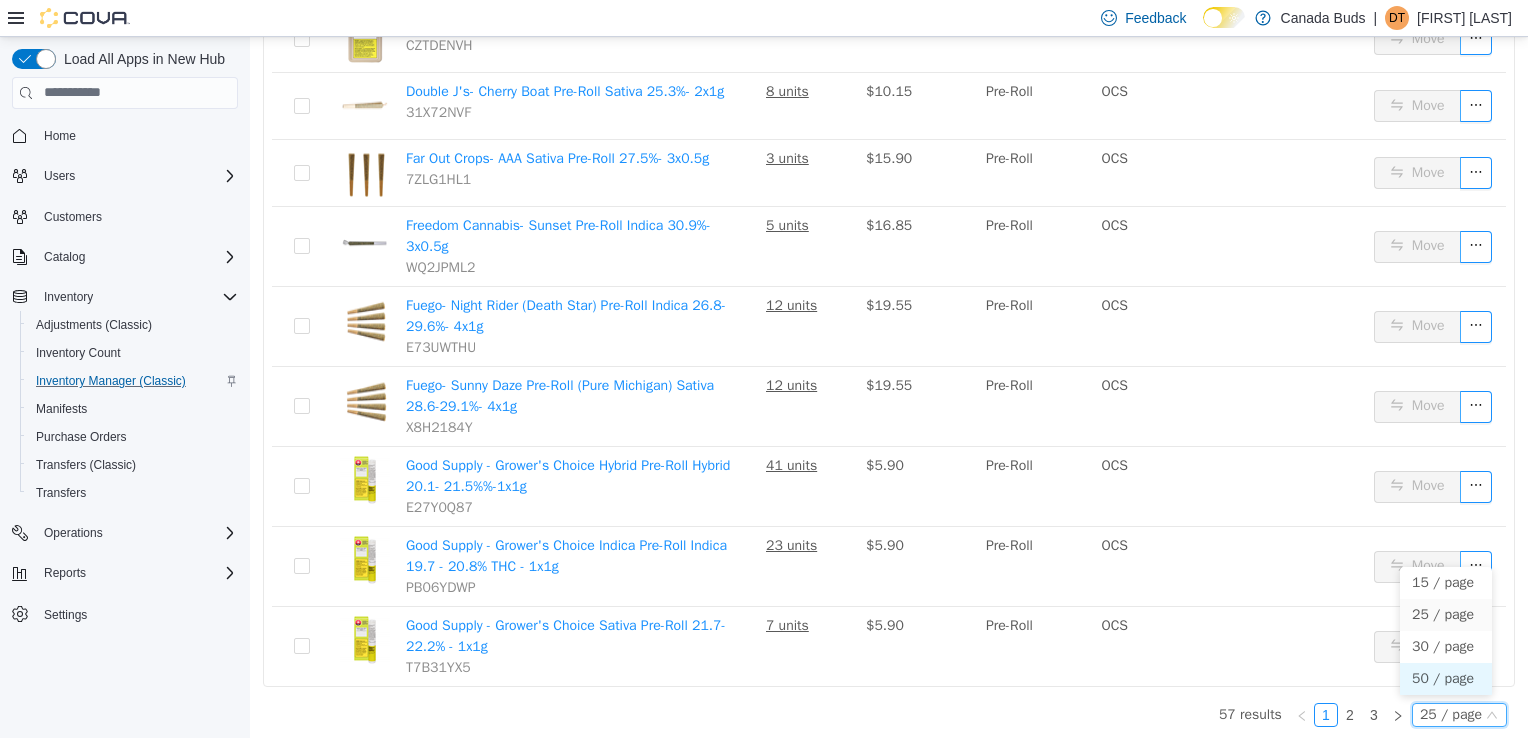 click on "50 / page" at bounding box center [1446, 678] 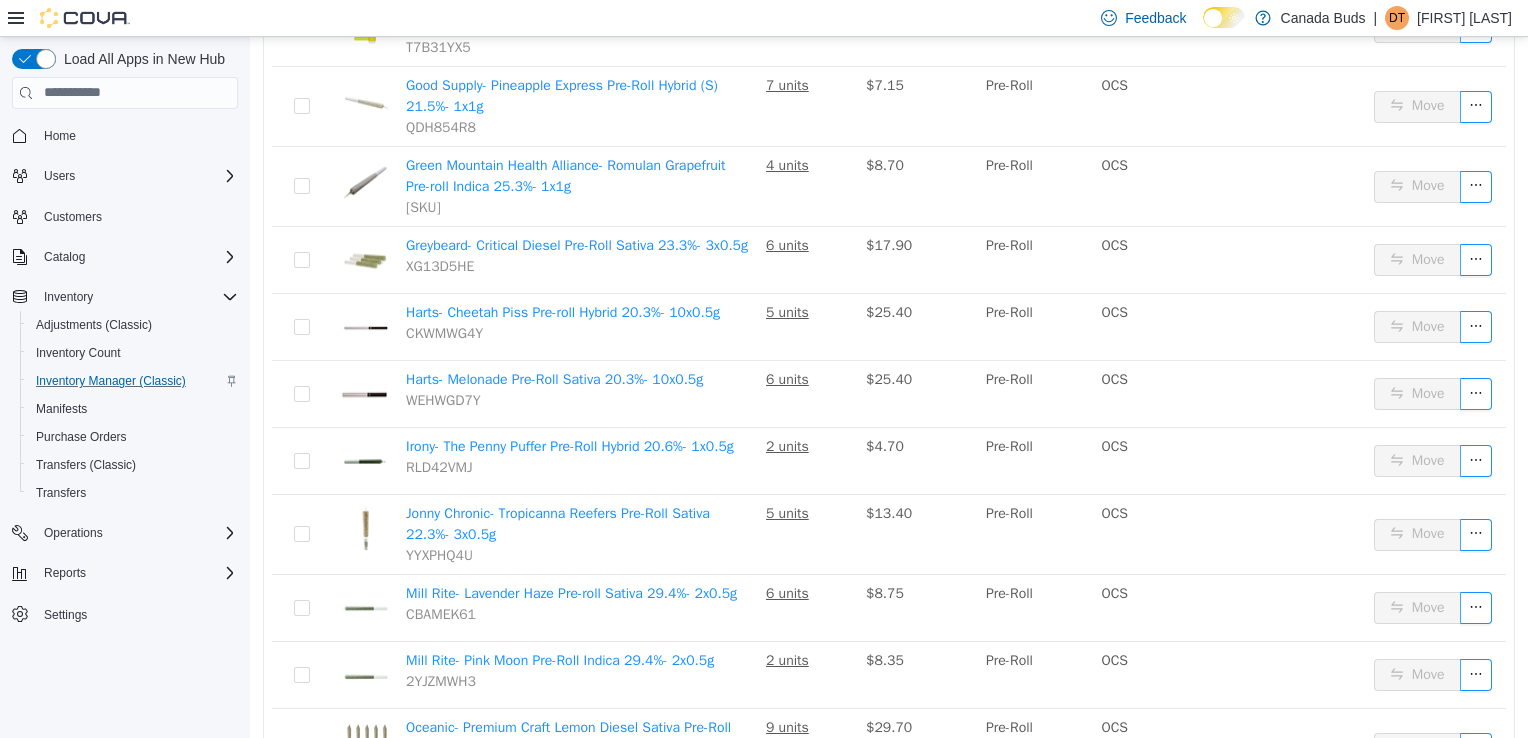 scroll, scrollTop: 2145, scrollLeft: 0, axis: vertical 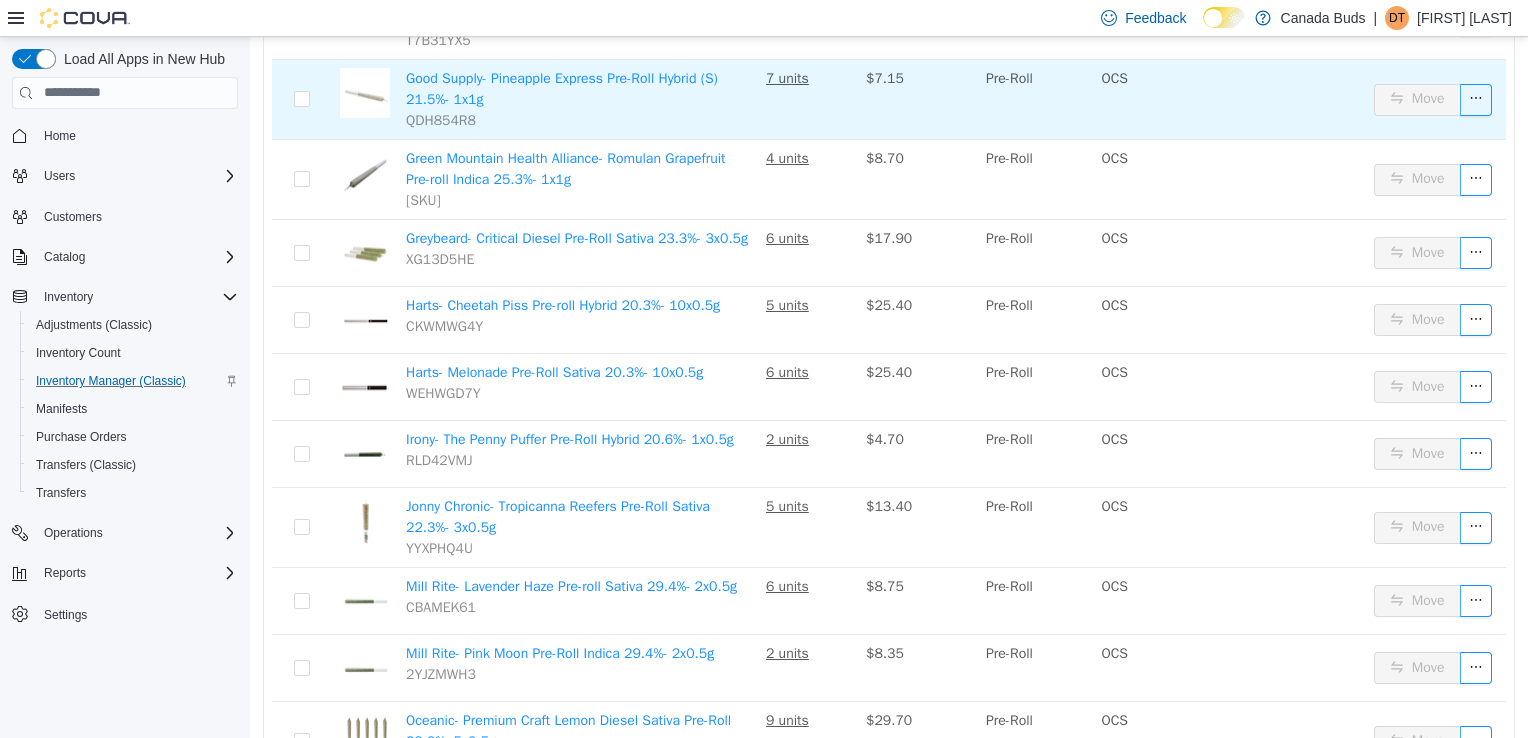 click on "Good Supply- Pineapple Express Pre-Roll Hybrid (S) 21.5%- 1x1g [SKU]" at bounding box center (578, 99) 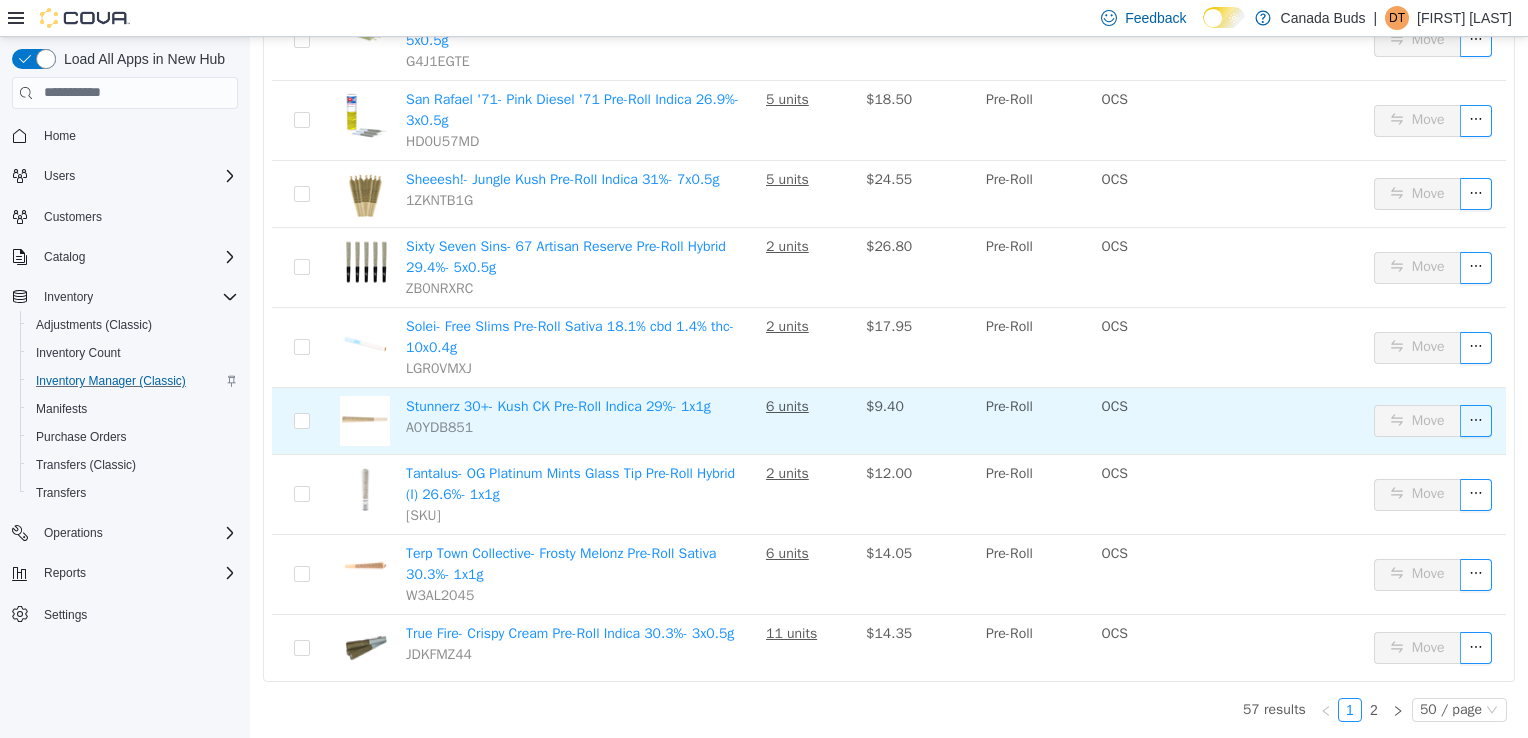 scroll, scrollTop: 3369, scrollLeft: 0, axis: vertical 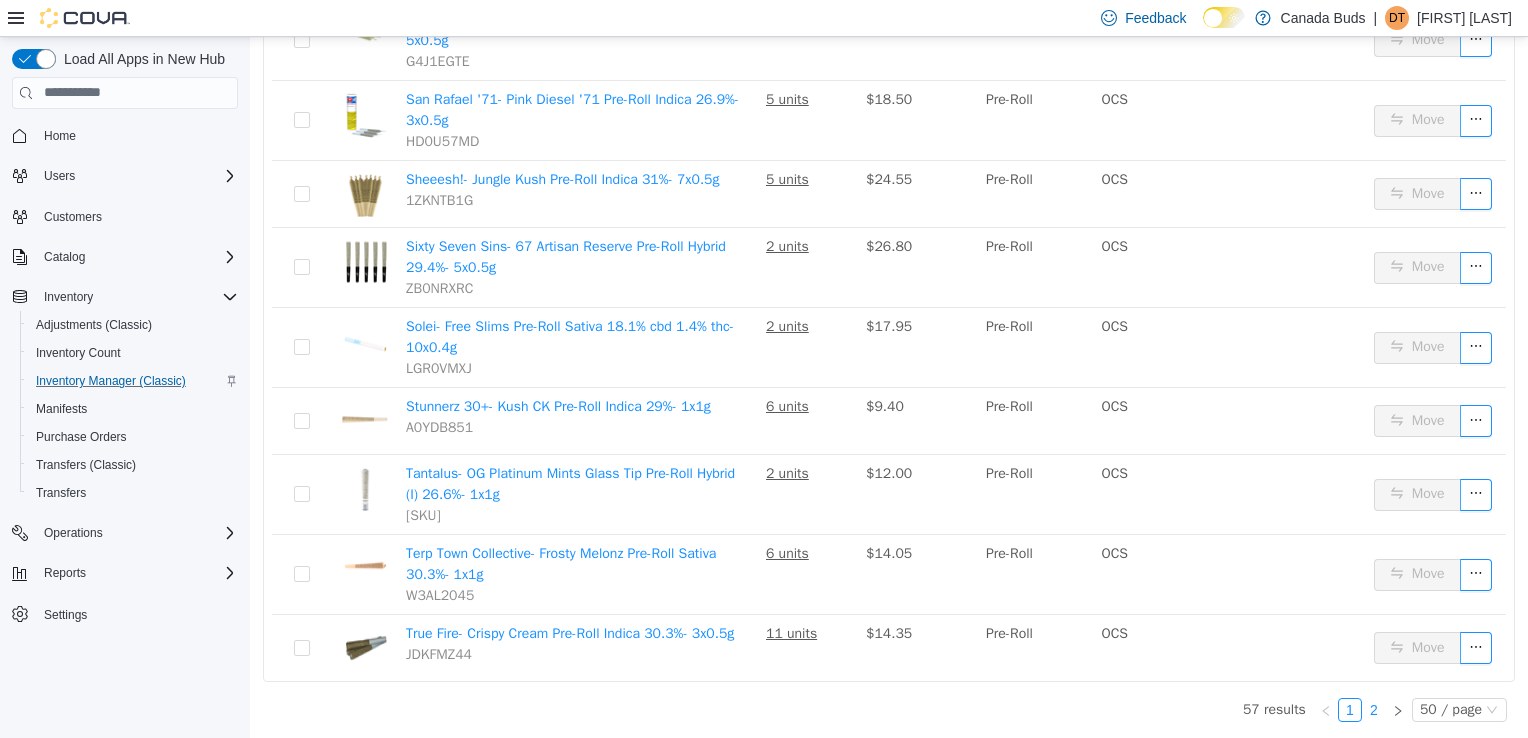 click on "2" at bounding box center (1374, 709) 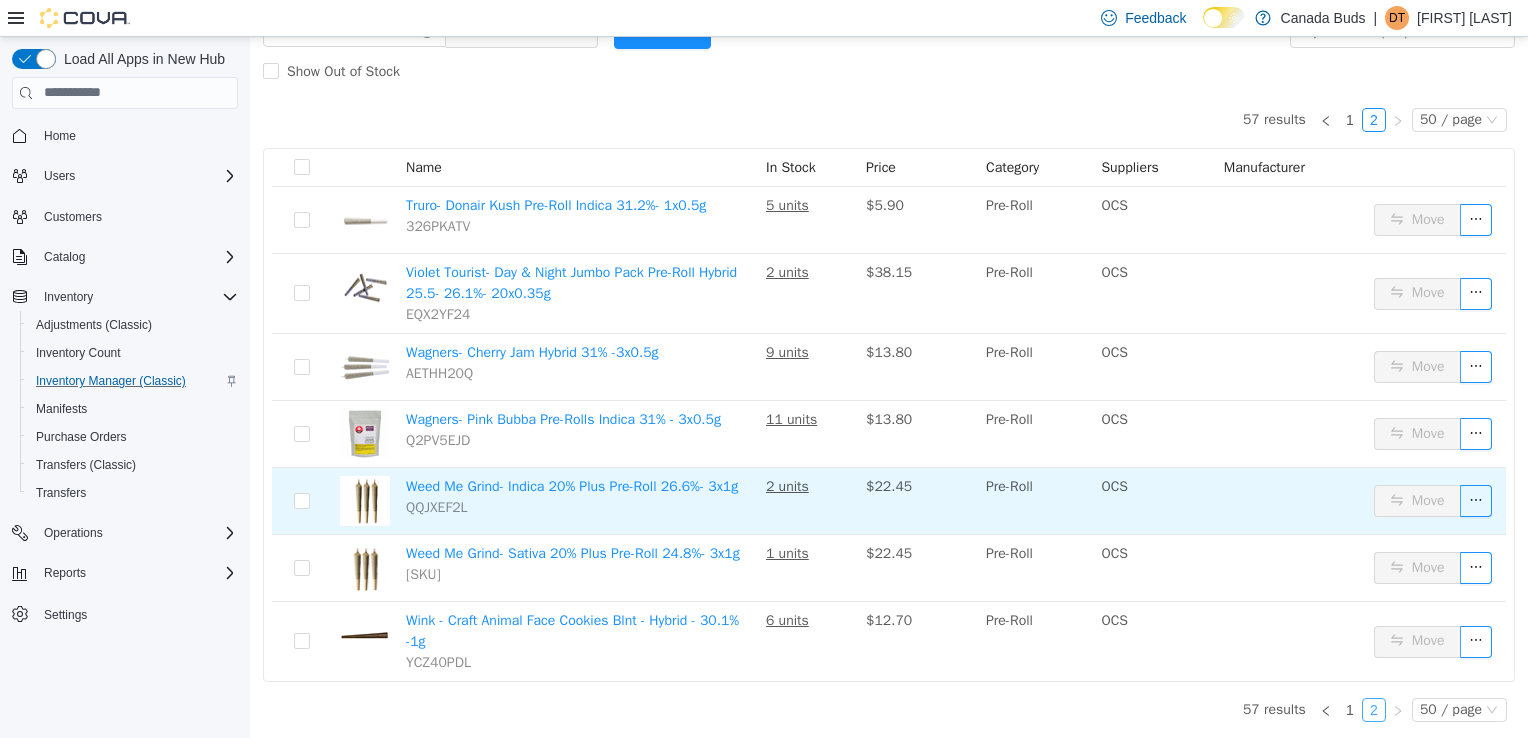 scroll, scrollTop: 0, scrollLeft: 0, axis: both 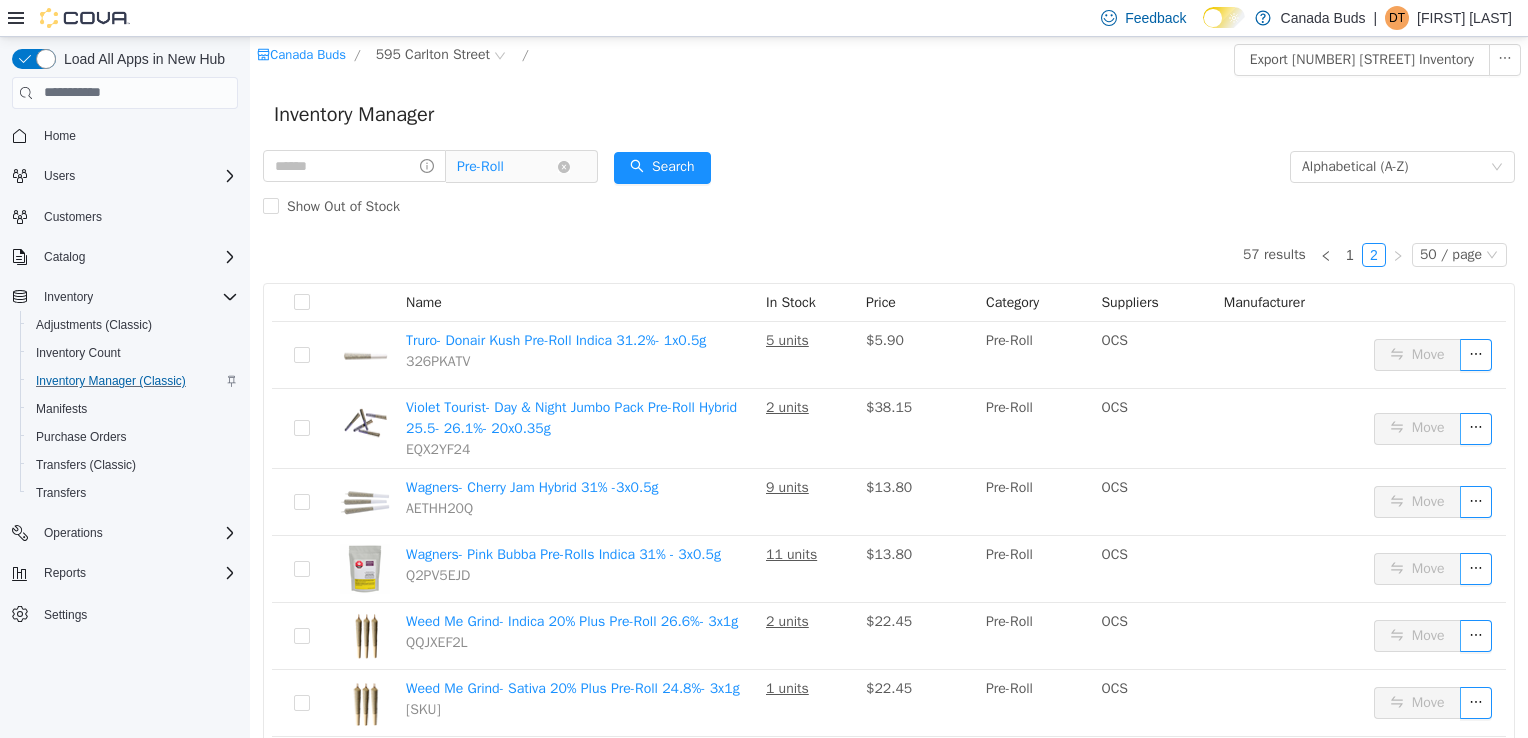 click on "Pre-Roll" at bounding box center (507, 166) 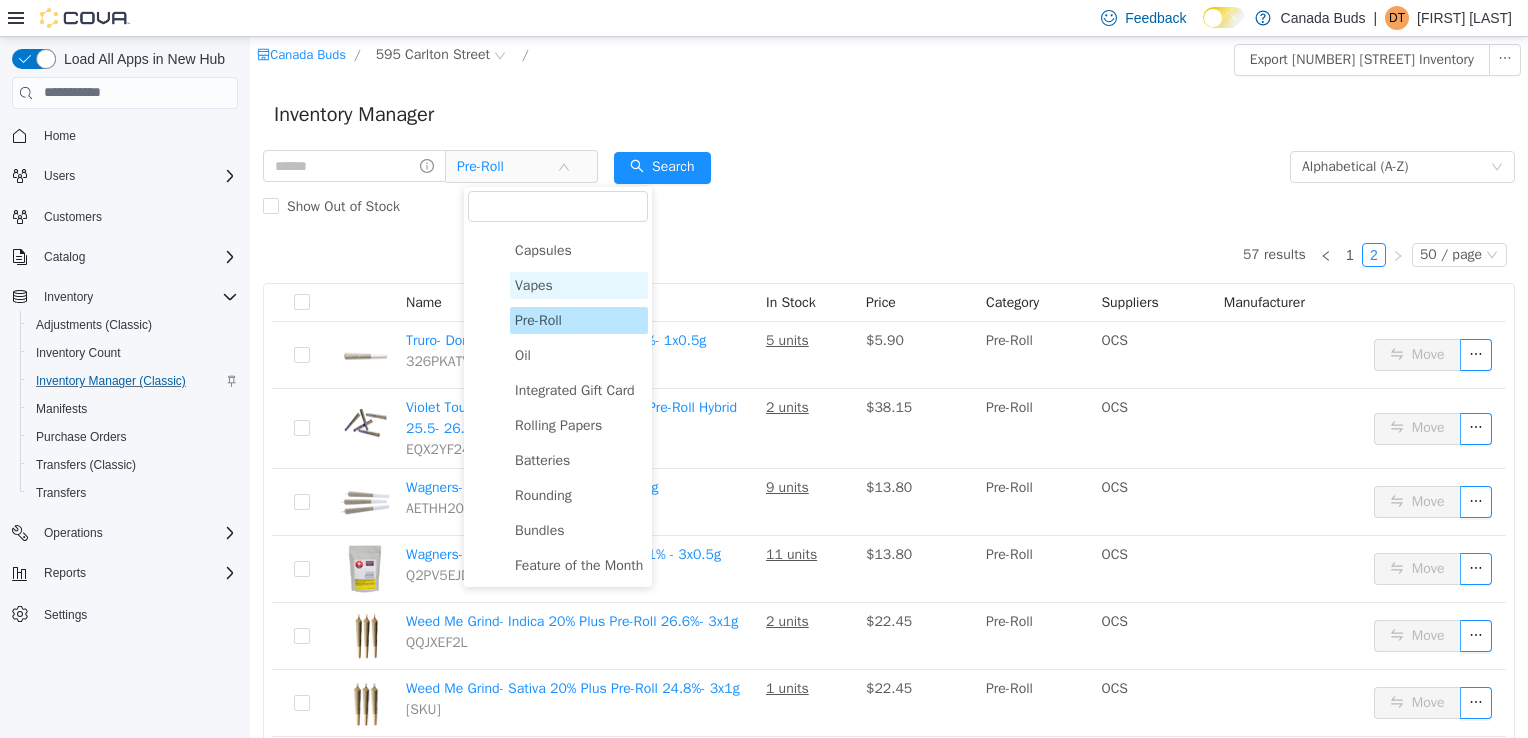 click on "Vapes" at bounding box center [579, 284] 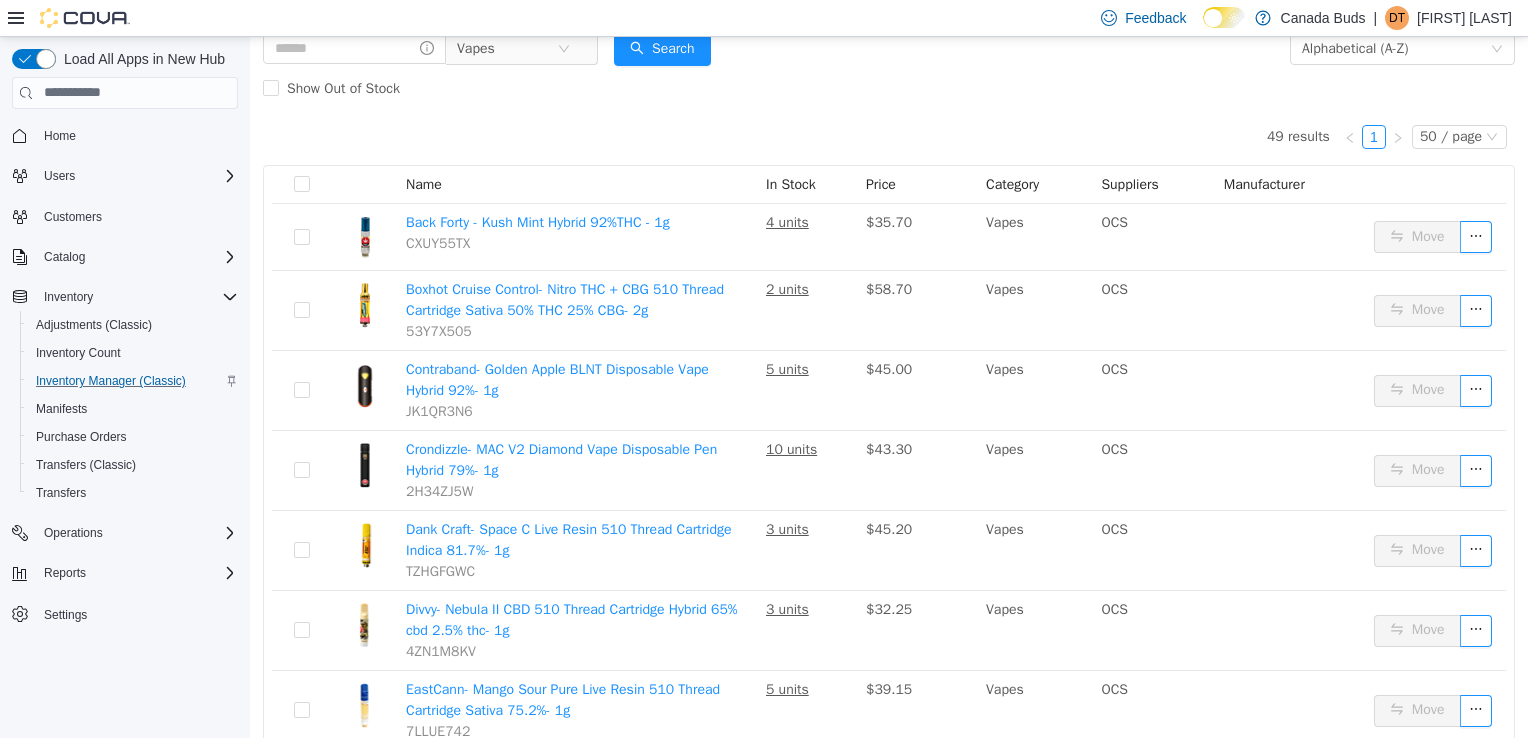 scroll, scrollTop: 0, scrollLeft: 0, axis: both 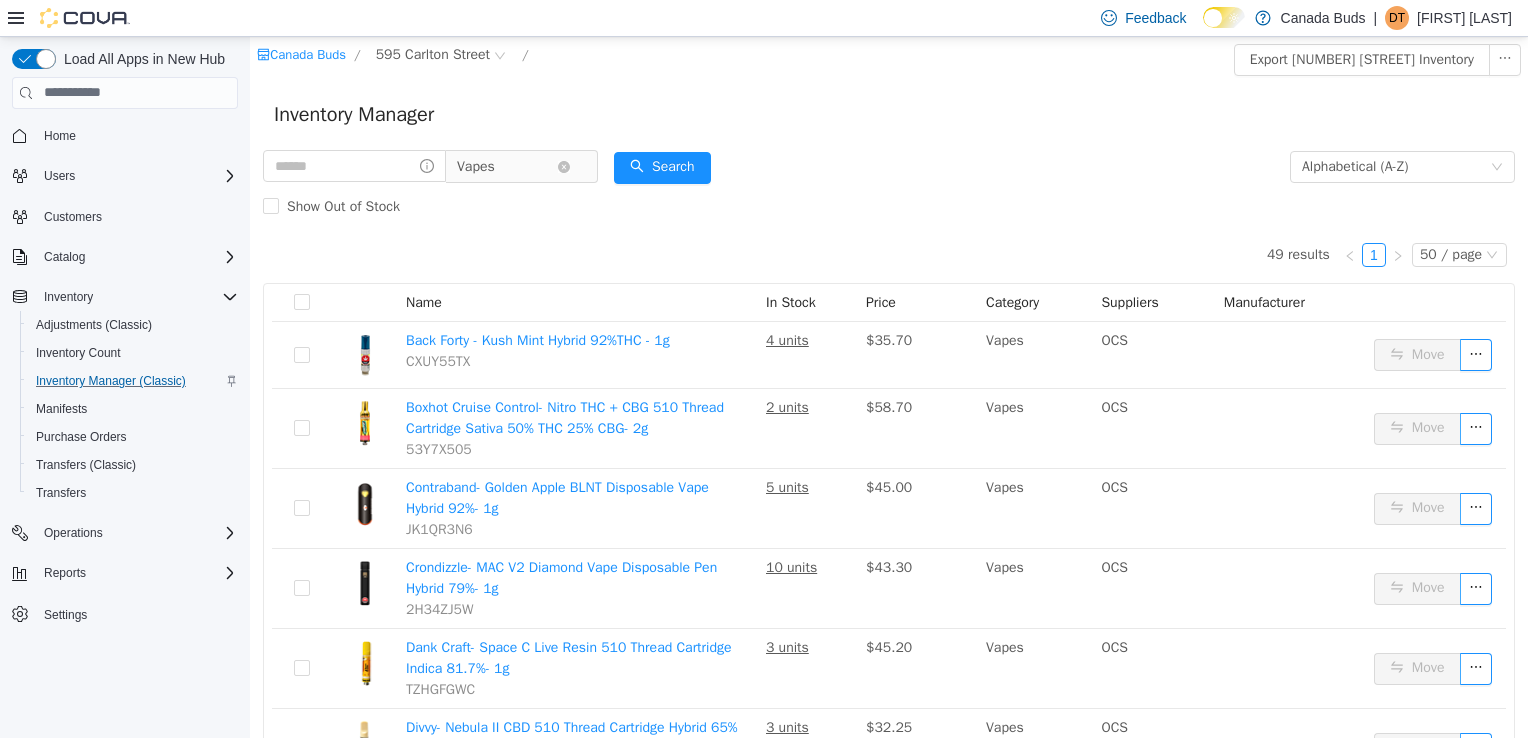 click on "Vapes" at bounding box center [507, 166] 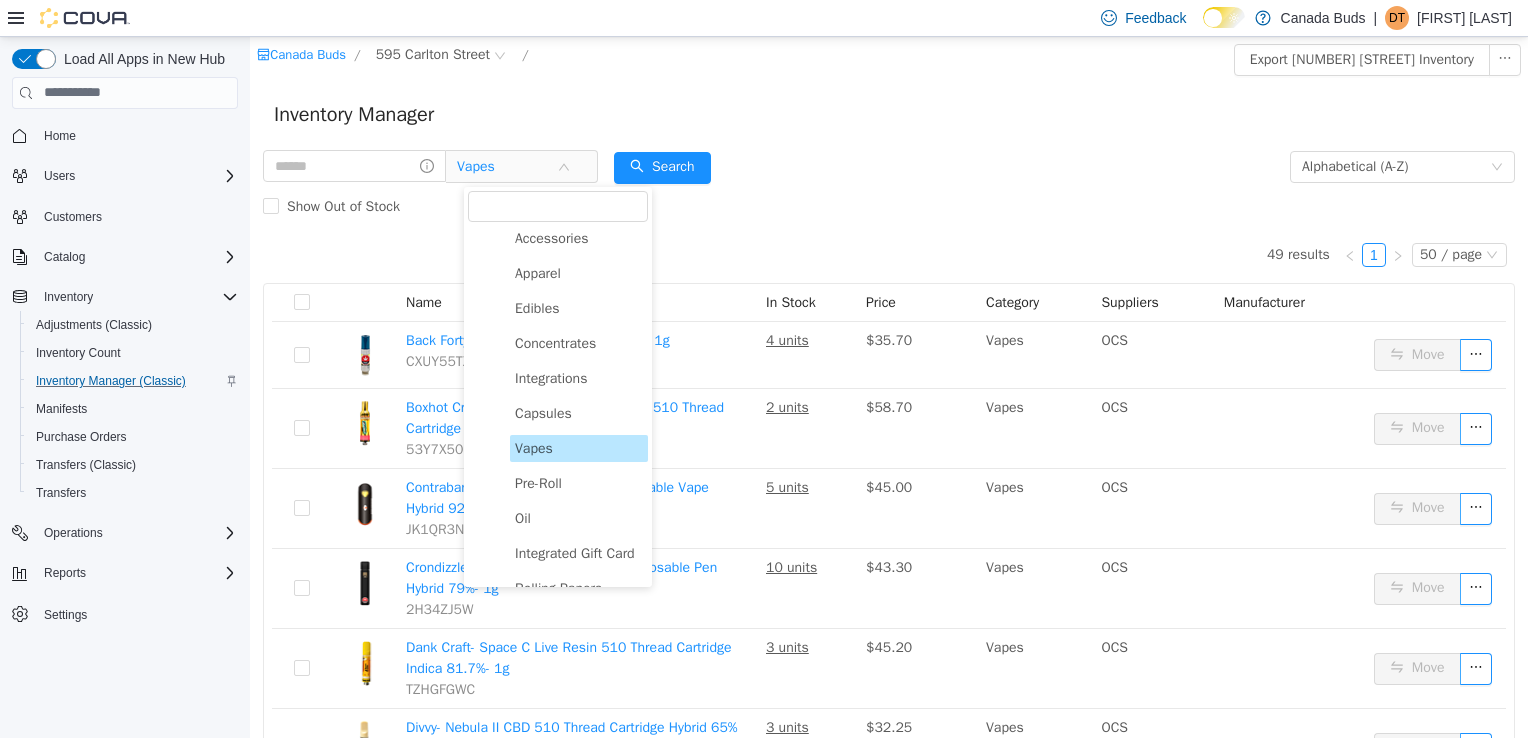 scroll, scrollTop: 112, scrollLeft: 0, axis: vertical 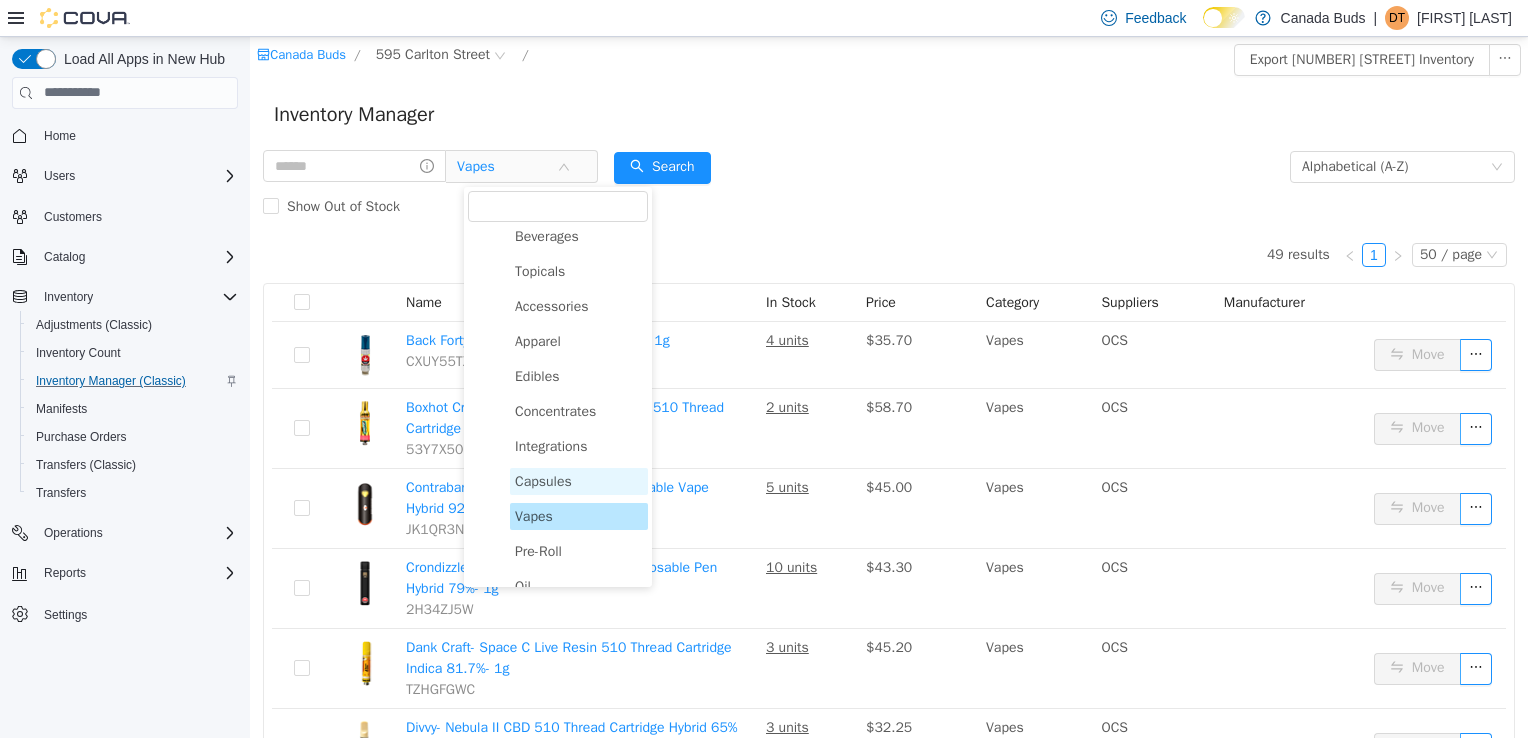 click on "Capsules" at bounding box center (543, 480) 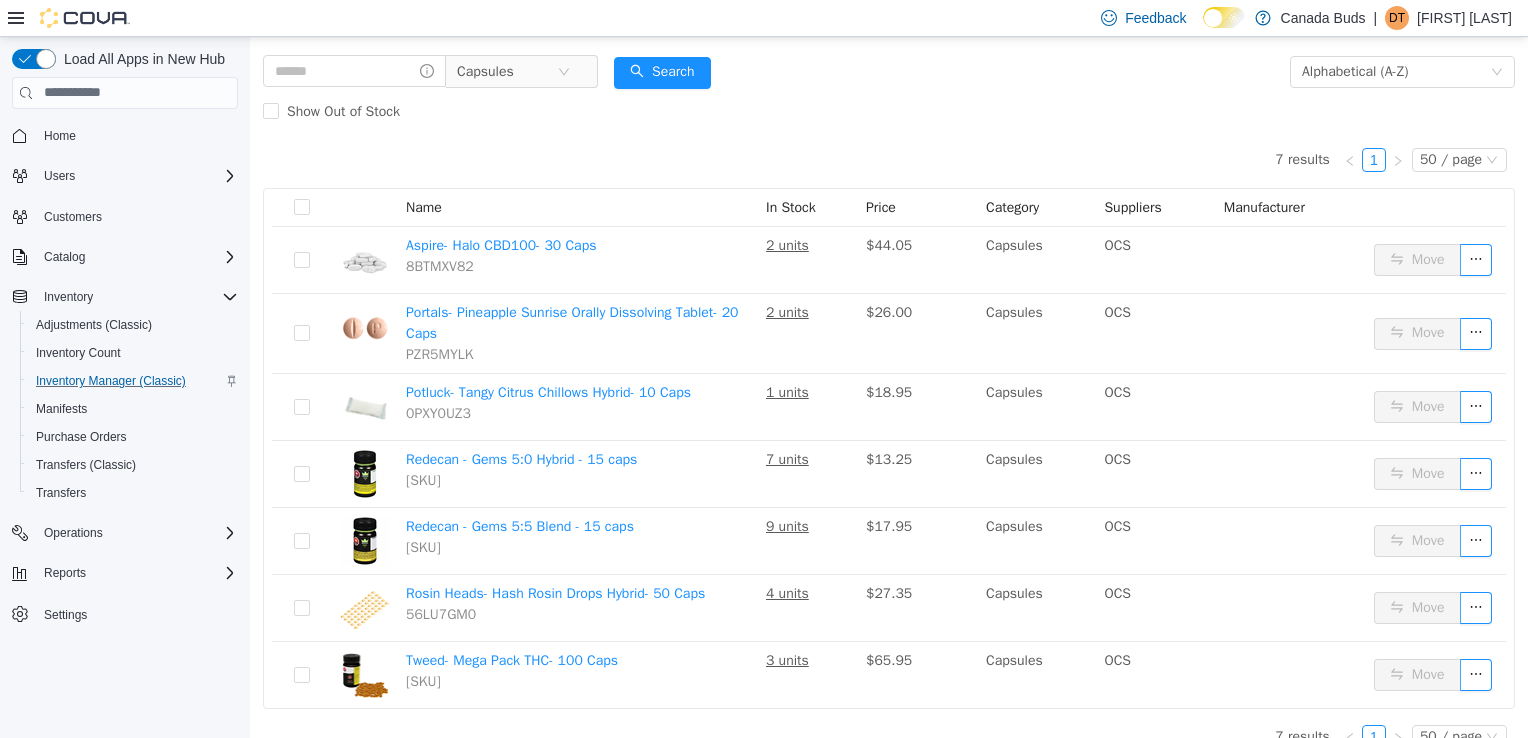 scroll, scrollTop: 120, scrollLeft: 0, axis: vertical 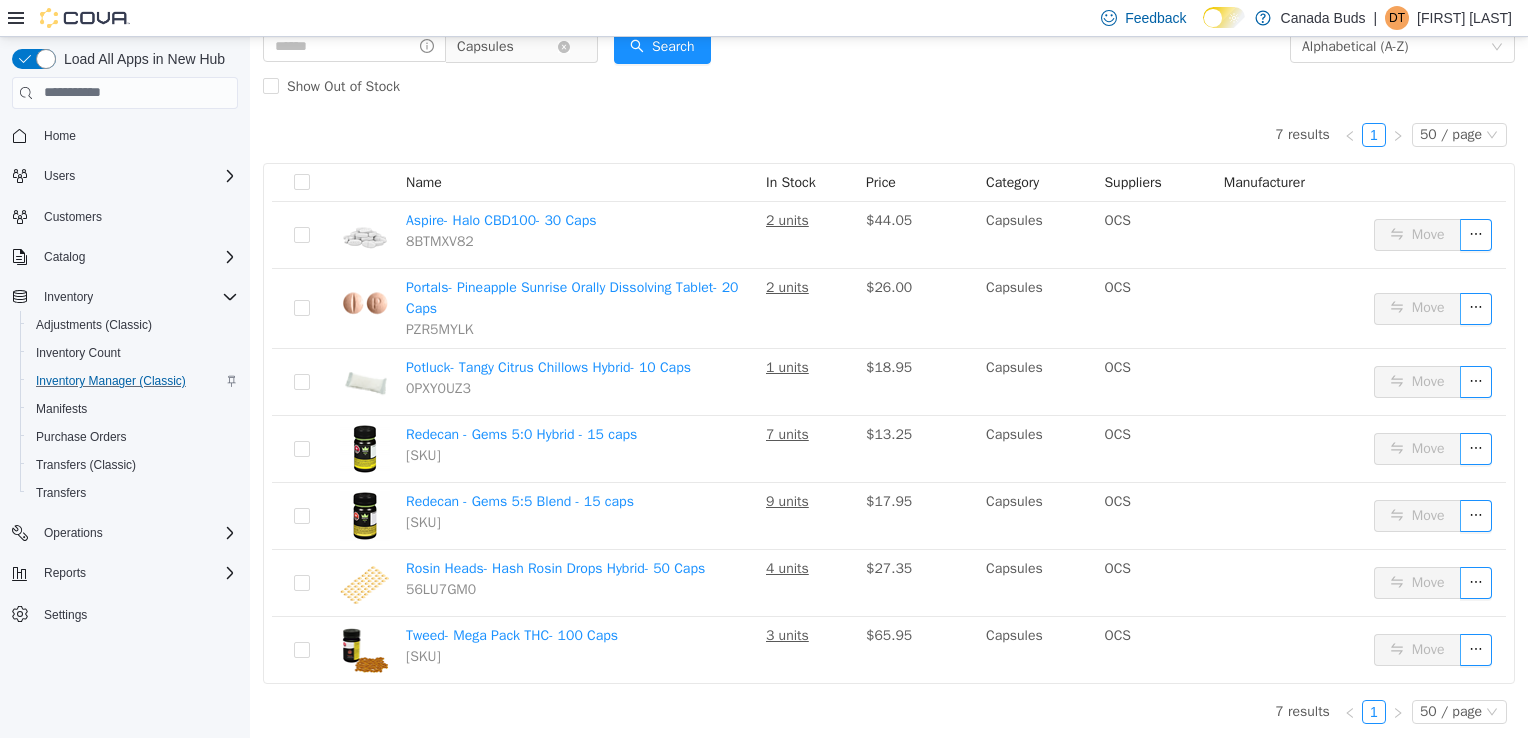 click on "Capsules" at bounding box center [507, 46] 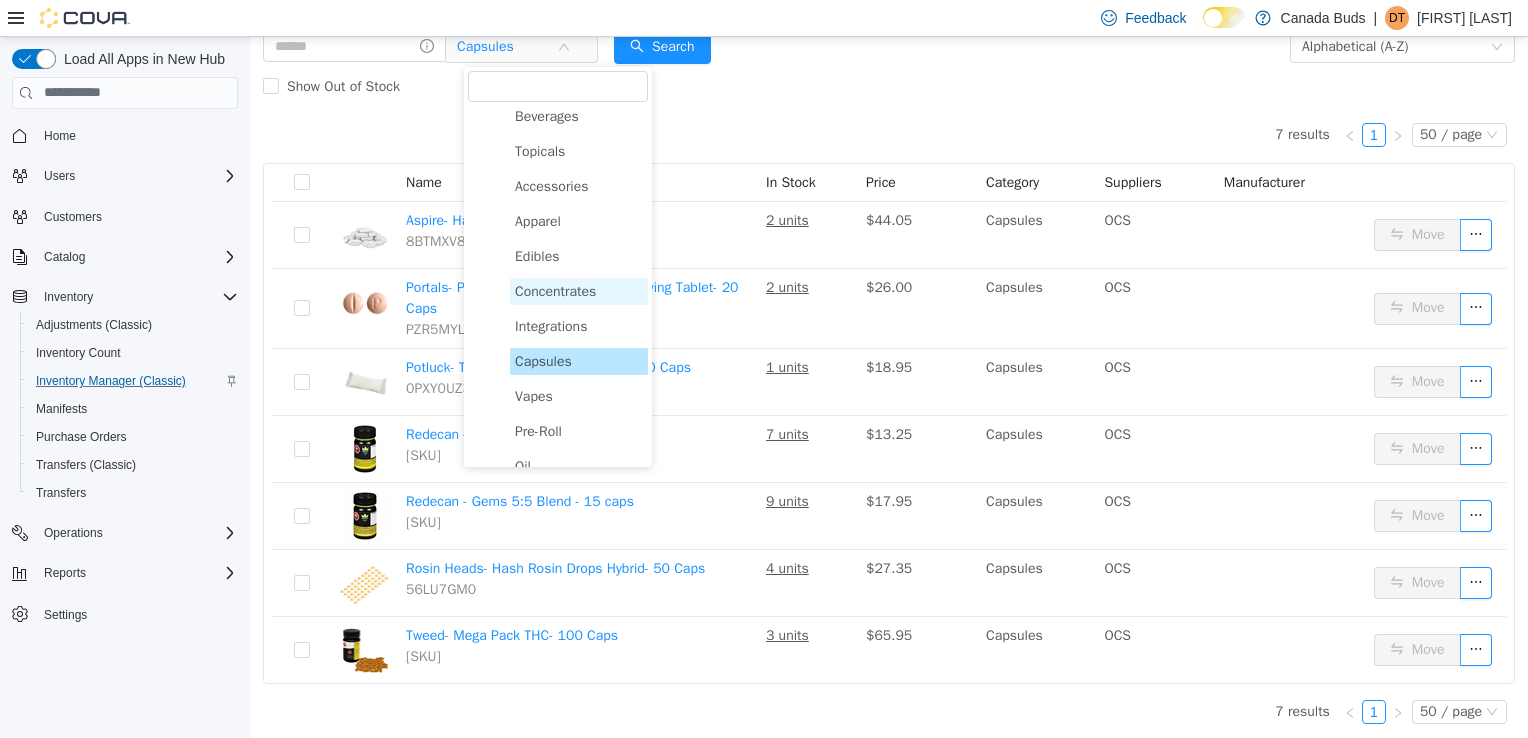click on "Concentrates" at bounding box center [555, 290] 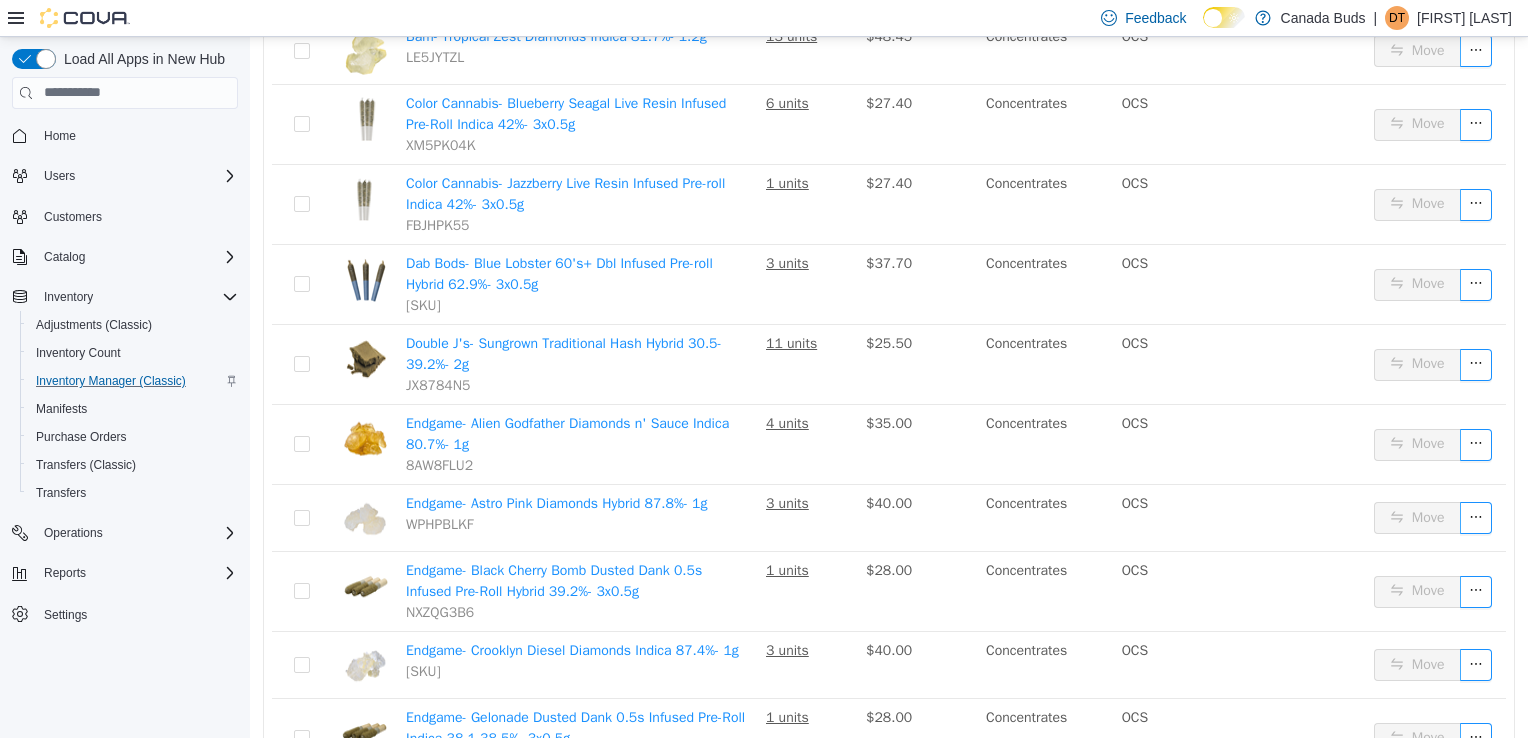 scroll, scrollTop: 710, scrollLeft: 0, axis: vertical 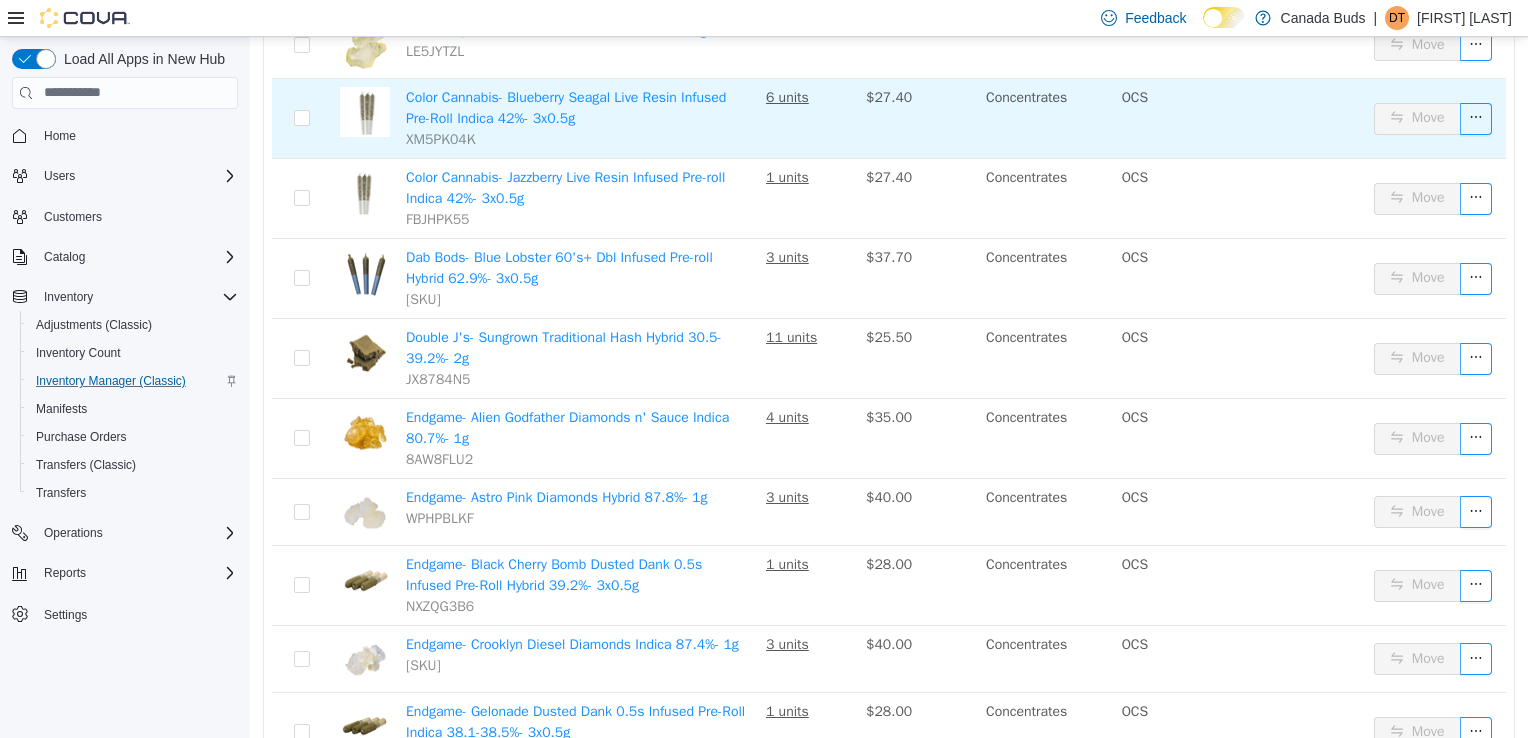 click on "Color Cannabis- Blueberry Seagal Live Resin Infused Pre-Roll Indica 42%- 3x0.5g XM5PK04K" at bounding box center [578, 118] 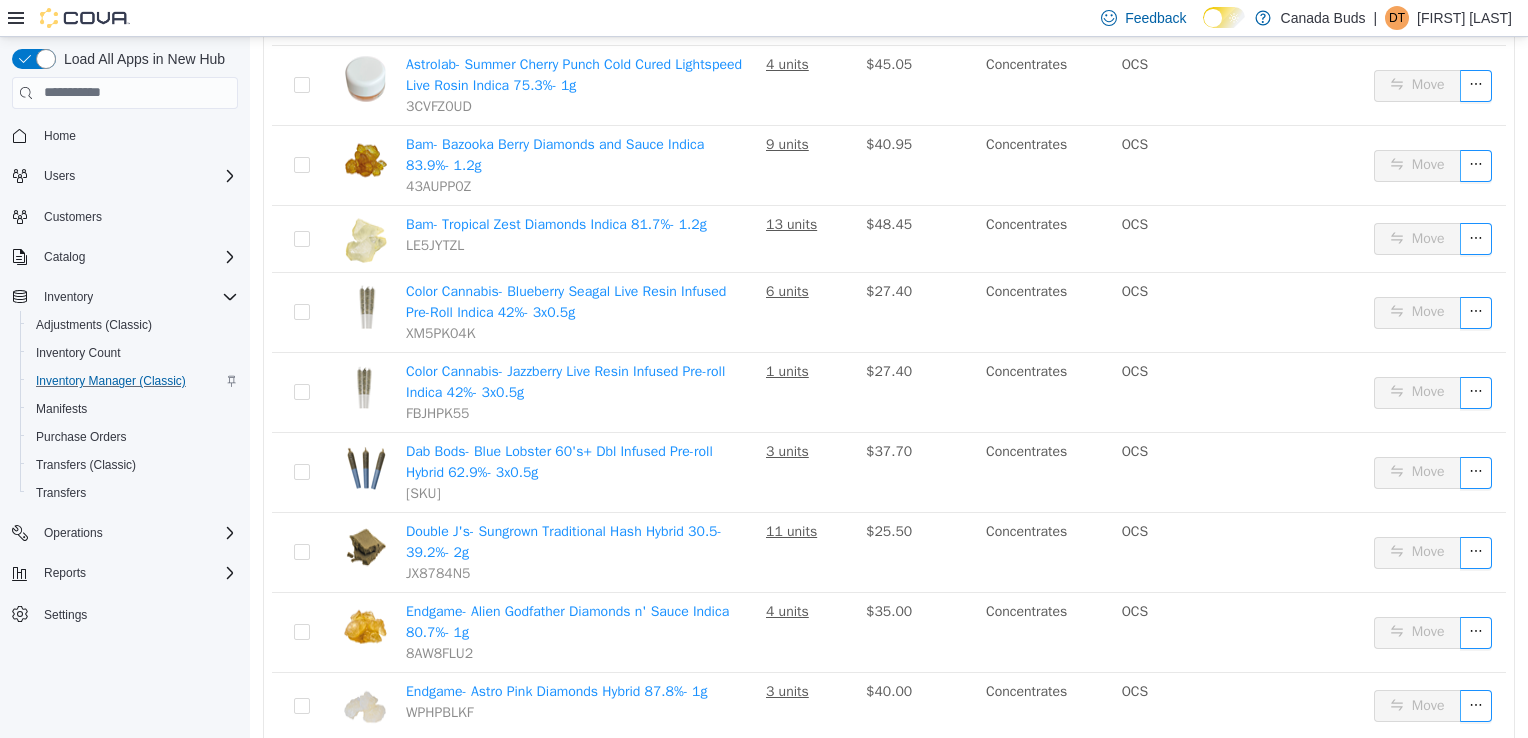 scroll, scrollTop: 0, scrollLeft: 0, axis: both 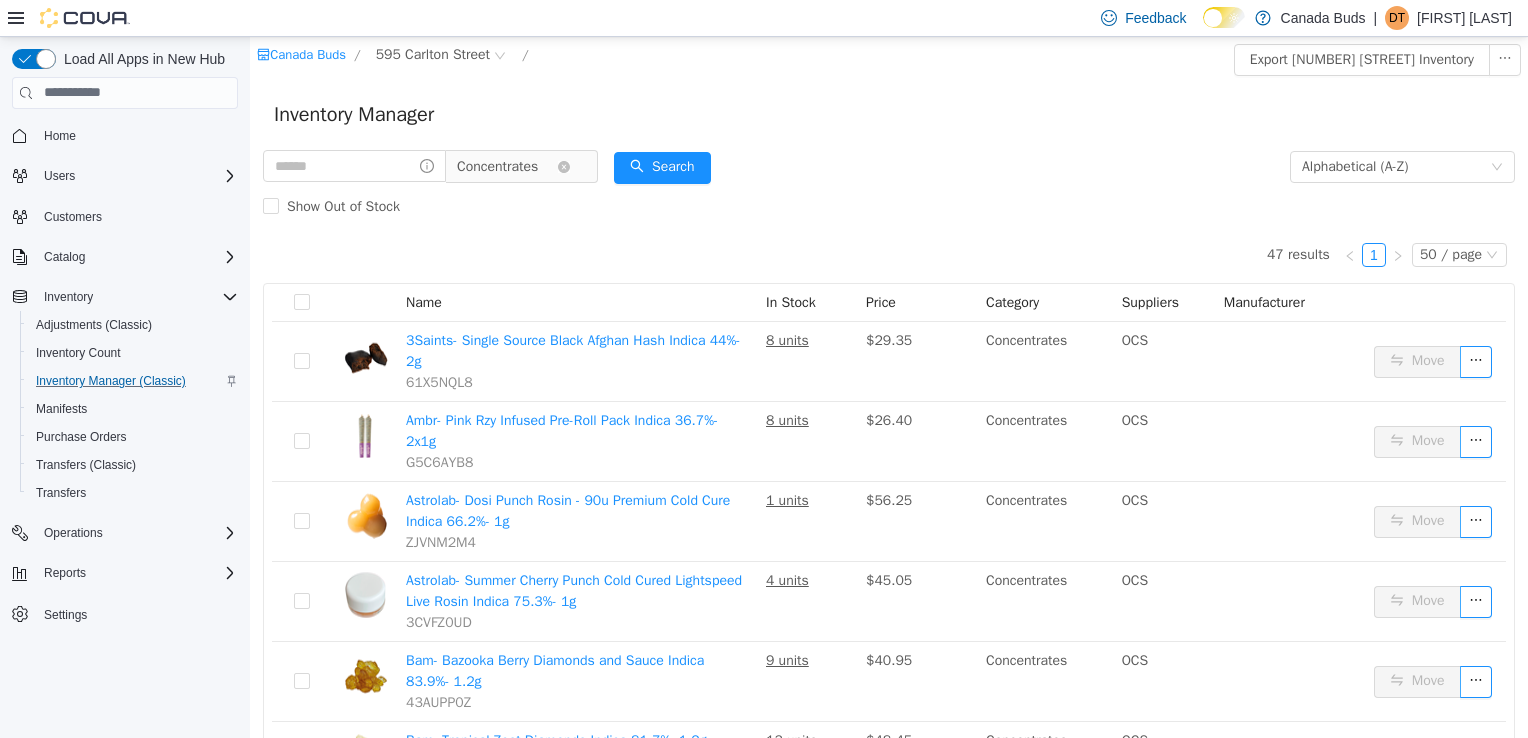 click on "Concentrates" at bounding box center [497, 166] 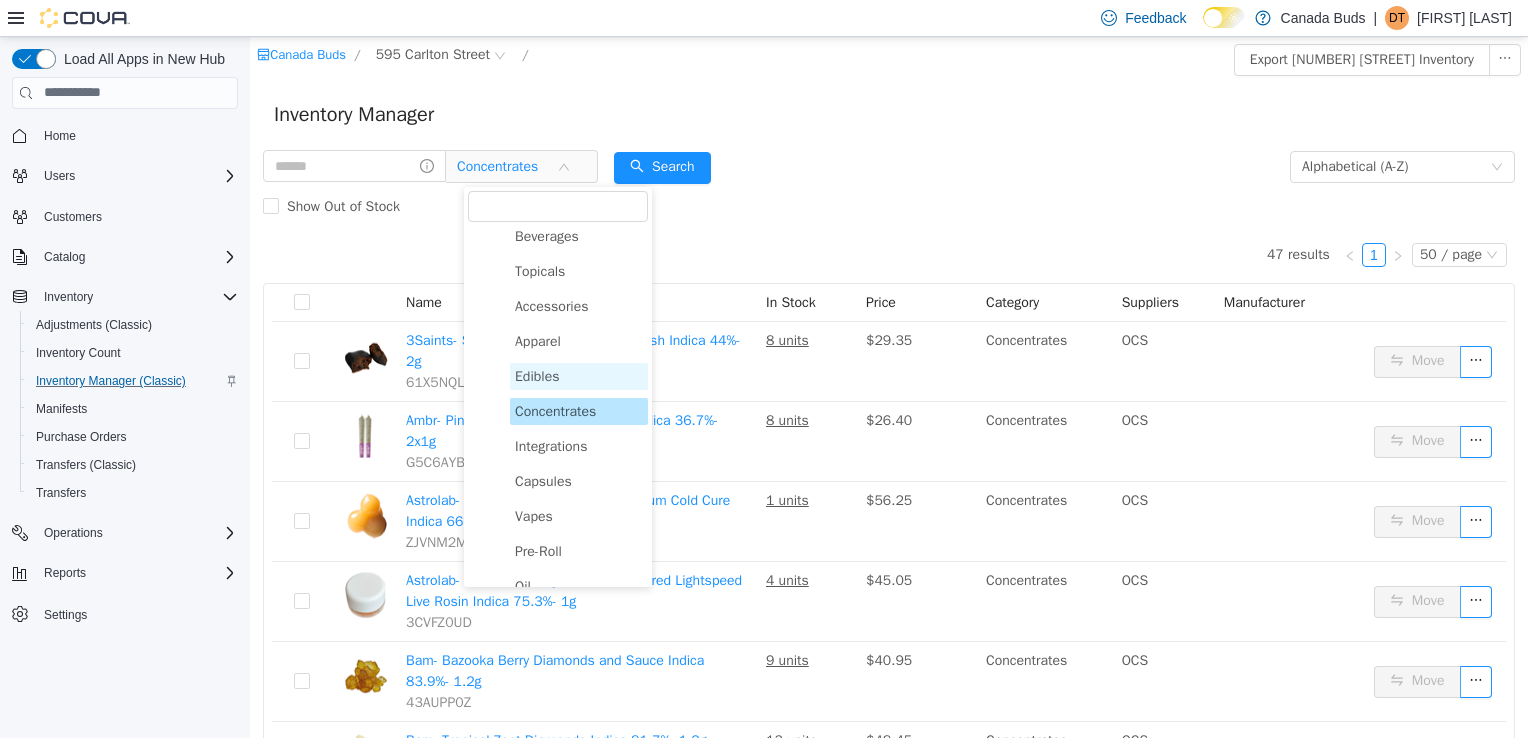 click on "Edibles" at bounding box center [579, 375] 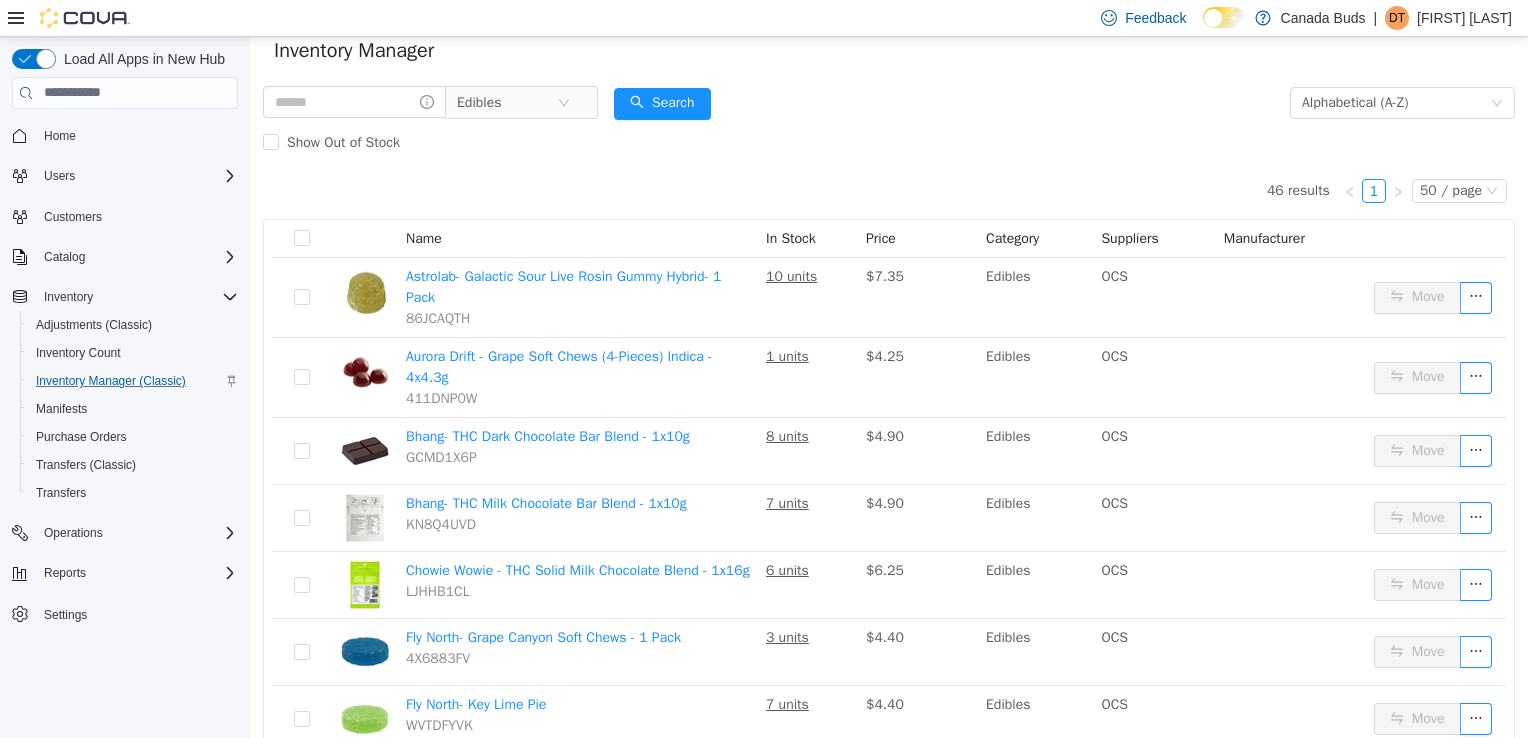 scroll, scrollTop: 0, scrollLeft: 0, axis: both 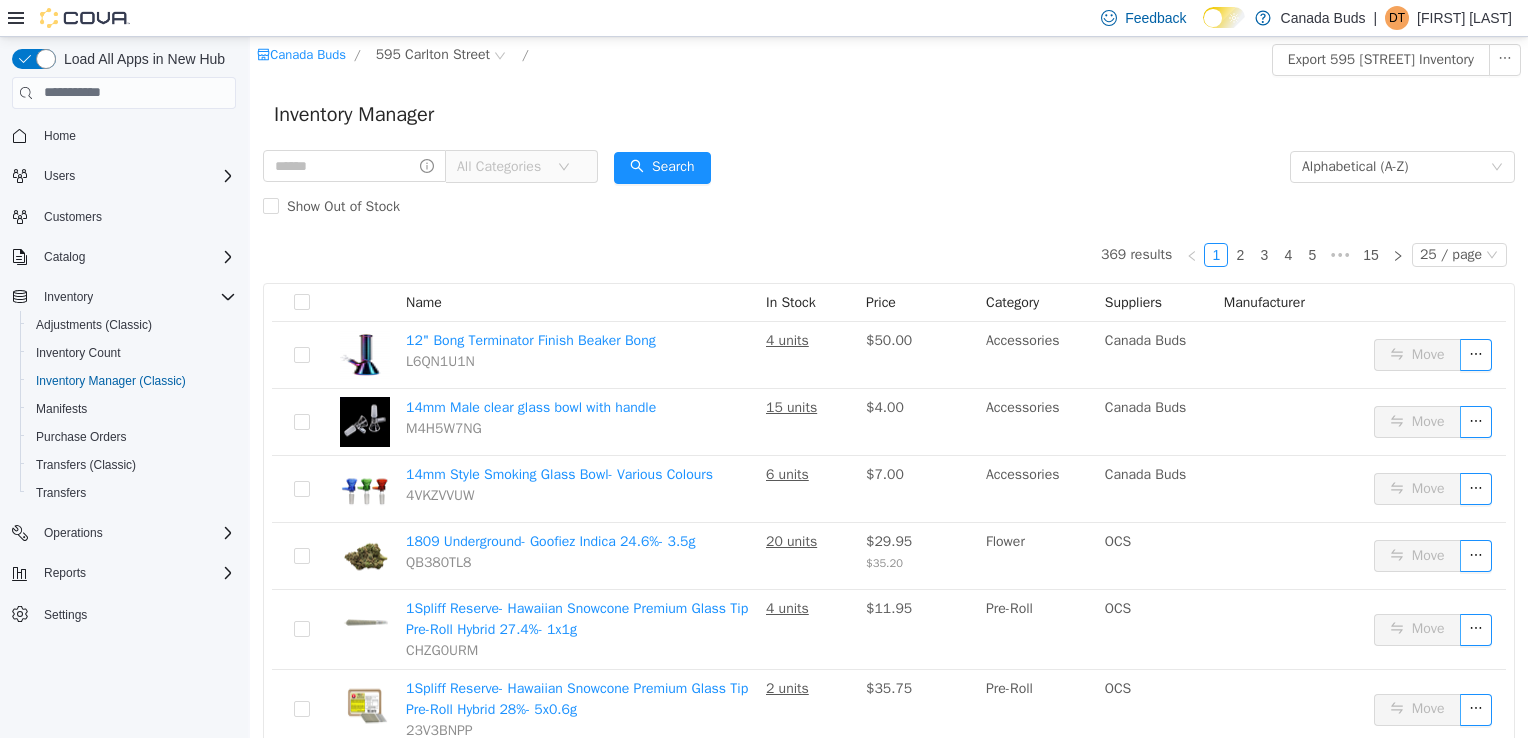 click on "All Categories" at bounding box center (502, 166) 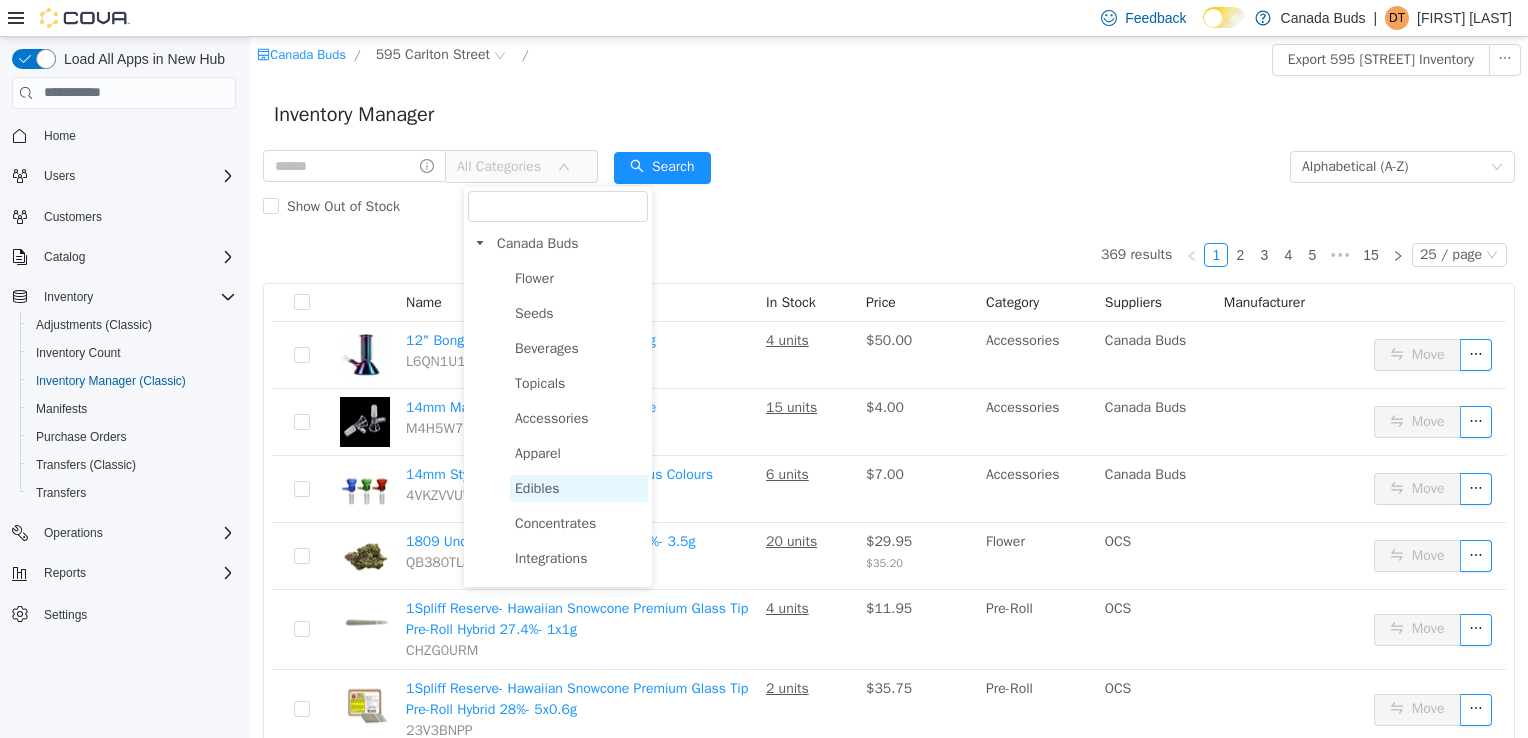 click on "Edibles" at bounding box center [579, 487] 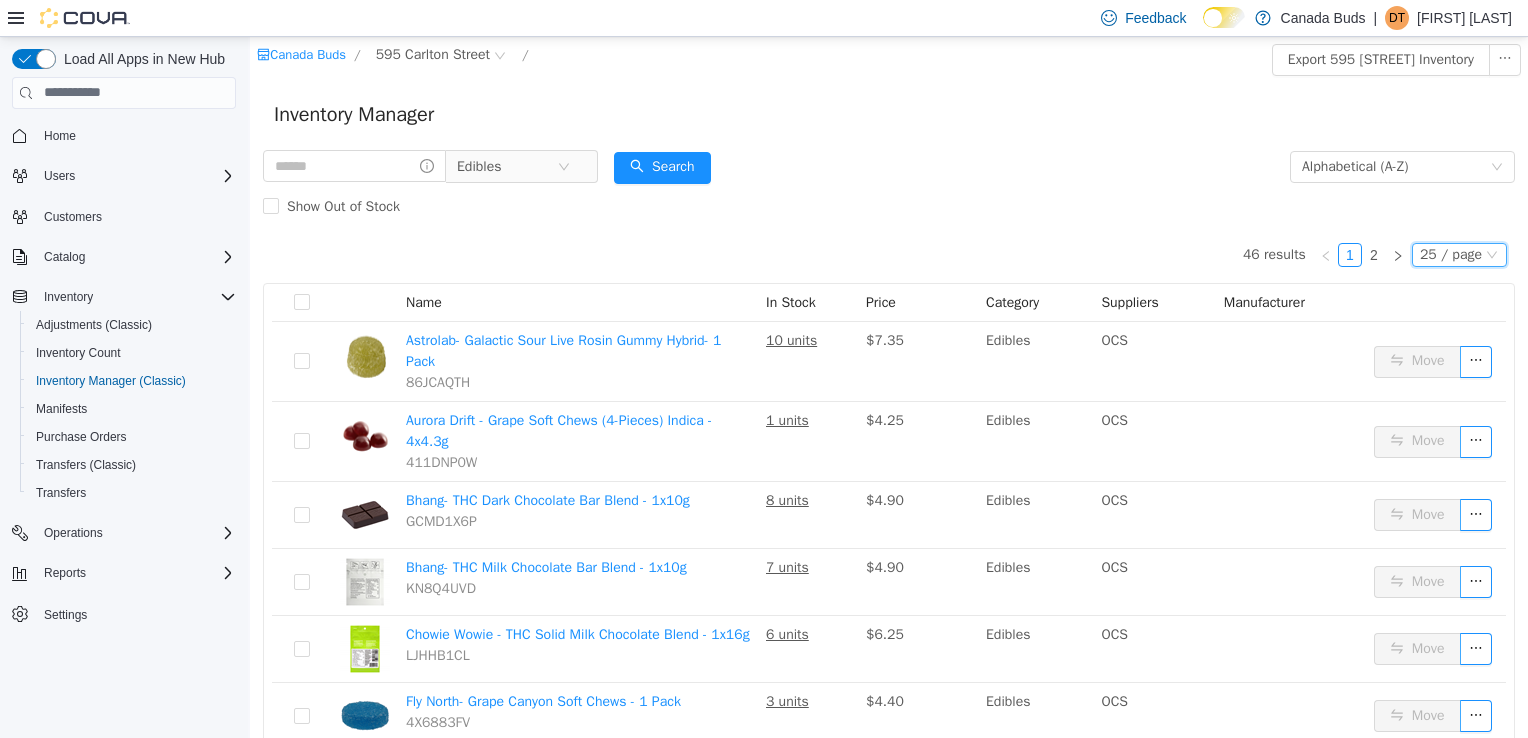 click on "25 / page" at bounding box center [1451, 254] 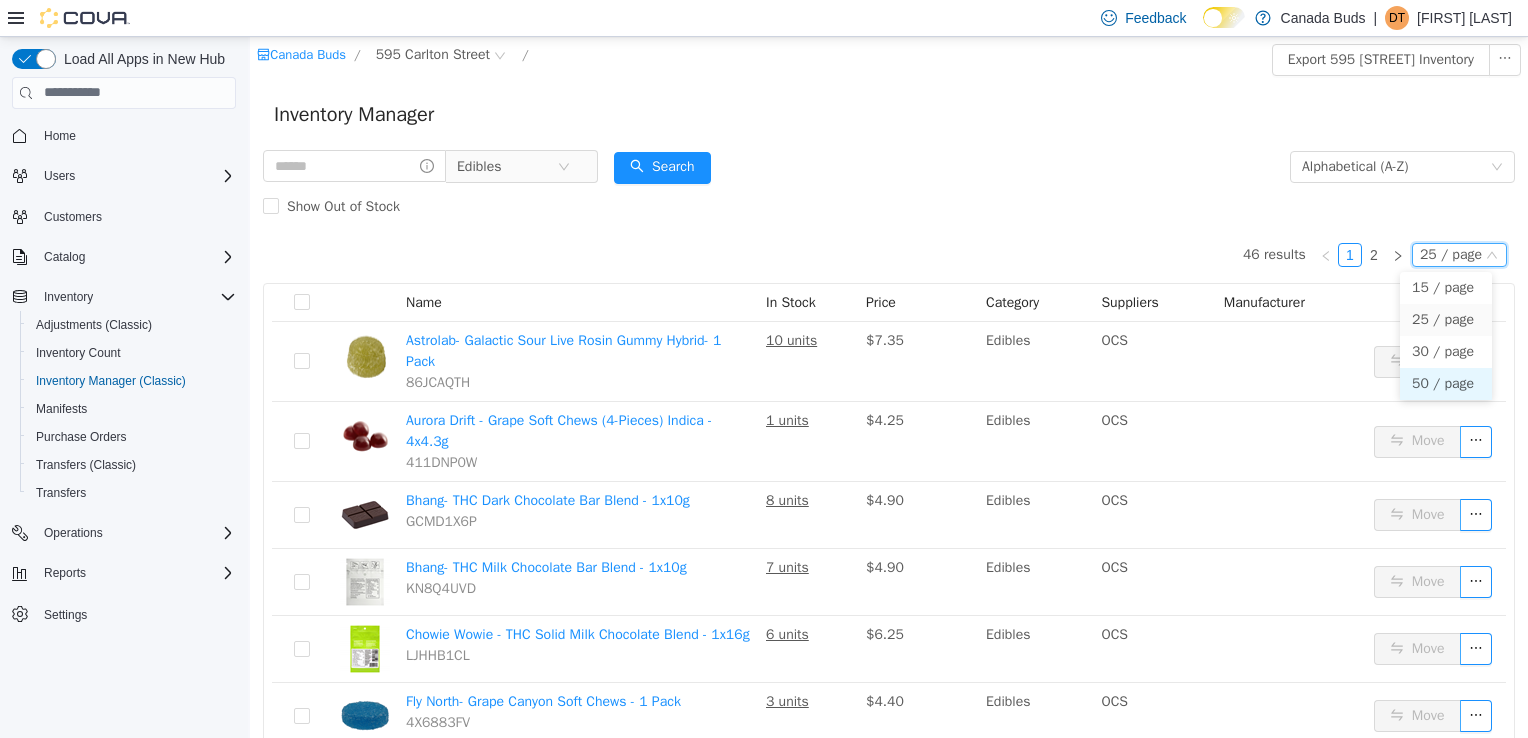 click on "50 / page" at bounding box center [1446, 383] 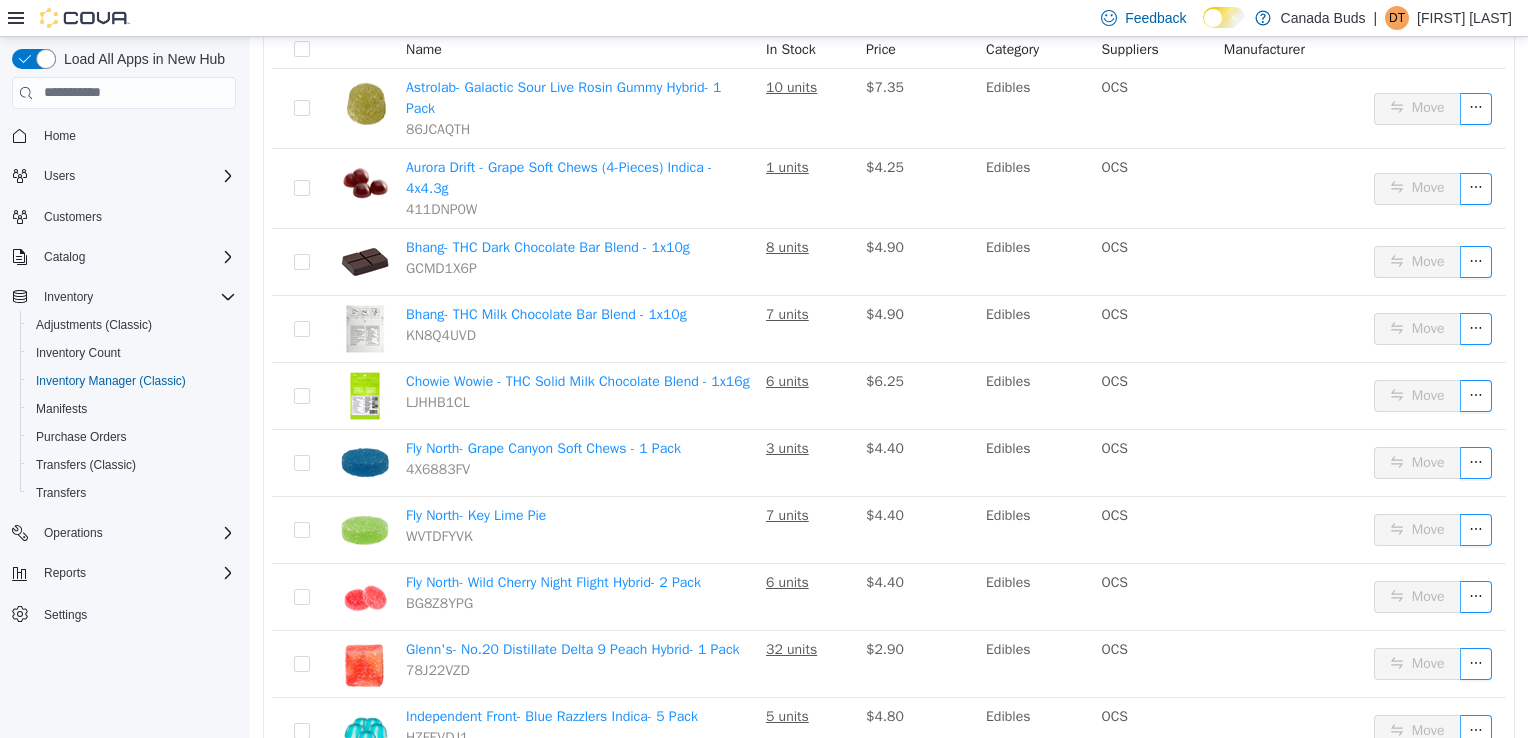 scroll, scrollTop: 0, scrollLeft: 0, axis: both 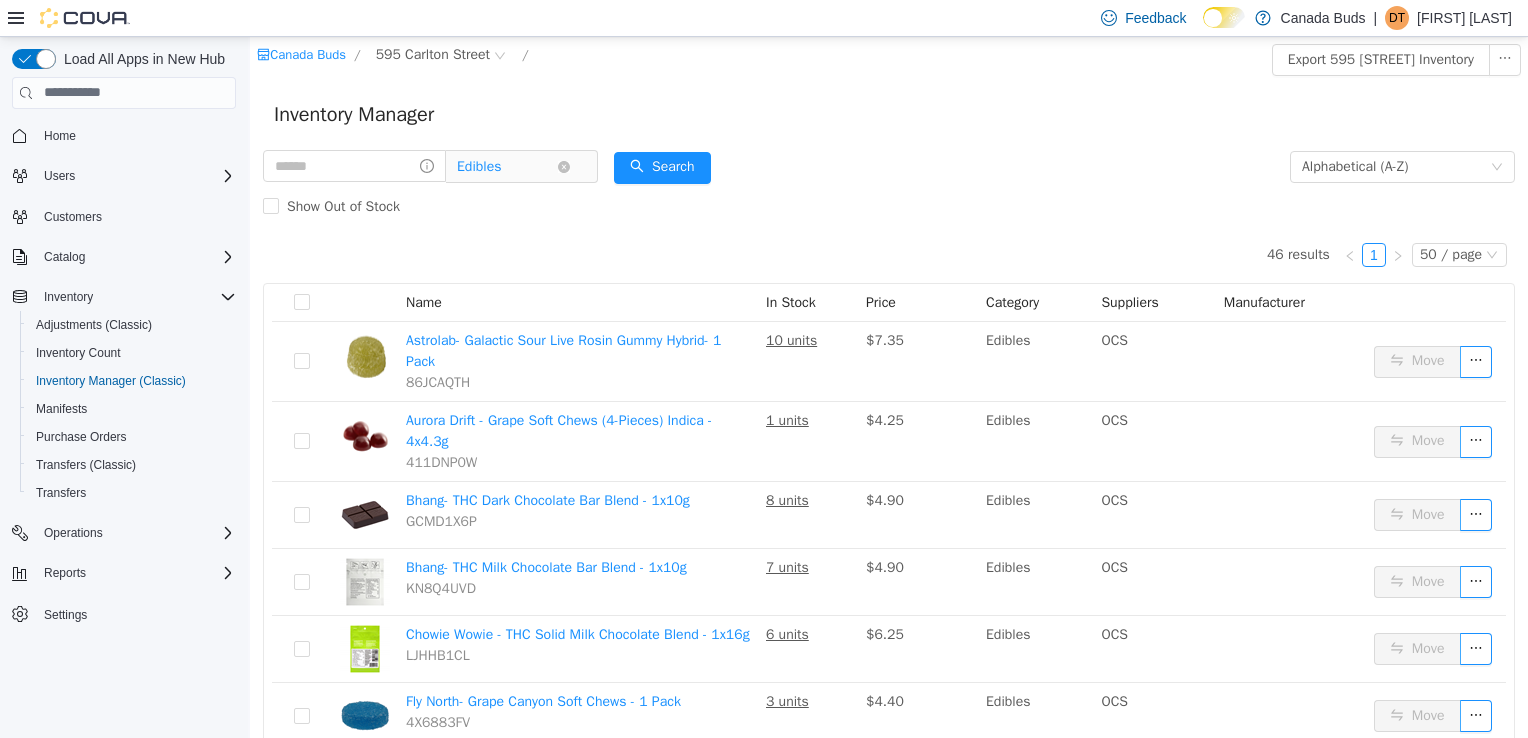 click on "Edibles" at bounding box center [507, 166] 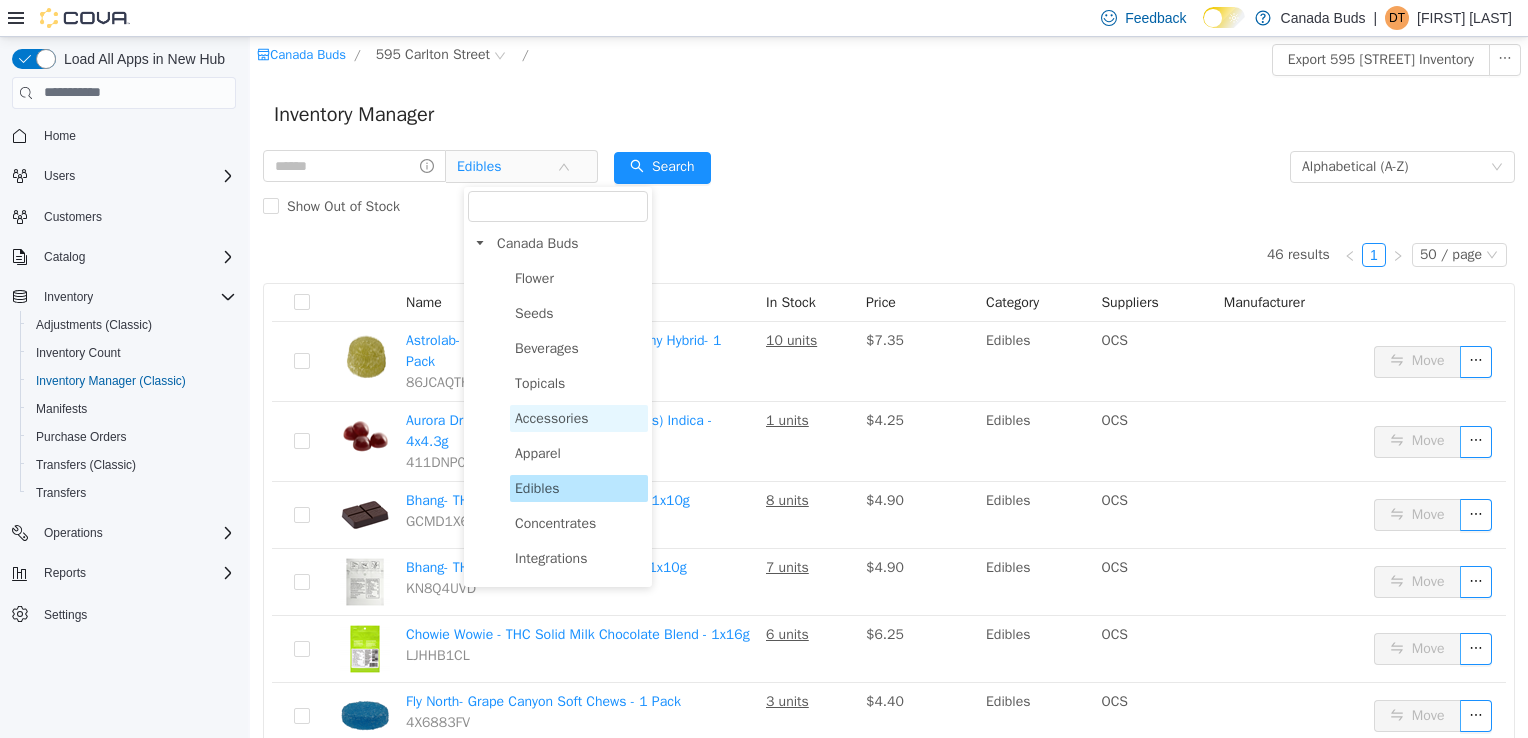 click on "Accessories" at bounding box center (579, 417) 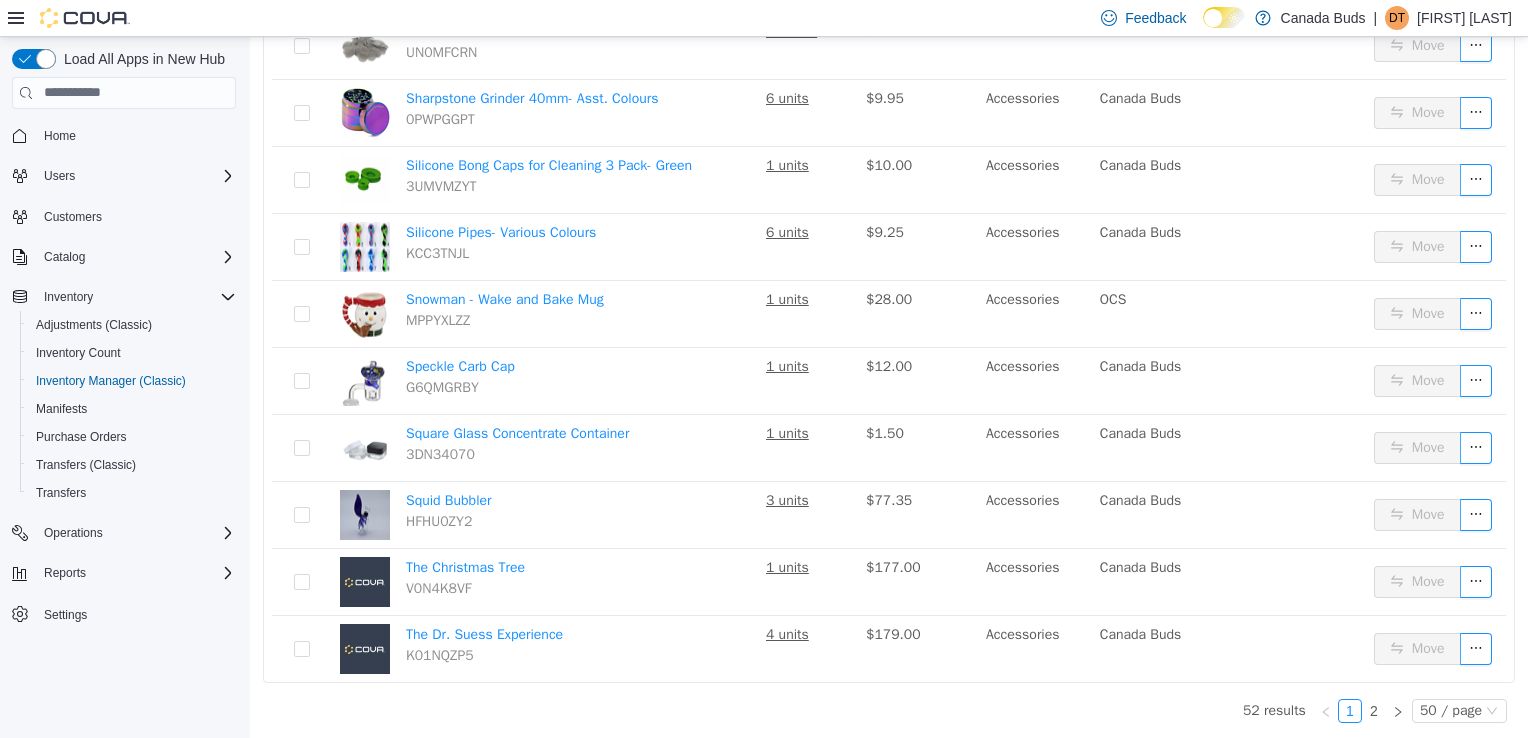 scroll, scrollTop: 3045, scrollLeft: 0, axis: vertical 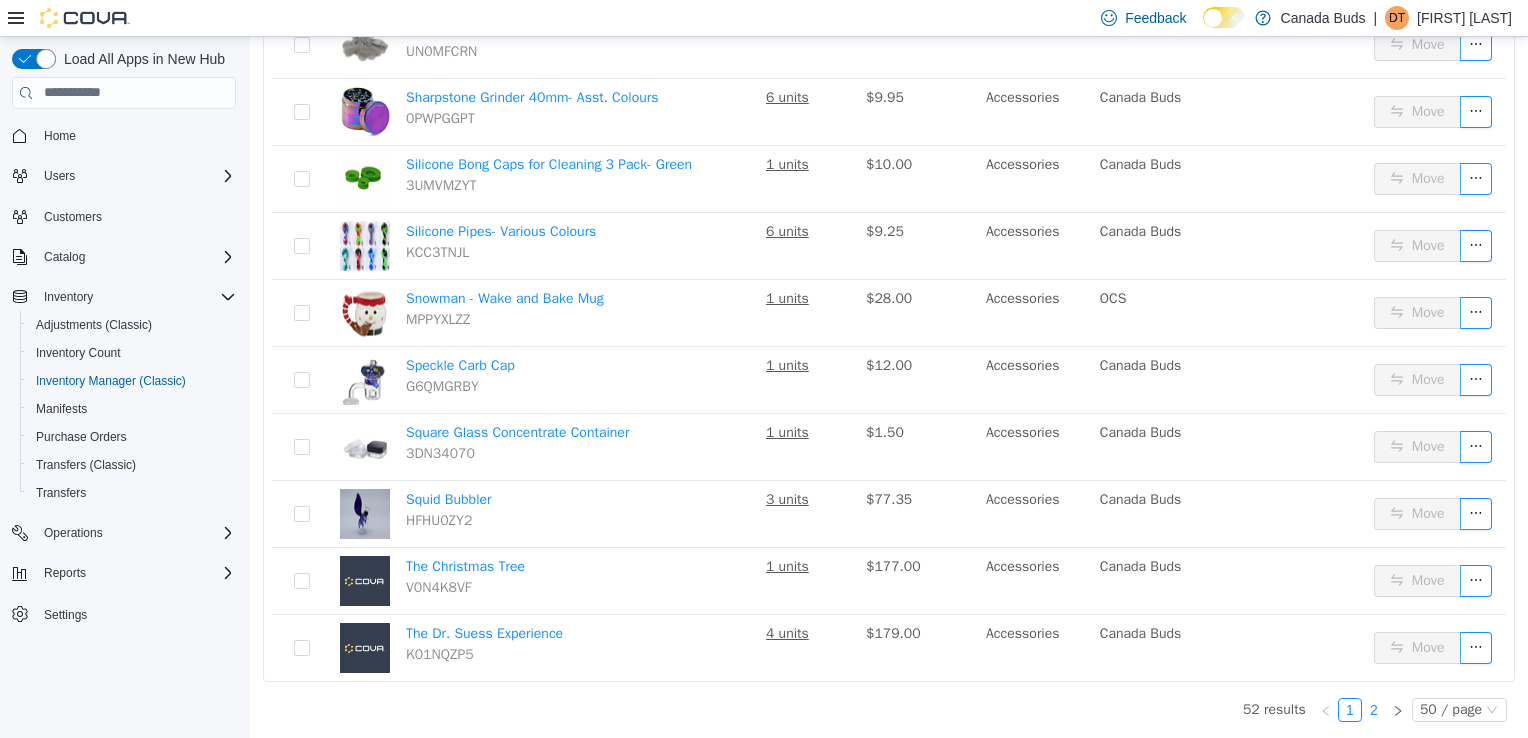 click on "2" at bounding box center [1374, 709] 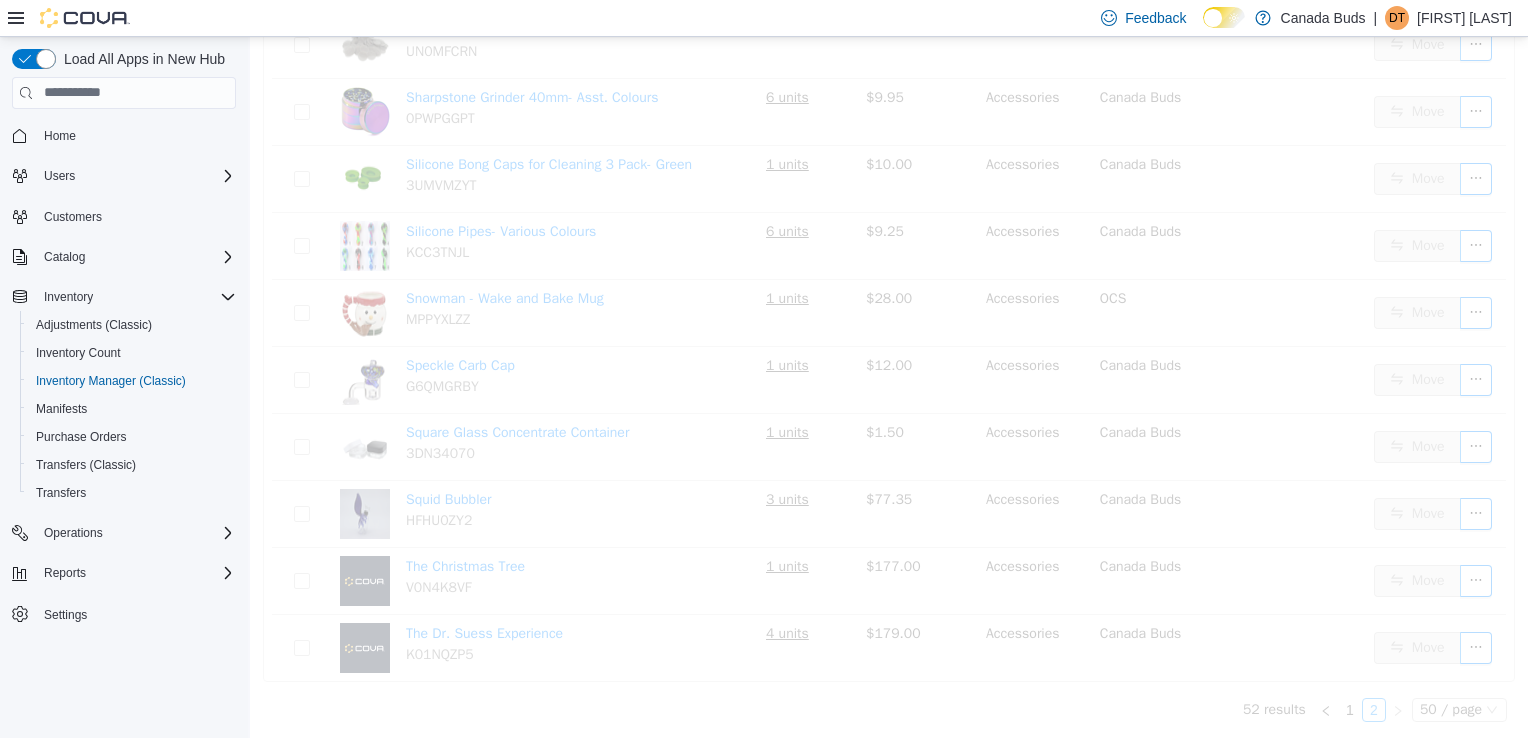 scroll, scrollTop: 0, scrollLeft: 0, axis: both 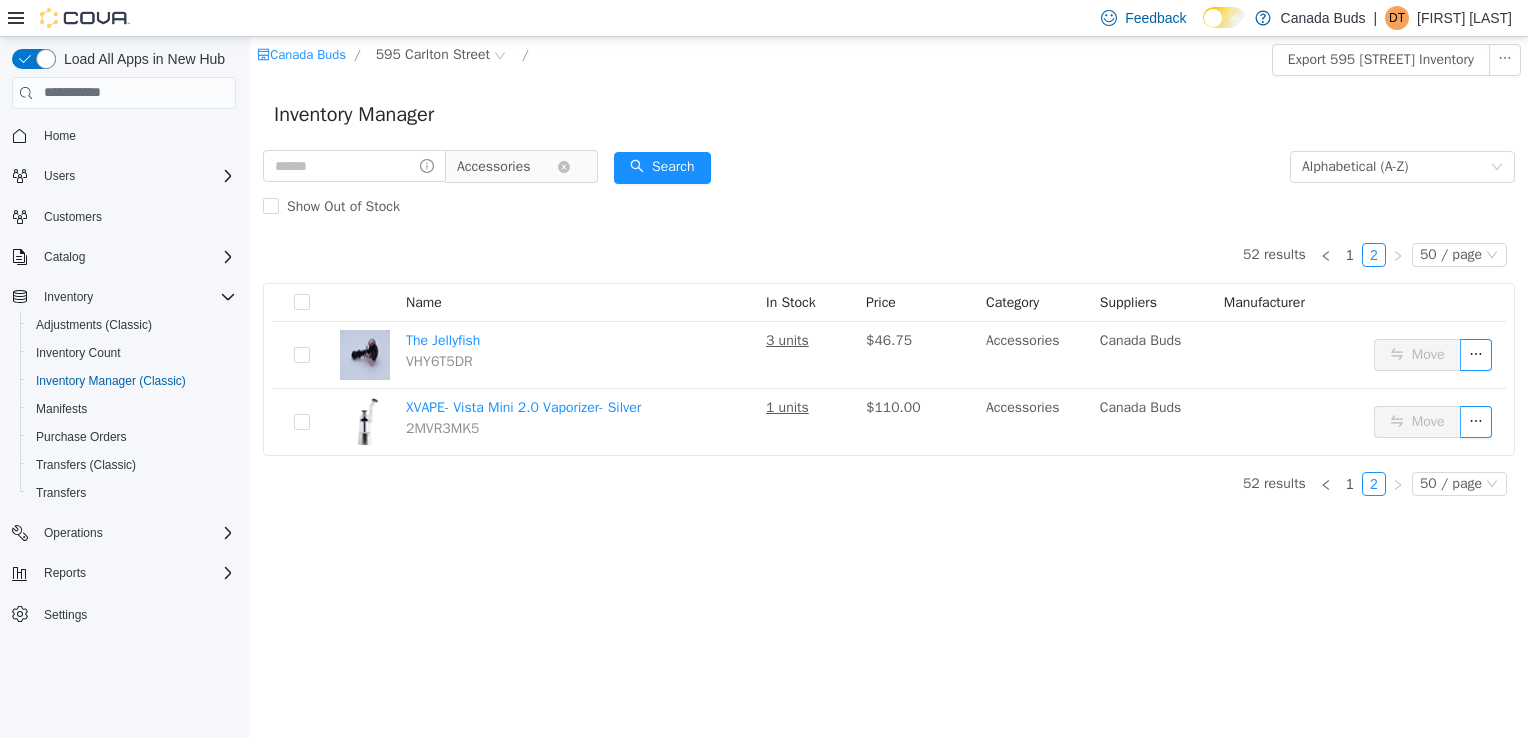 click on "Accessories" at bounding box center (494, 166) 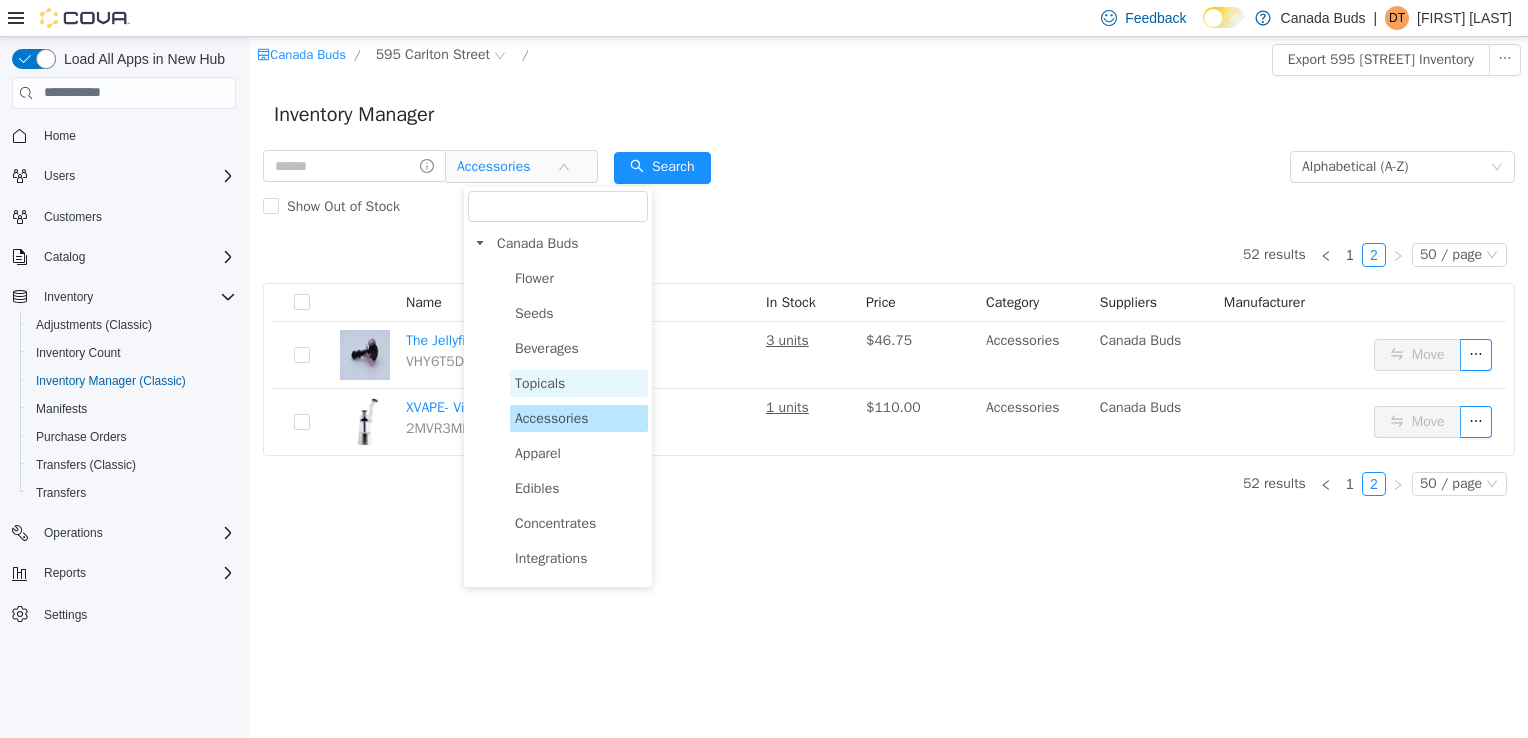 click on "Topicals" at bounding box center (579, 382) 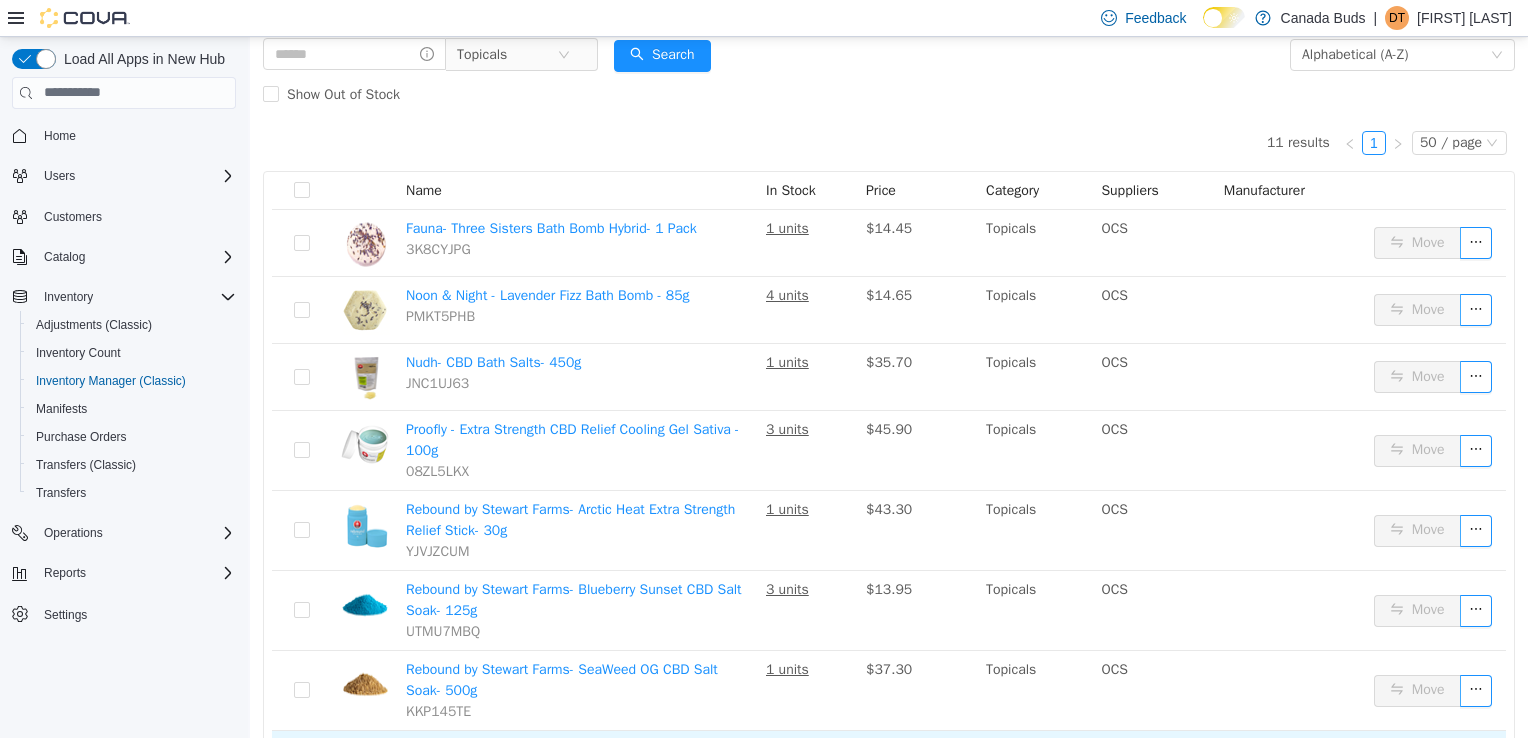 scroll, scrollTop: 0, scrollLeft: 0, axis: both 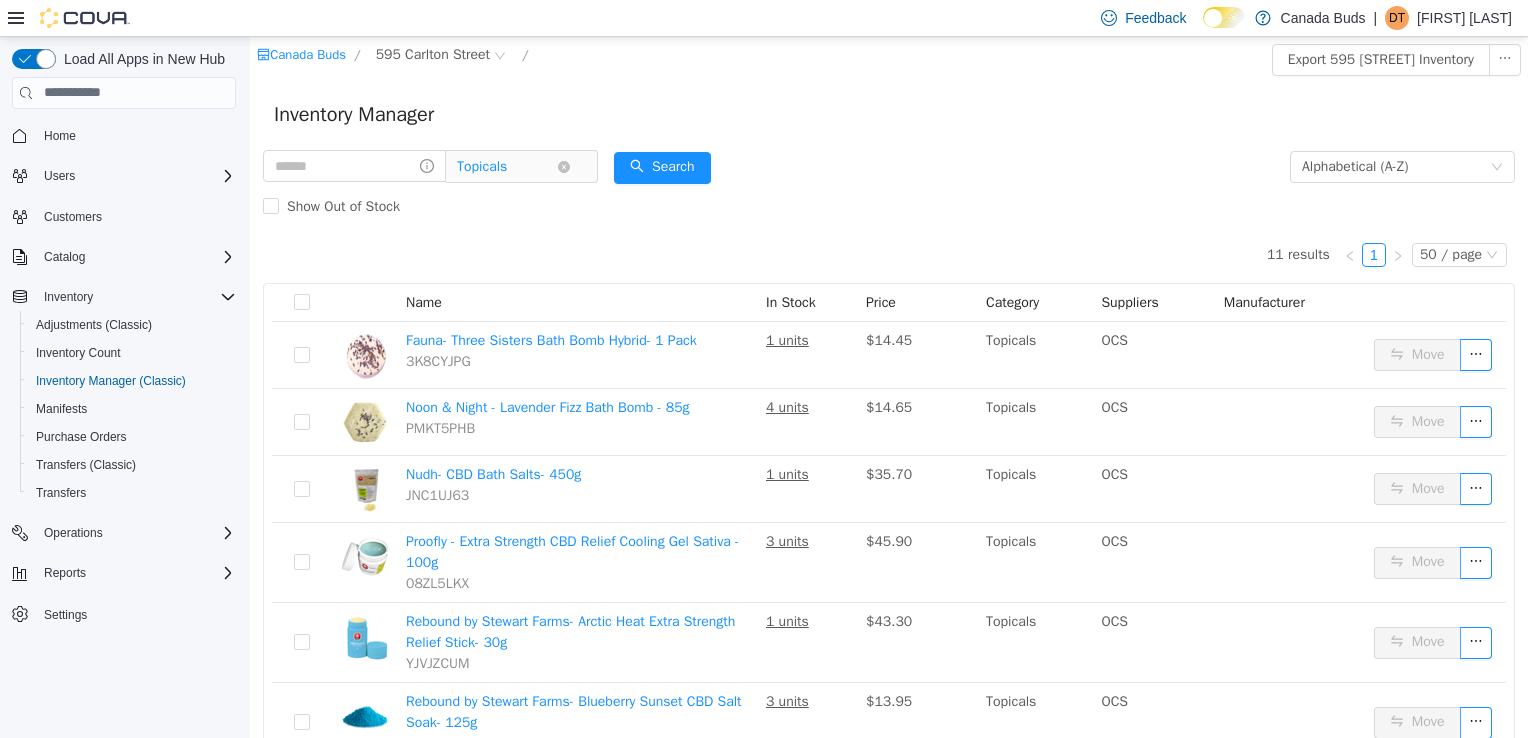 click on "Topicals" at bounding box center [482, 166] 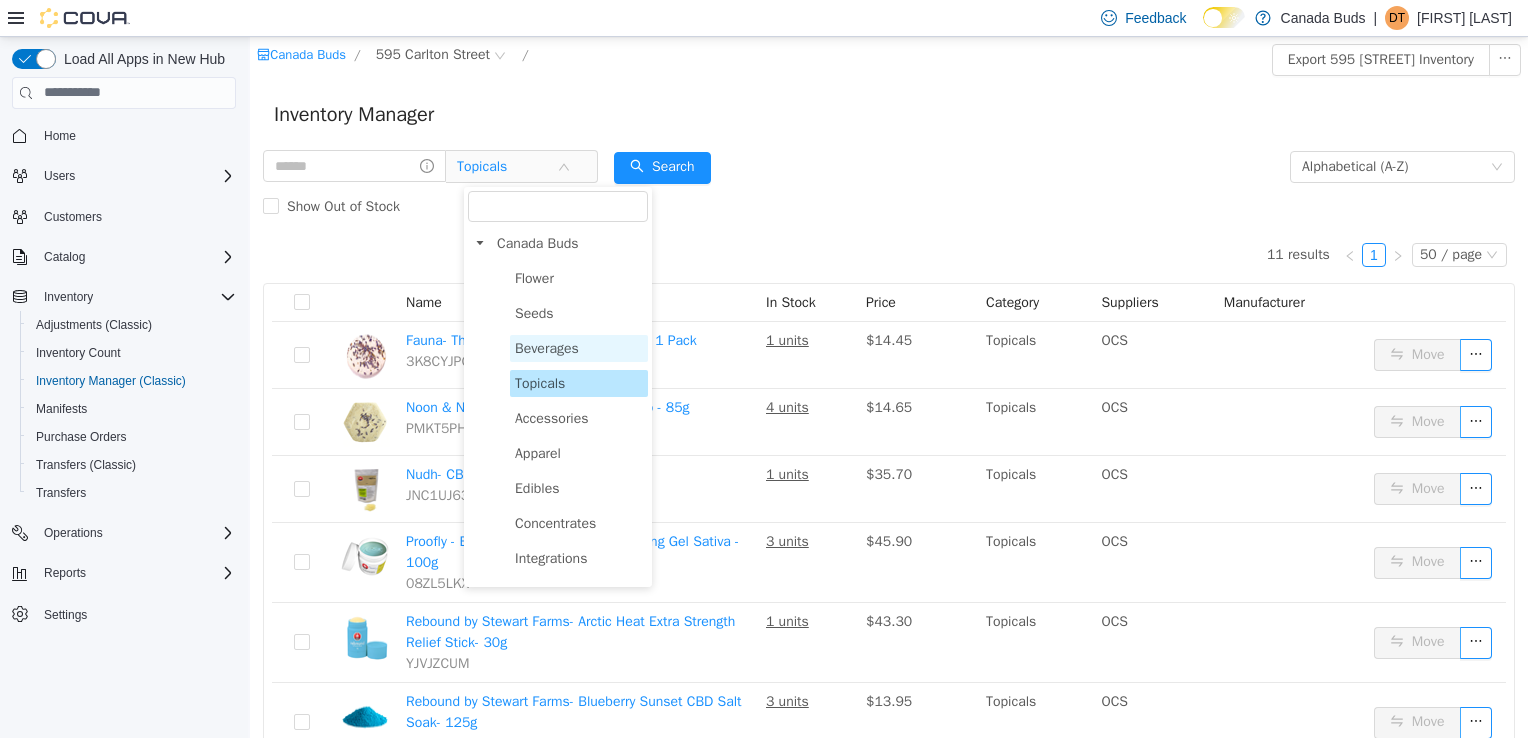 click on "Beverages" at bounding box center (579, 347) 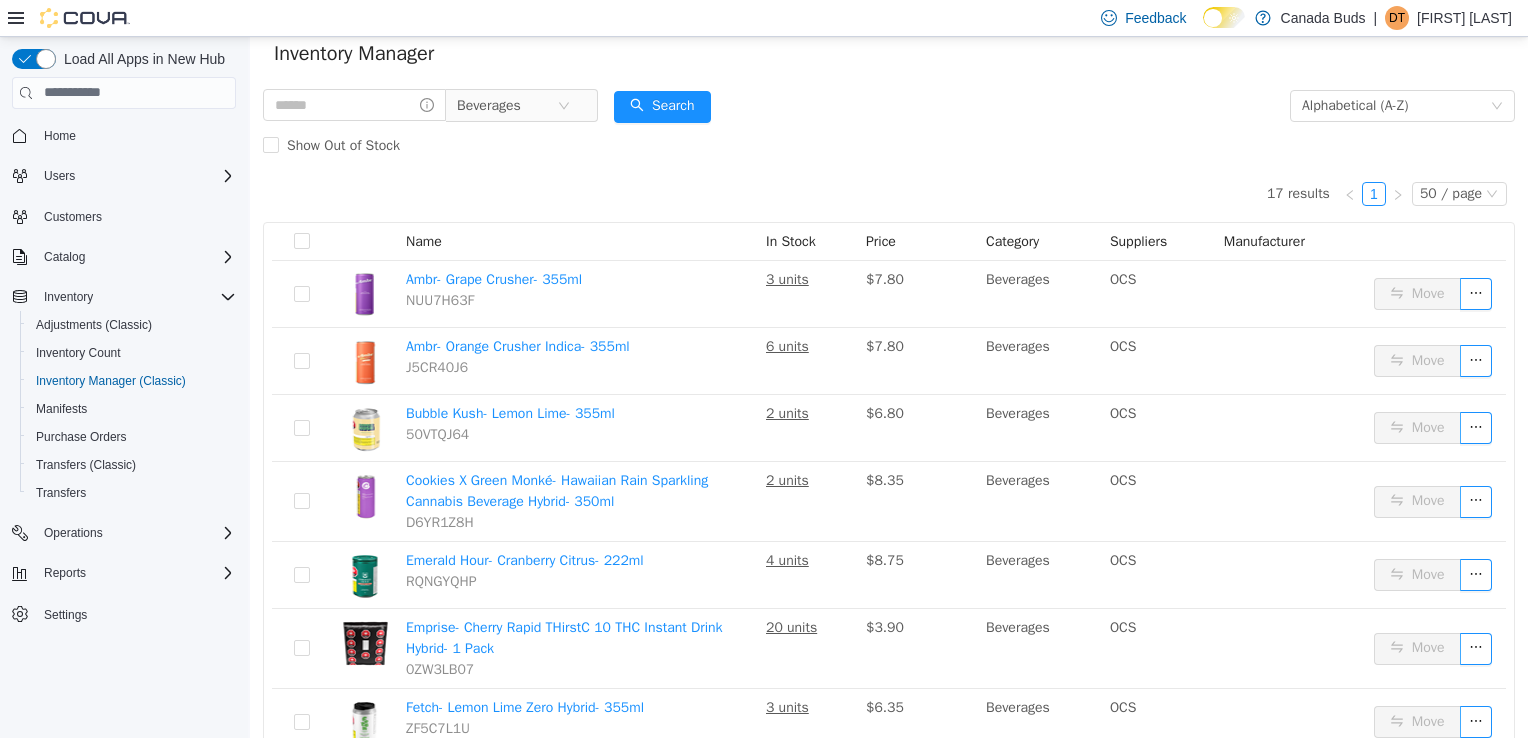 scroll, scrollTop: 0, scrollLeft: 0, axis: both 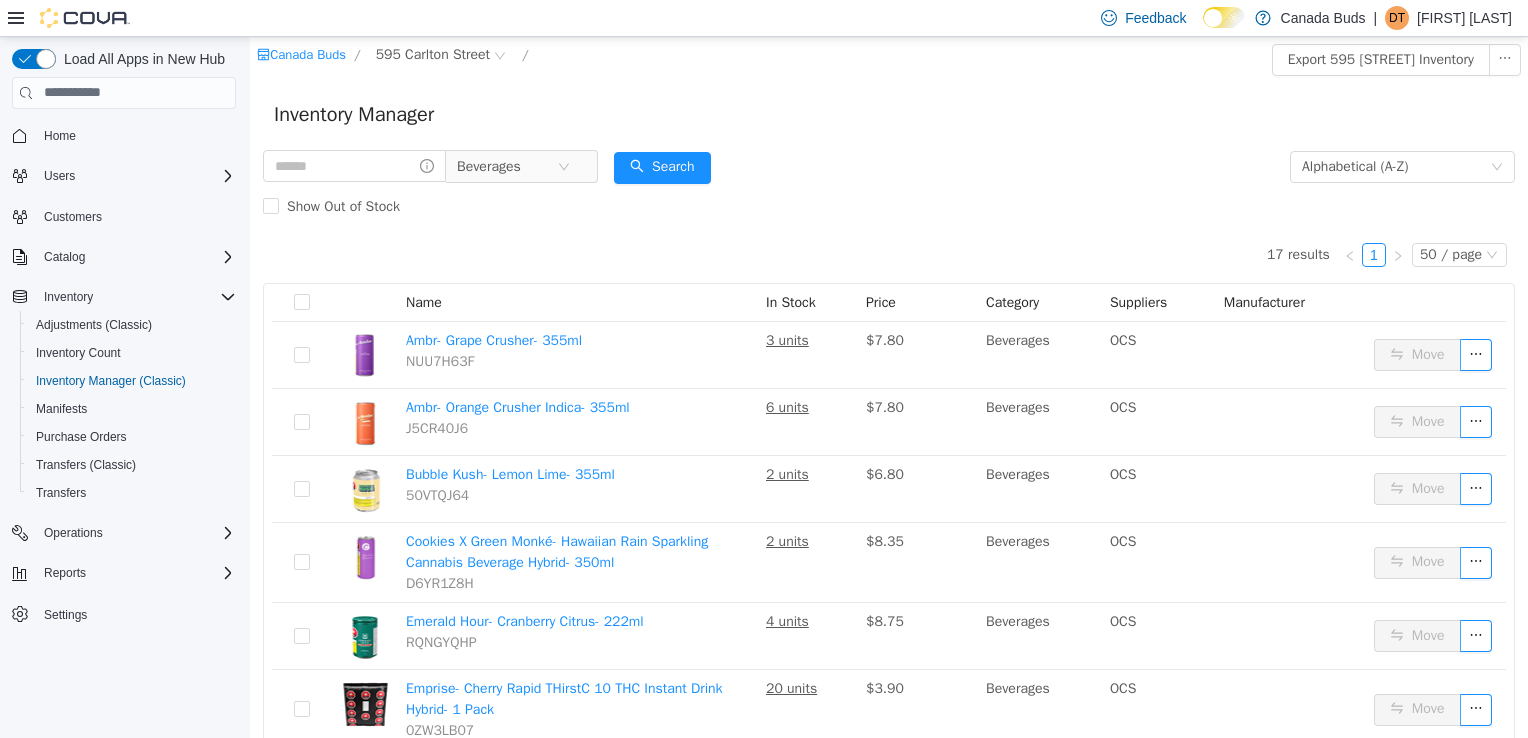 click on "Beverages" at bounding box center [430, 166] 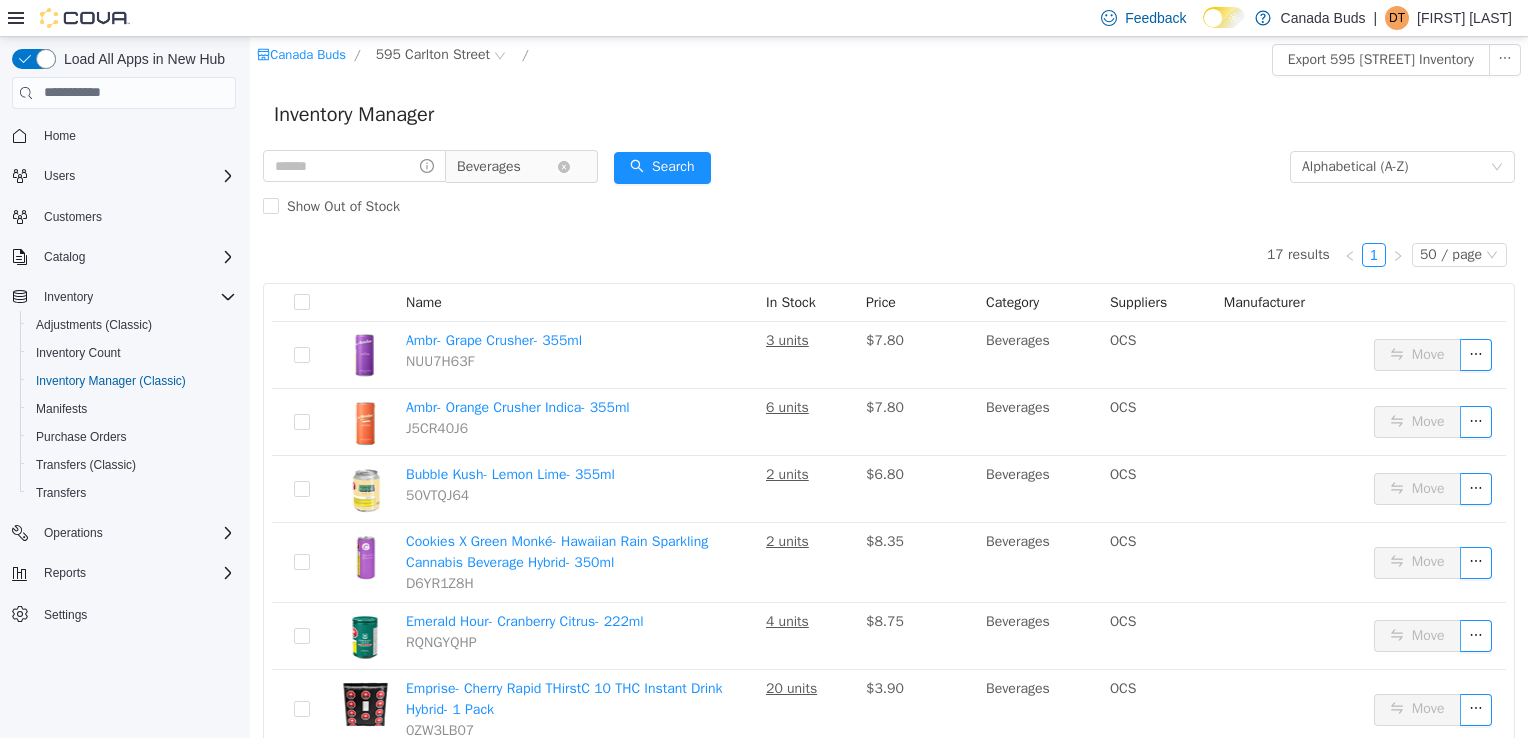 click on "Beverages" at bounding box center [489, 166] 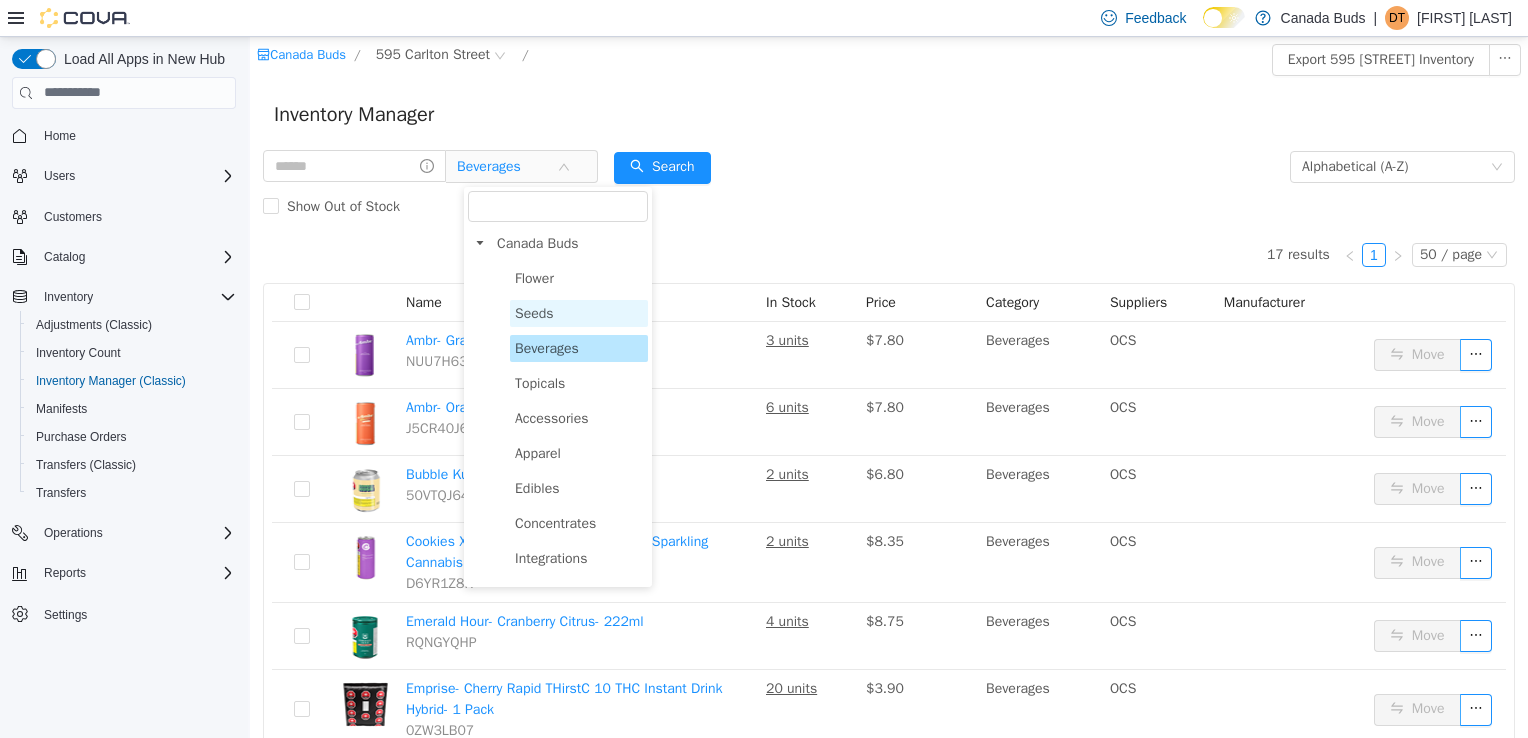 click on "Seeds" at bounding box center [579, 312] 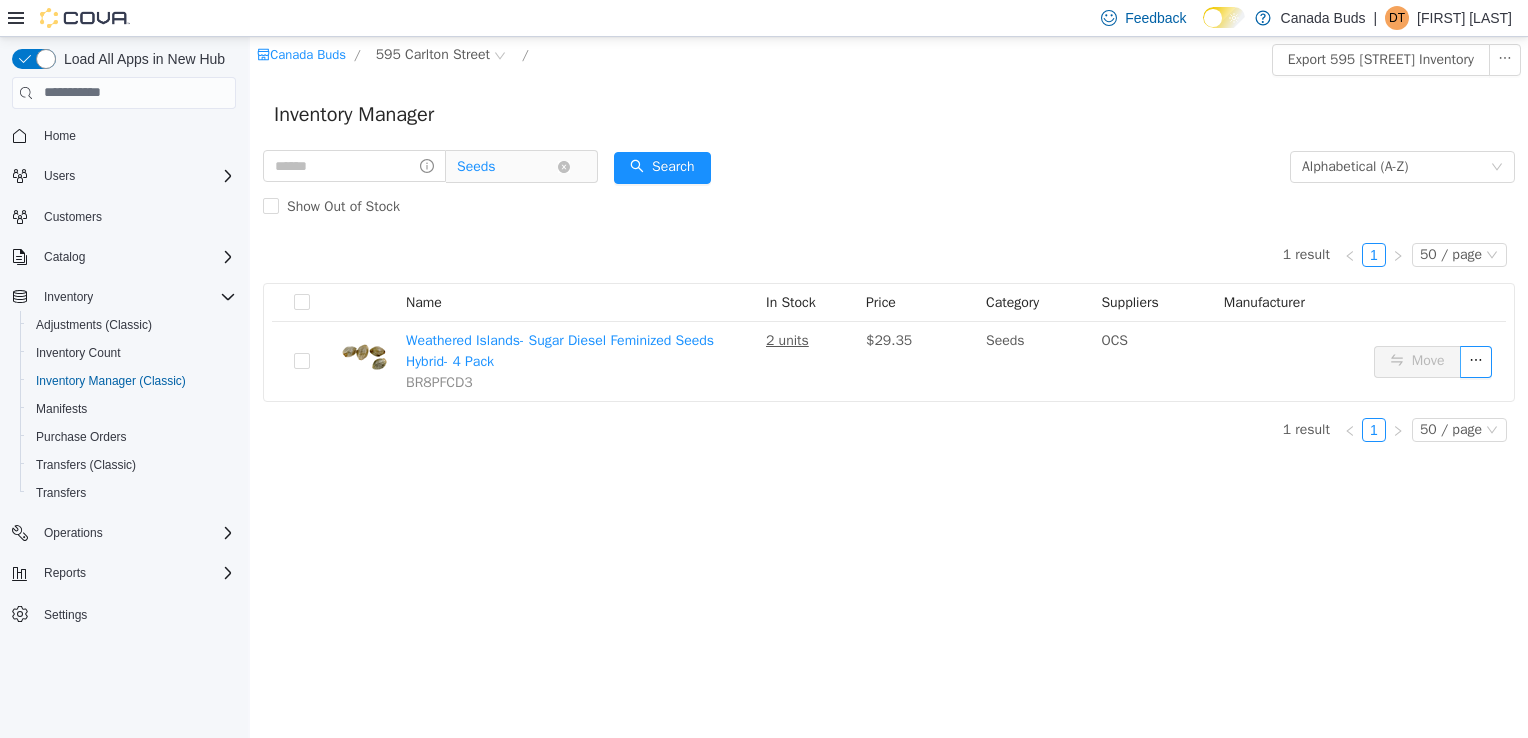 click on "Seeds" at bounding box center [507, 166] 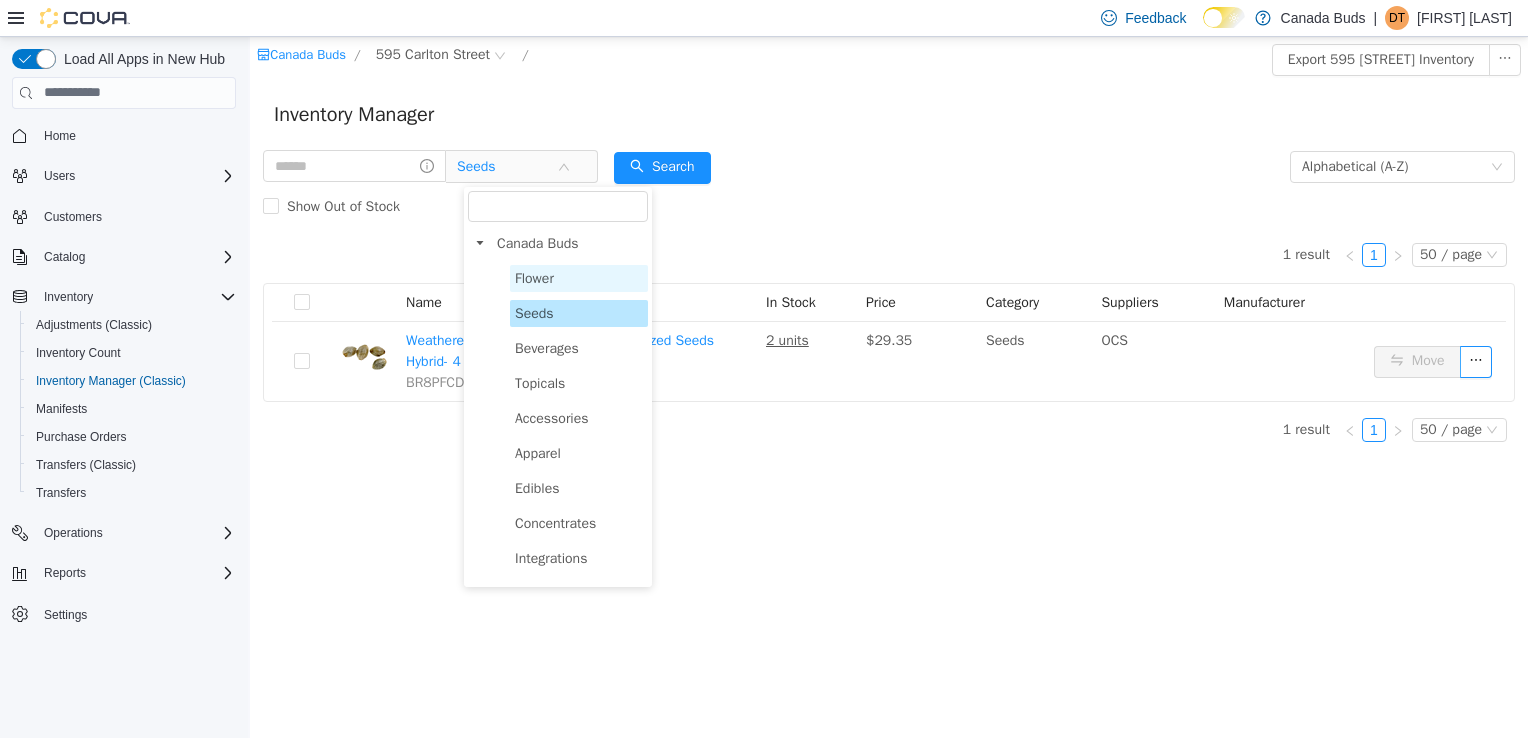 click on "Flower" at bounding box center [579, 277] 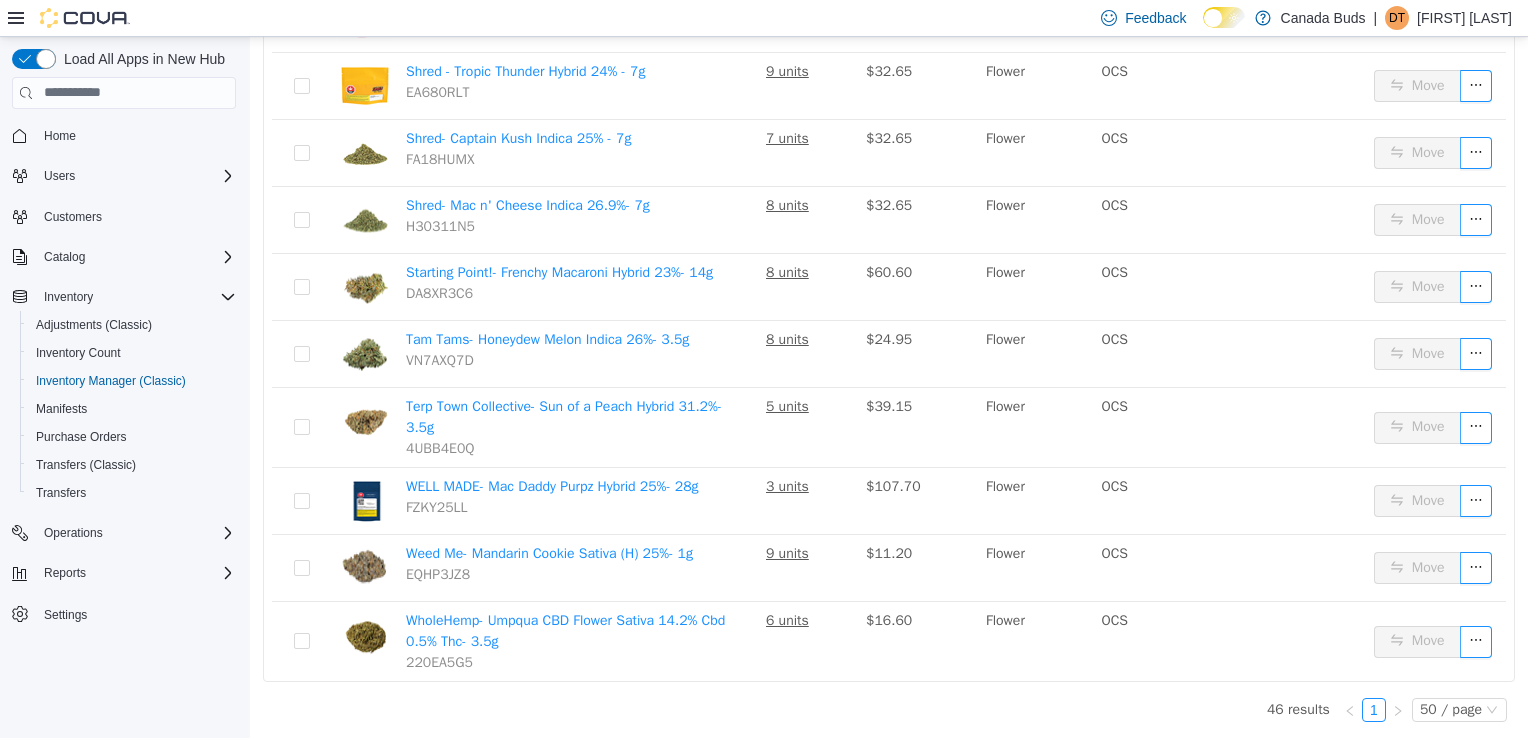 scroll, scrollTop: 2895, scrollLeft: 0, axis: vertical 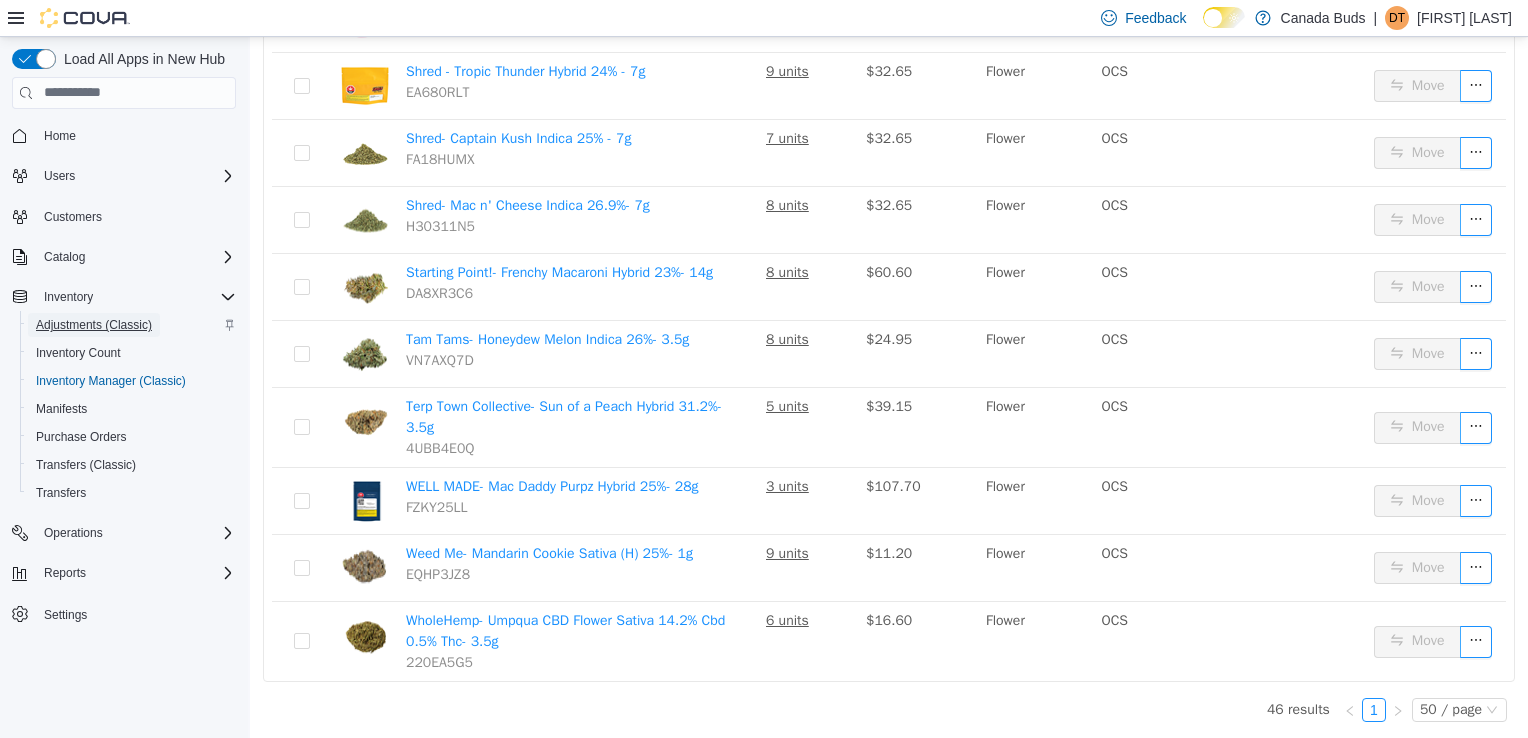 click on "Adjustments (Classic)" at bounding box center (94, 325) 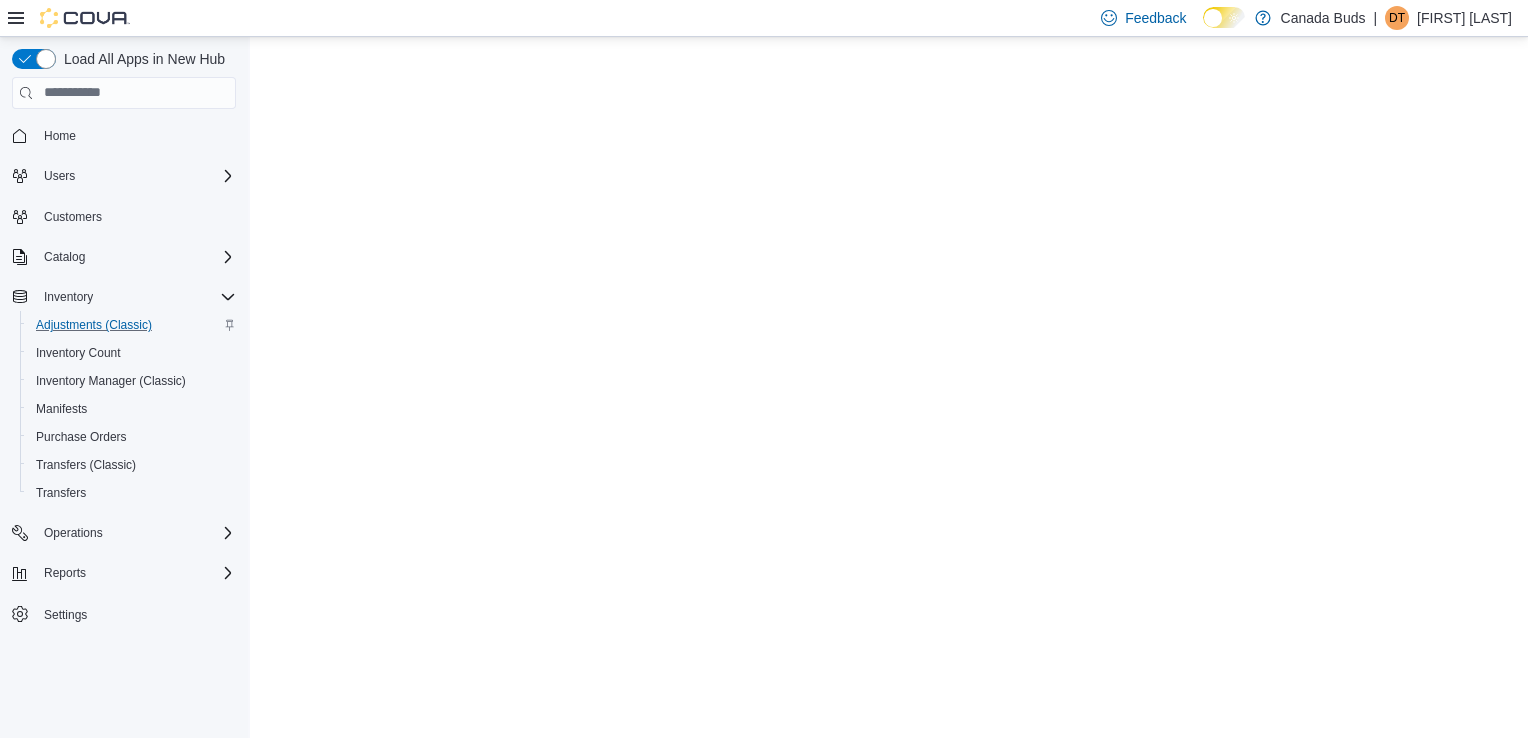 scroll, scrollTop: 0, scrollLeft: 0, axis: both 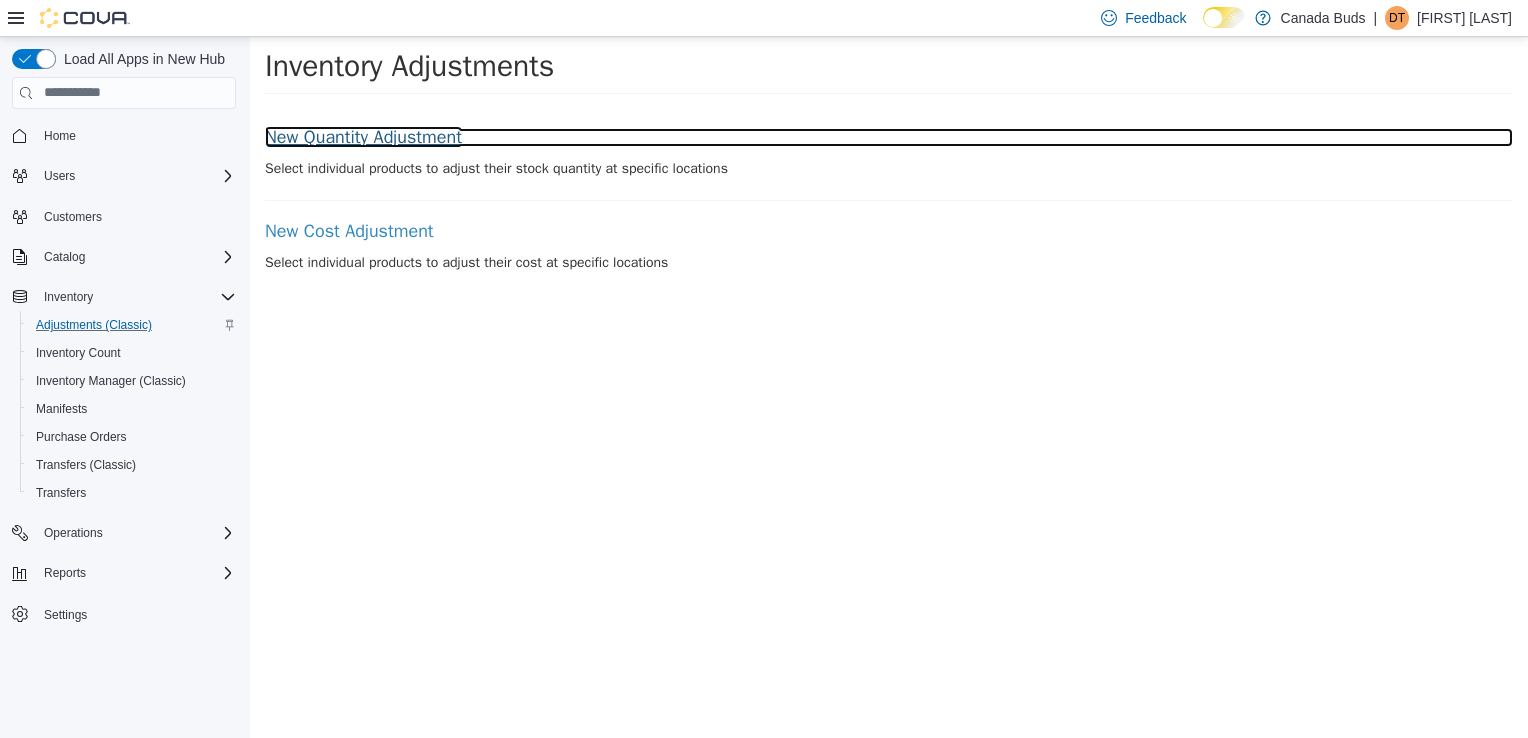 click on "New Quantity Adjustment" at bounding box center [889, 137] 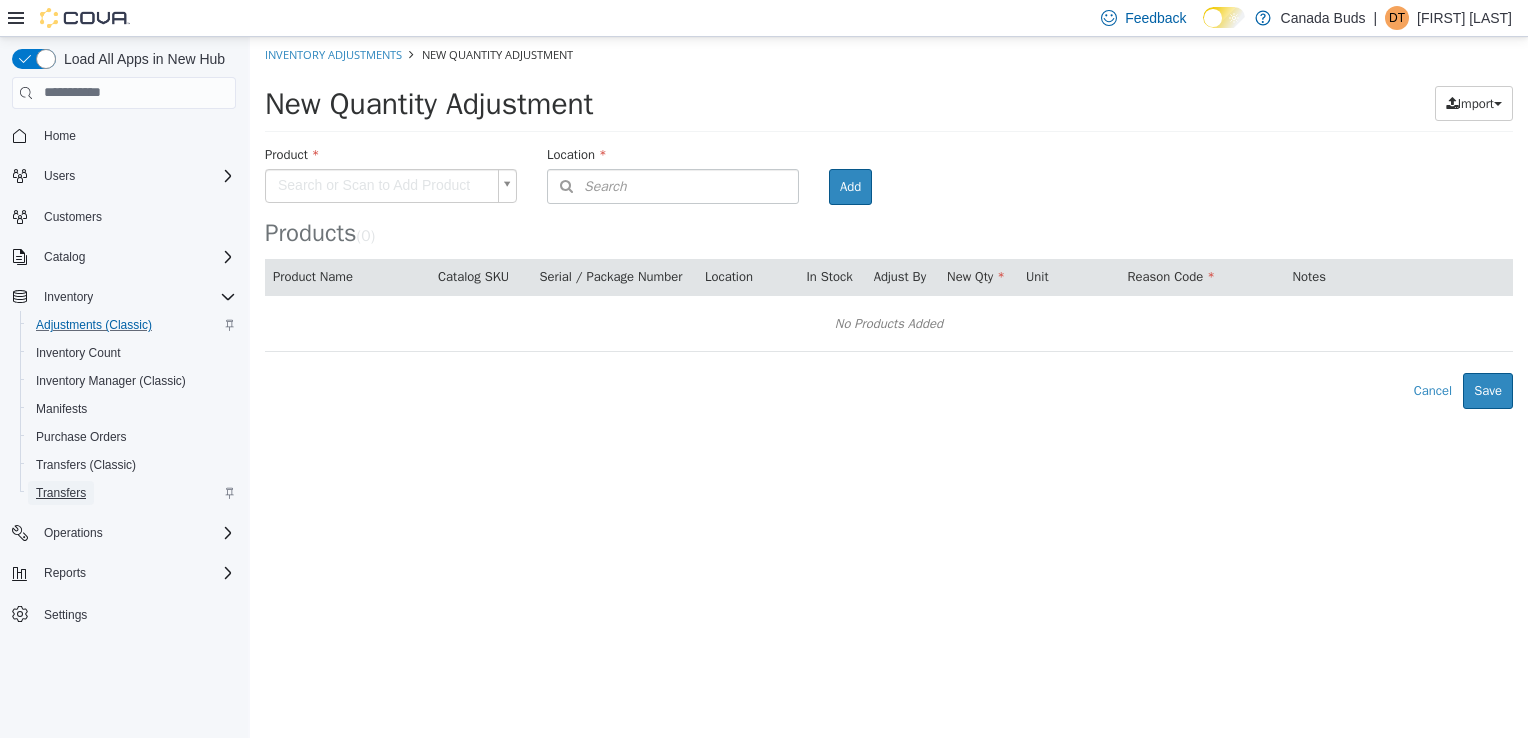 click on "Transfers" at bounding box center [61, 493] 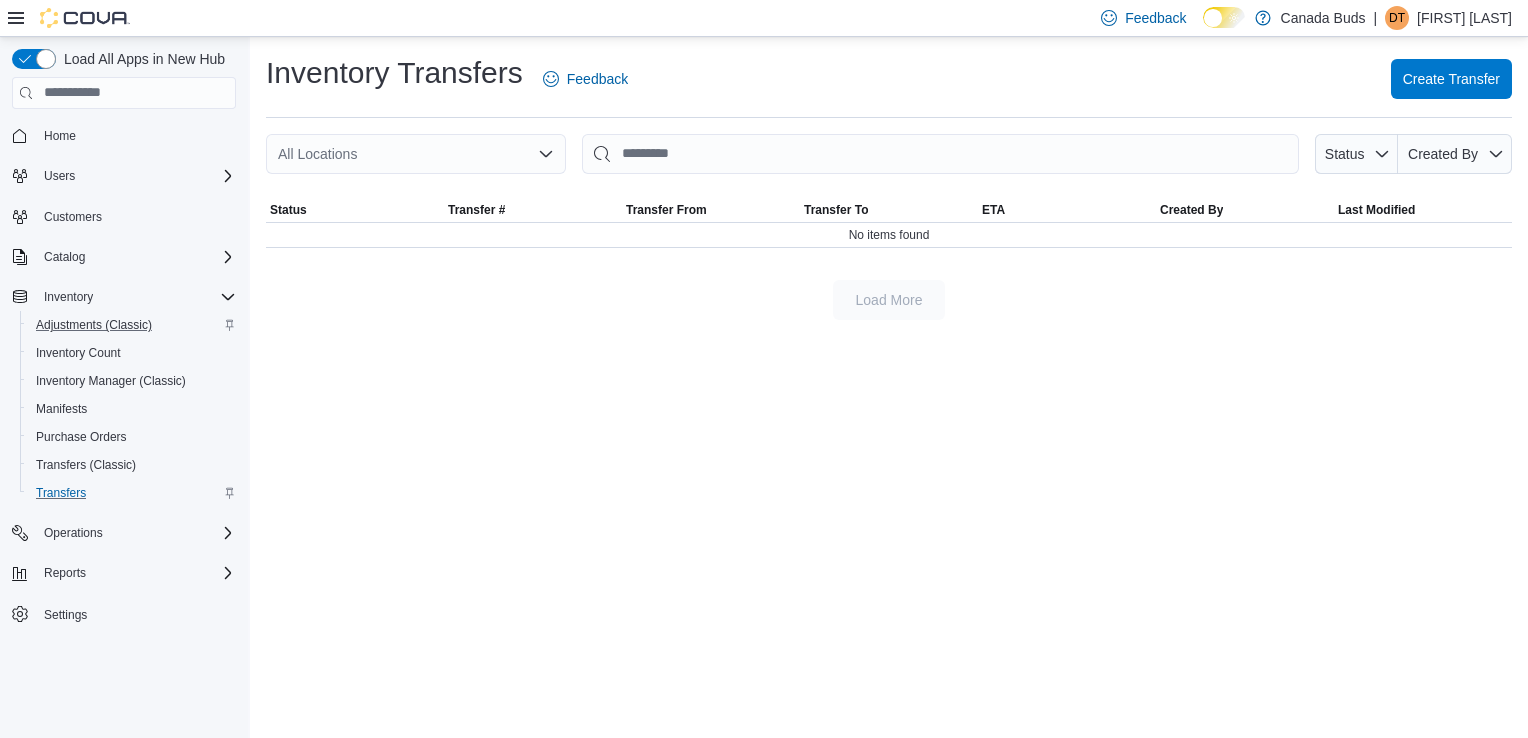 click on "[FIRST] [LAST]" at bounding box center [1464, 18] 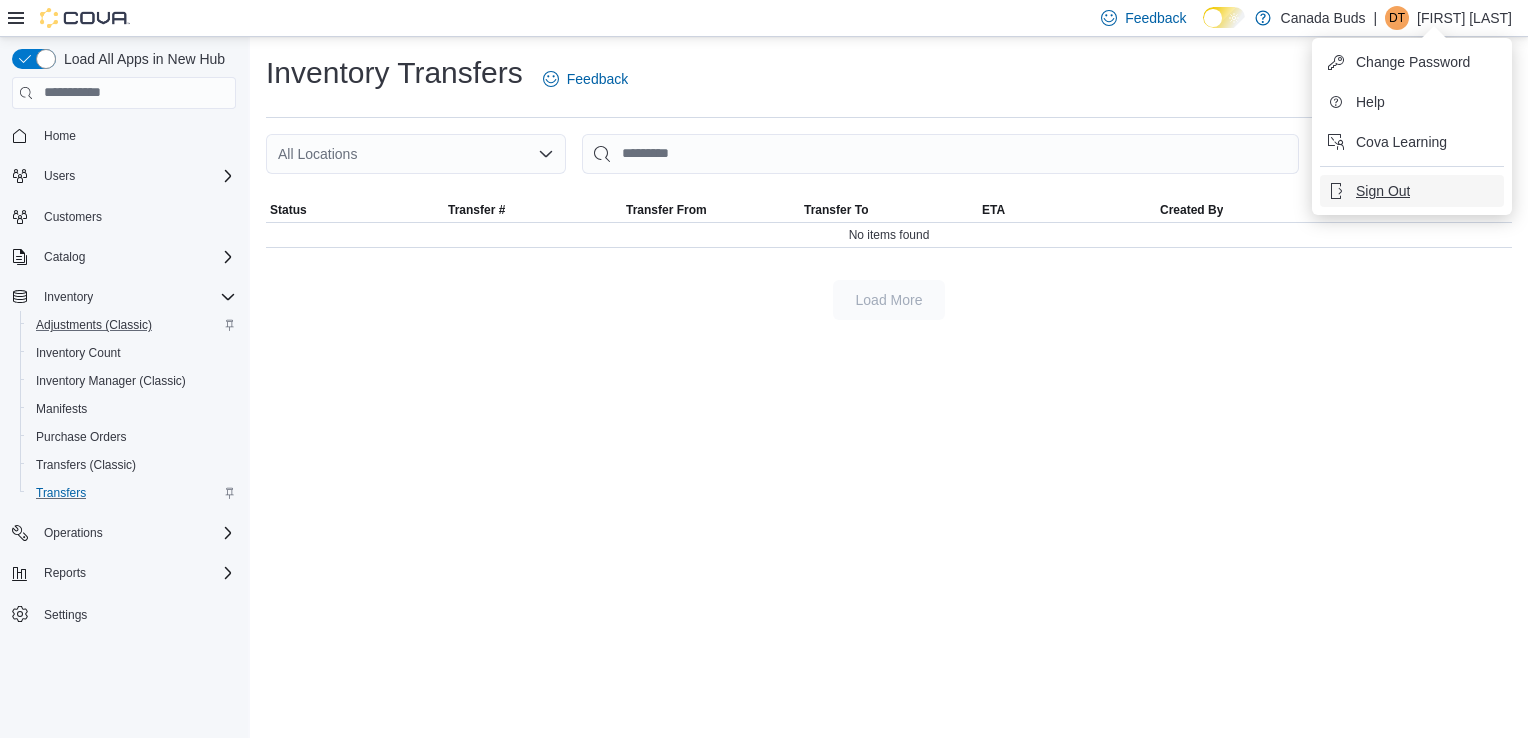 click on "Sign Out" at bounding box center (1383, 191) 